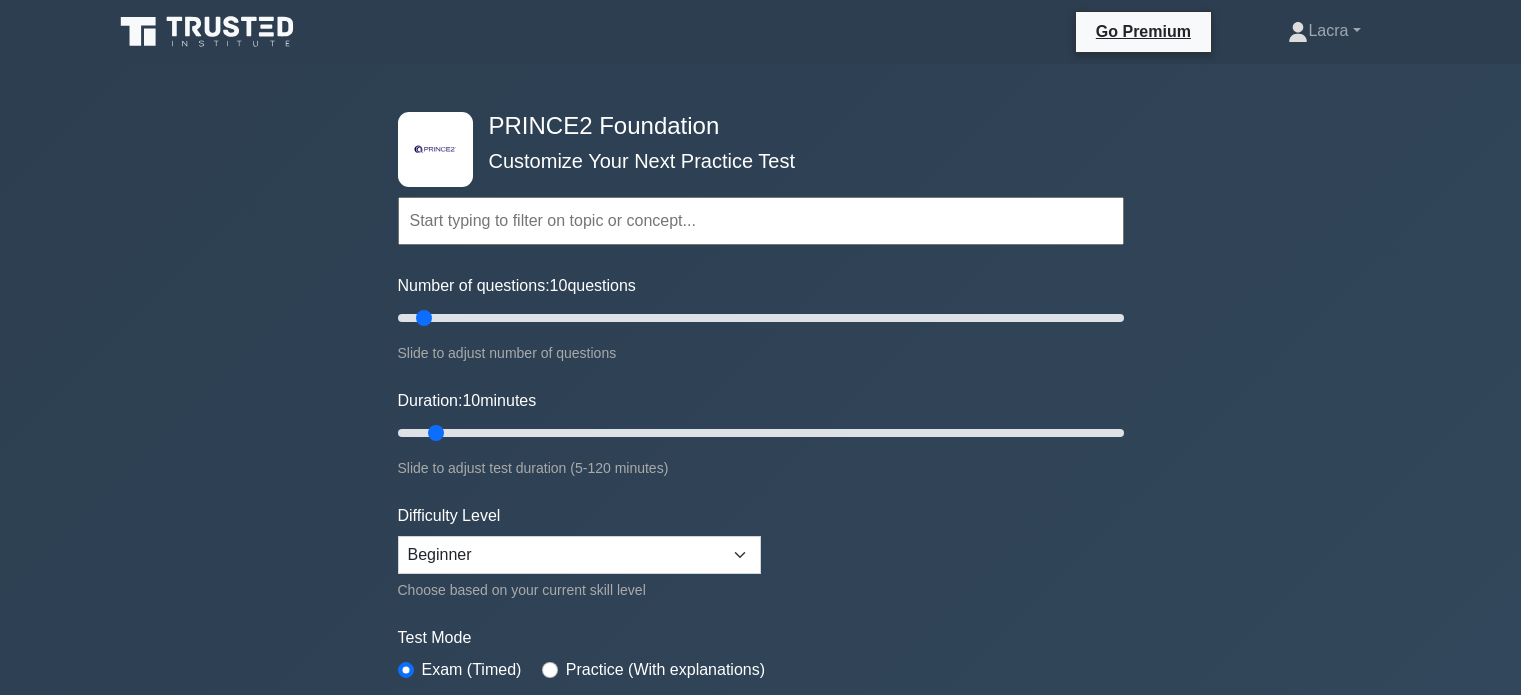 scroll, scrollTop: 0, scrollLeft: 0, axis: both 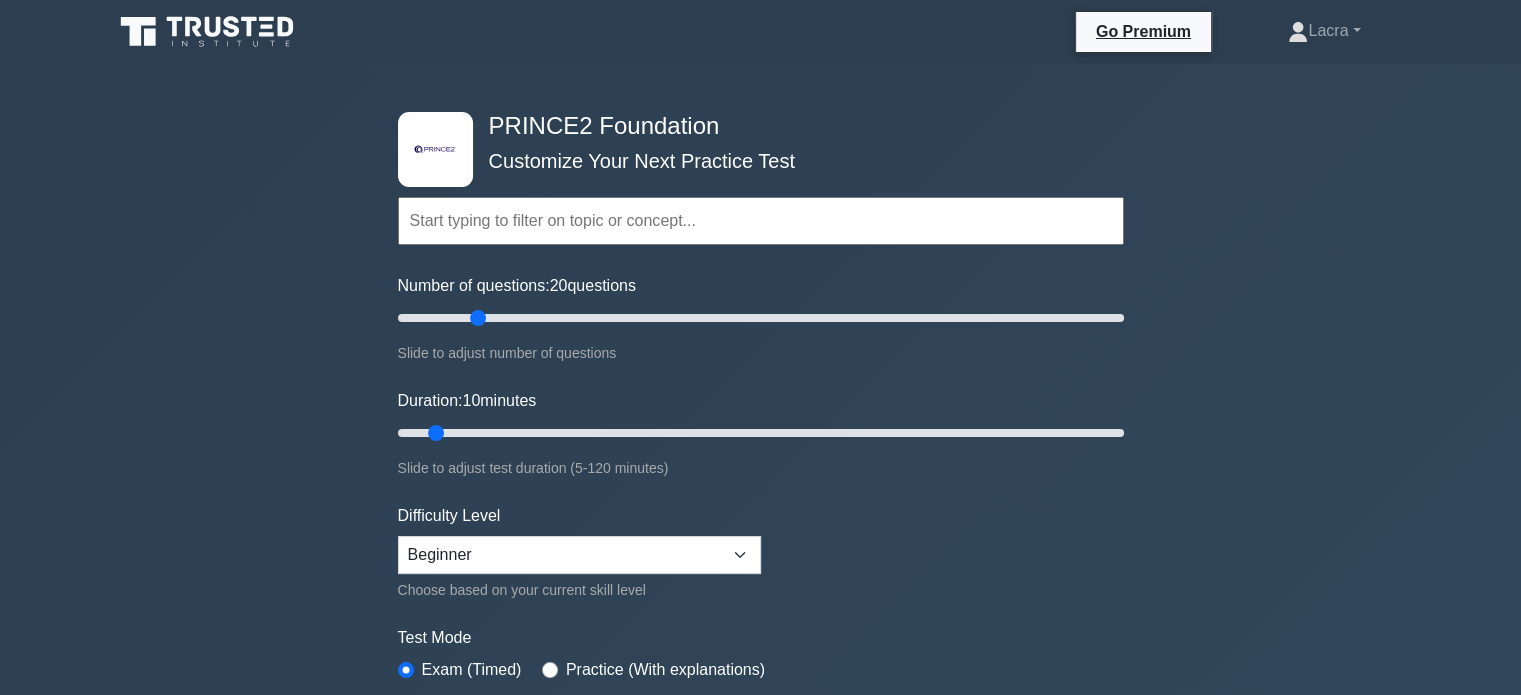 drag, startPoint x: 427, startPoint y: 317, endPoint x: 479, endPoint y: 322, distance: 52.23983 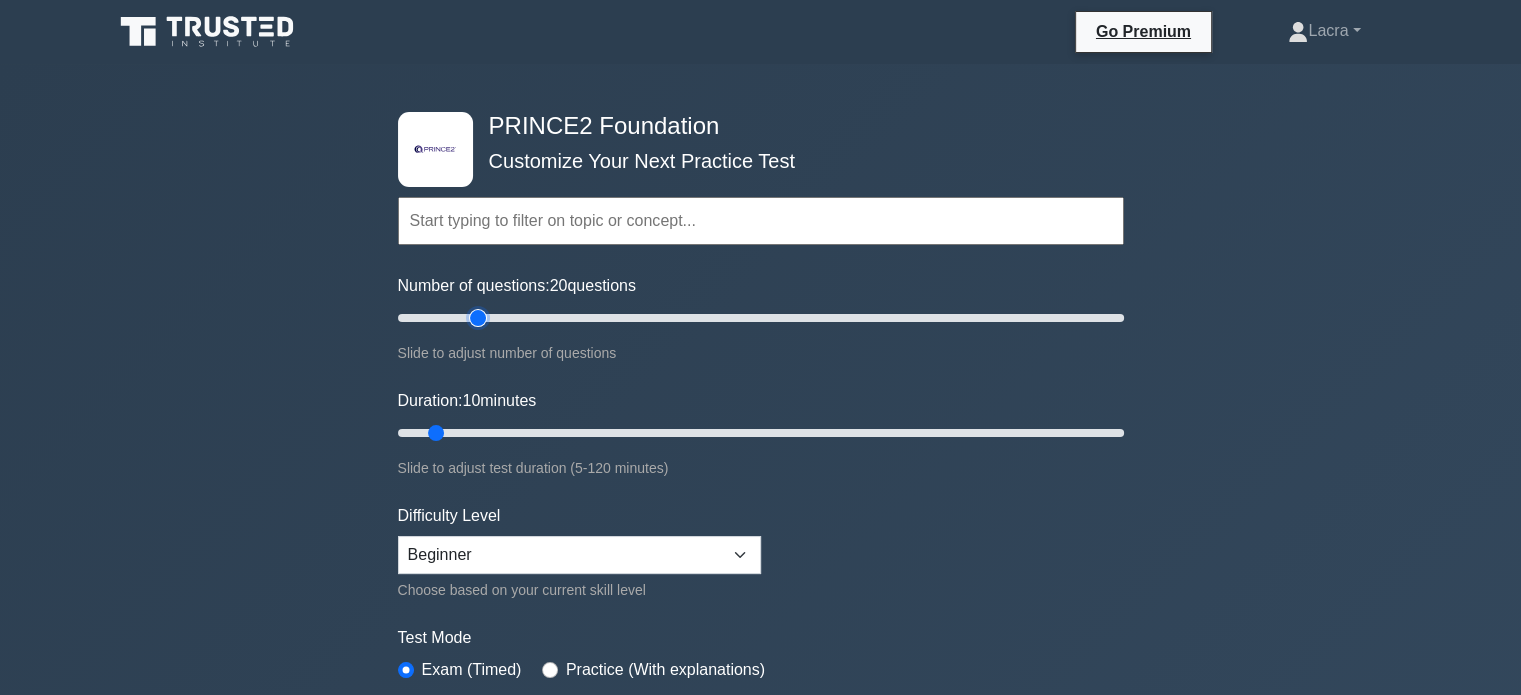 click on "Number of questions:  20  questions" at bounding box center (761, 318) 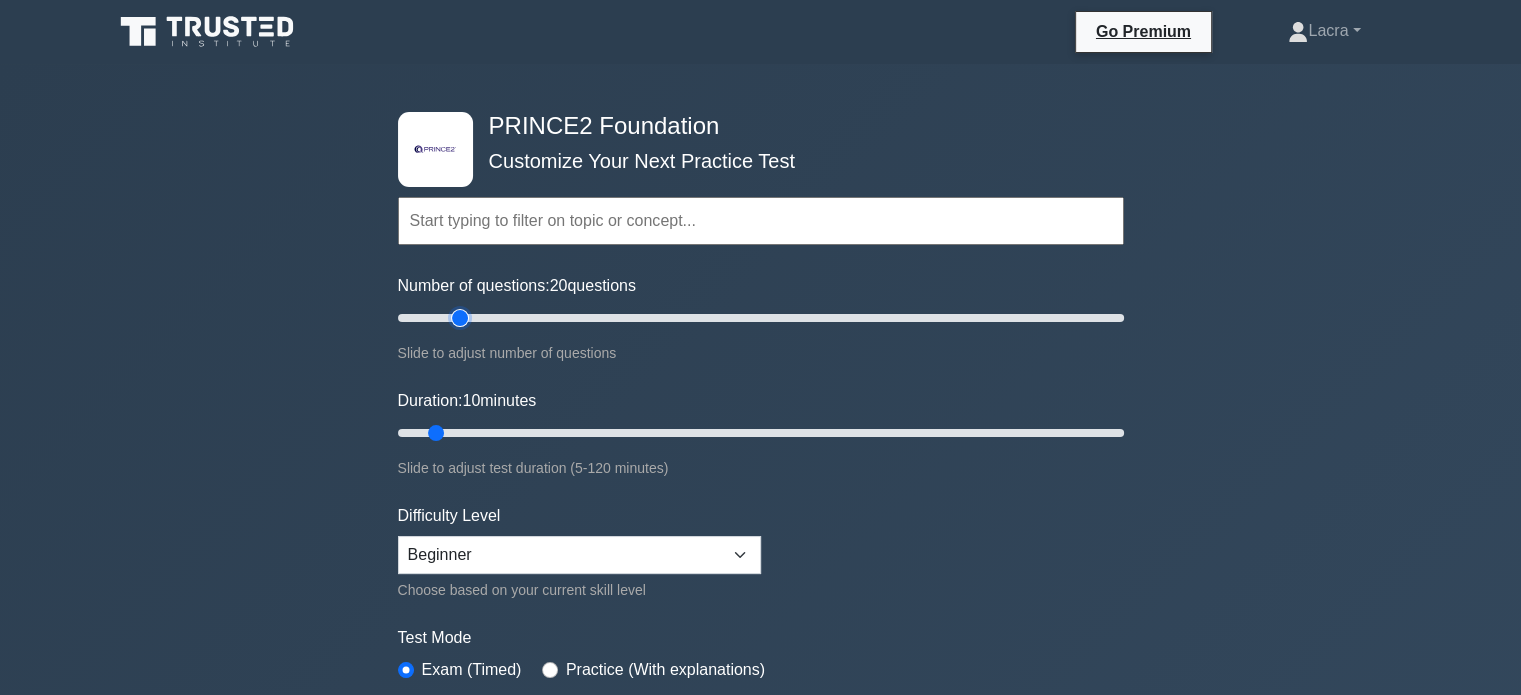 type on "20" 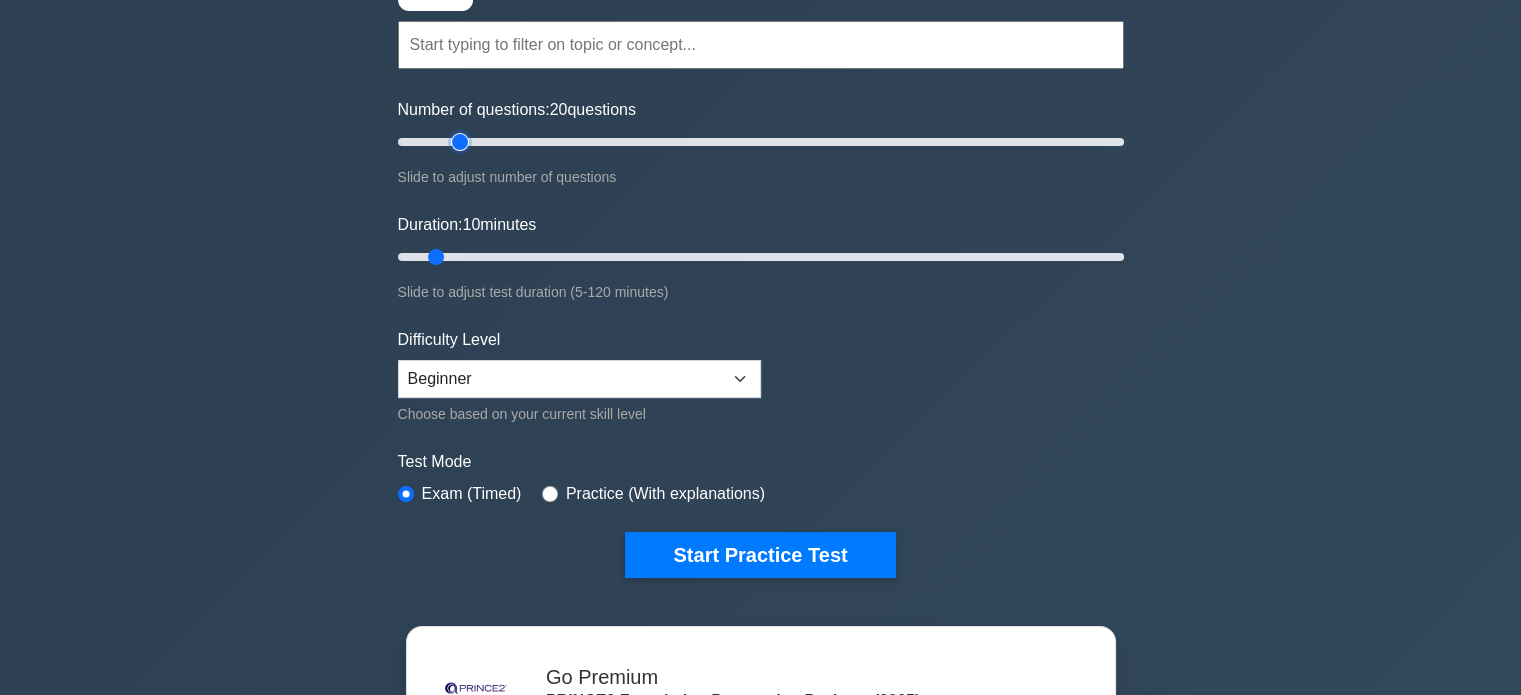 scroll, scrollTop: 200, scrollLeft: 0, axis: vertical 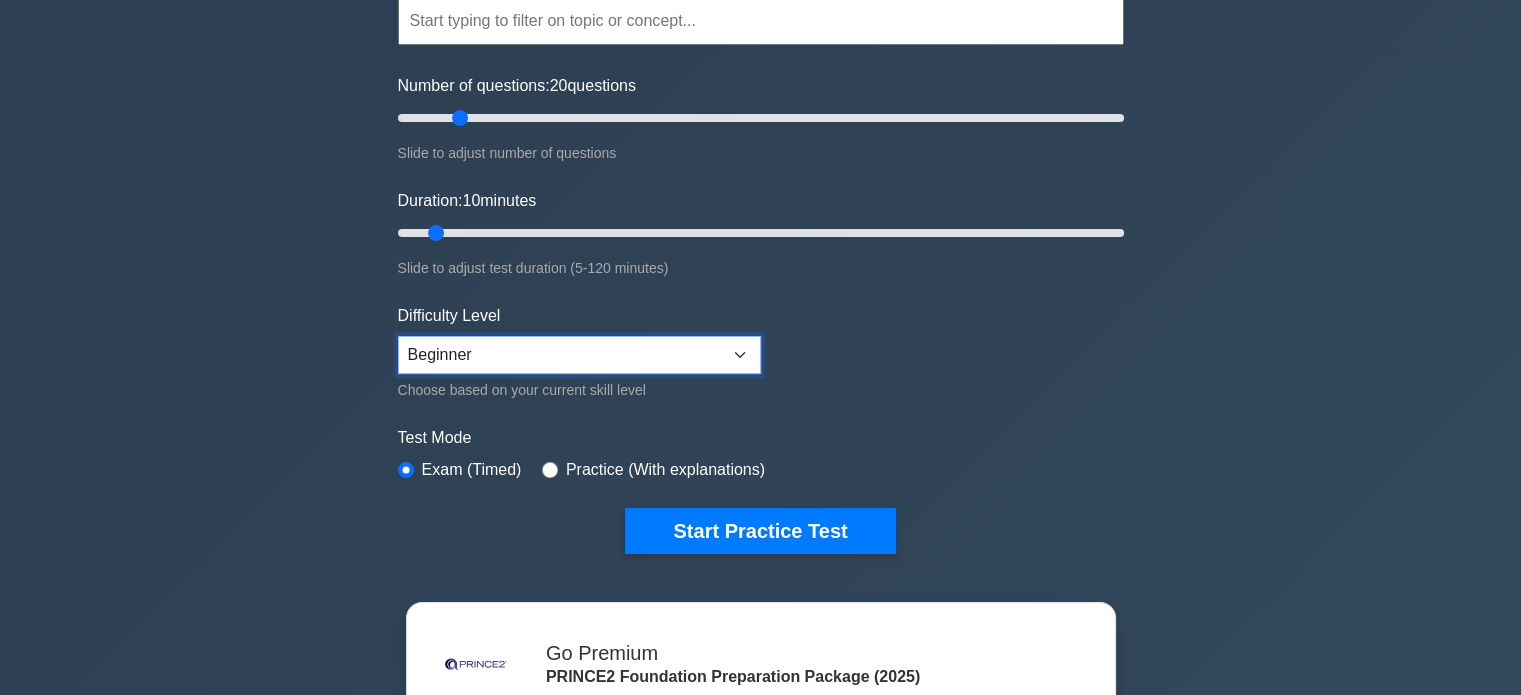 click on "Beginner
Intermediate
Expert" at bounding box center [579, 355] 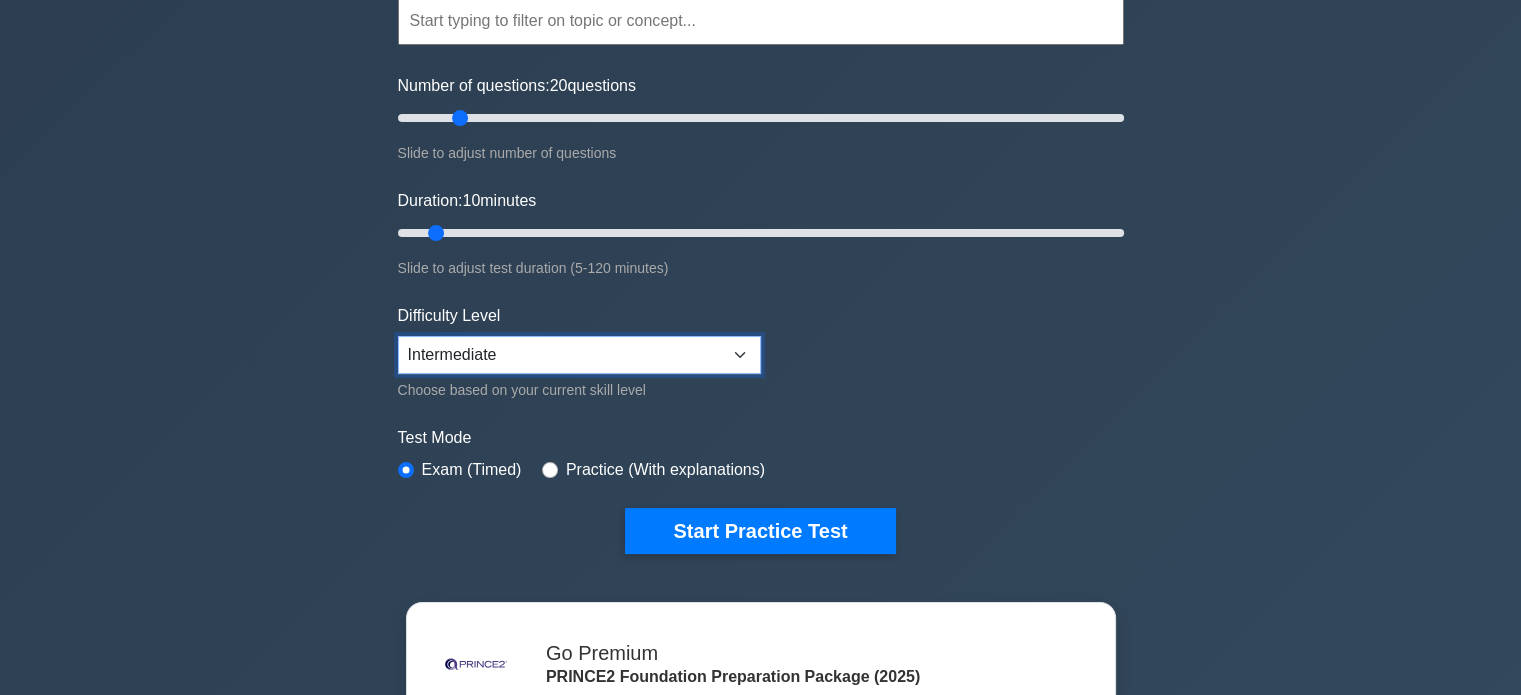 click on "Beginner
Intermediate
Expert" at bounding box center [579, 355] 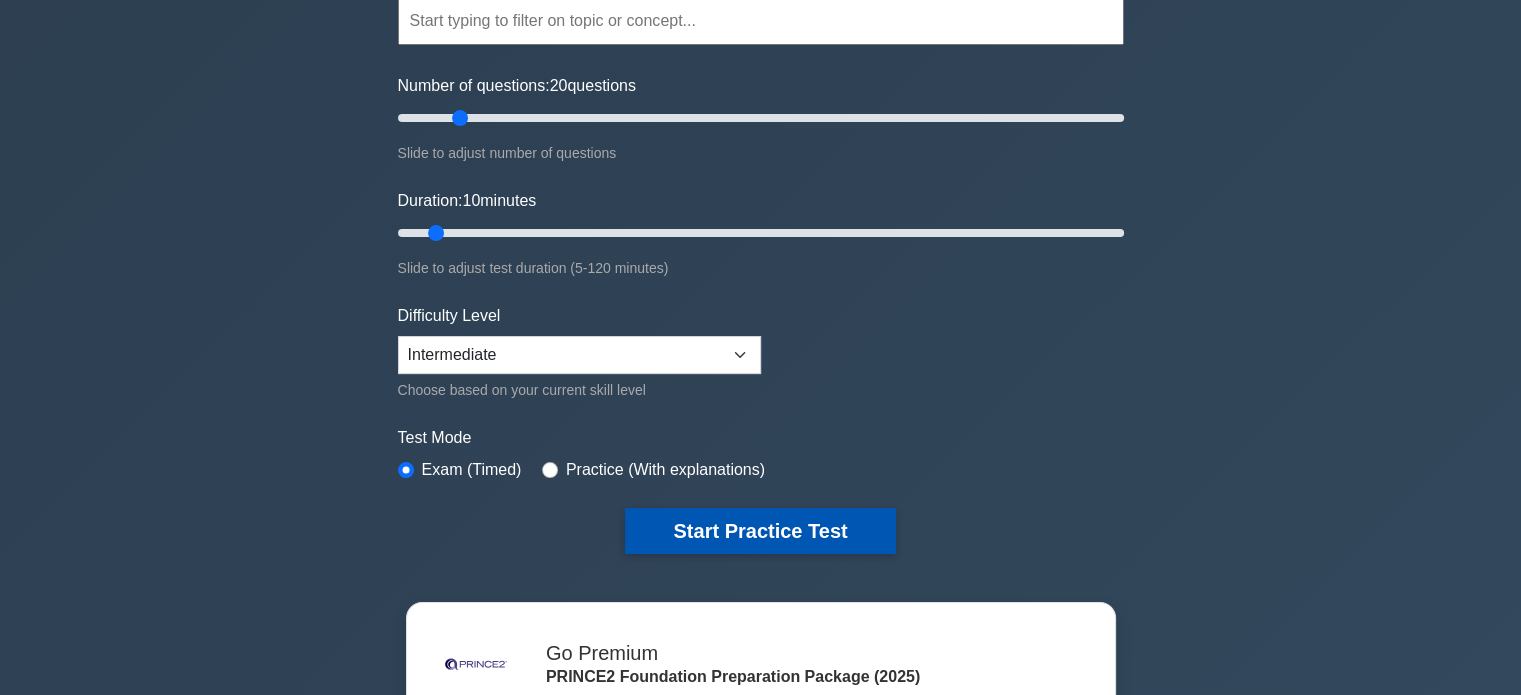 click on "Start Practice Test" at bounding box center (760, 531) 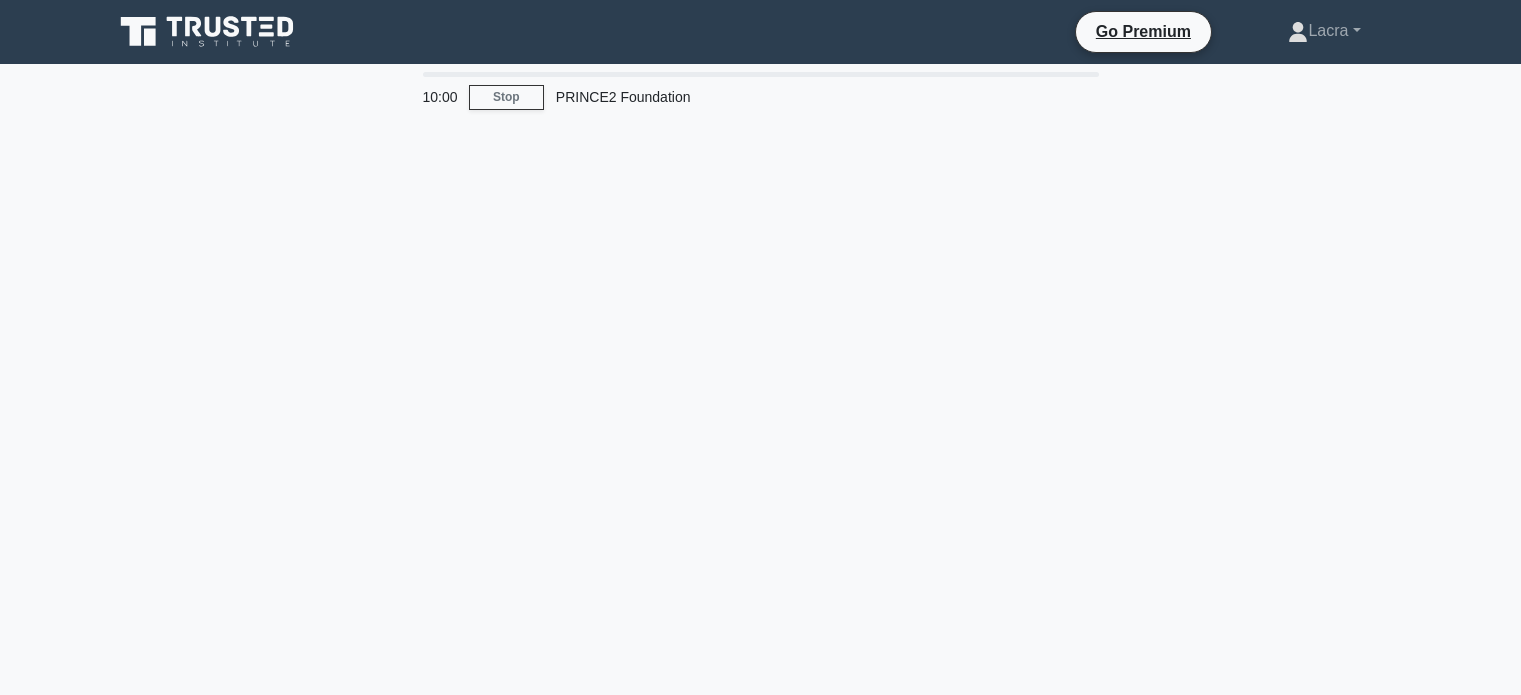 scroll, scrollTop: 0, scrollLeft: 0, axis: both 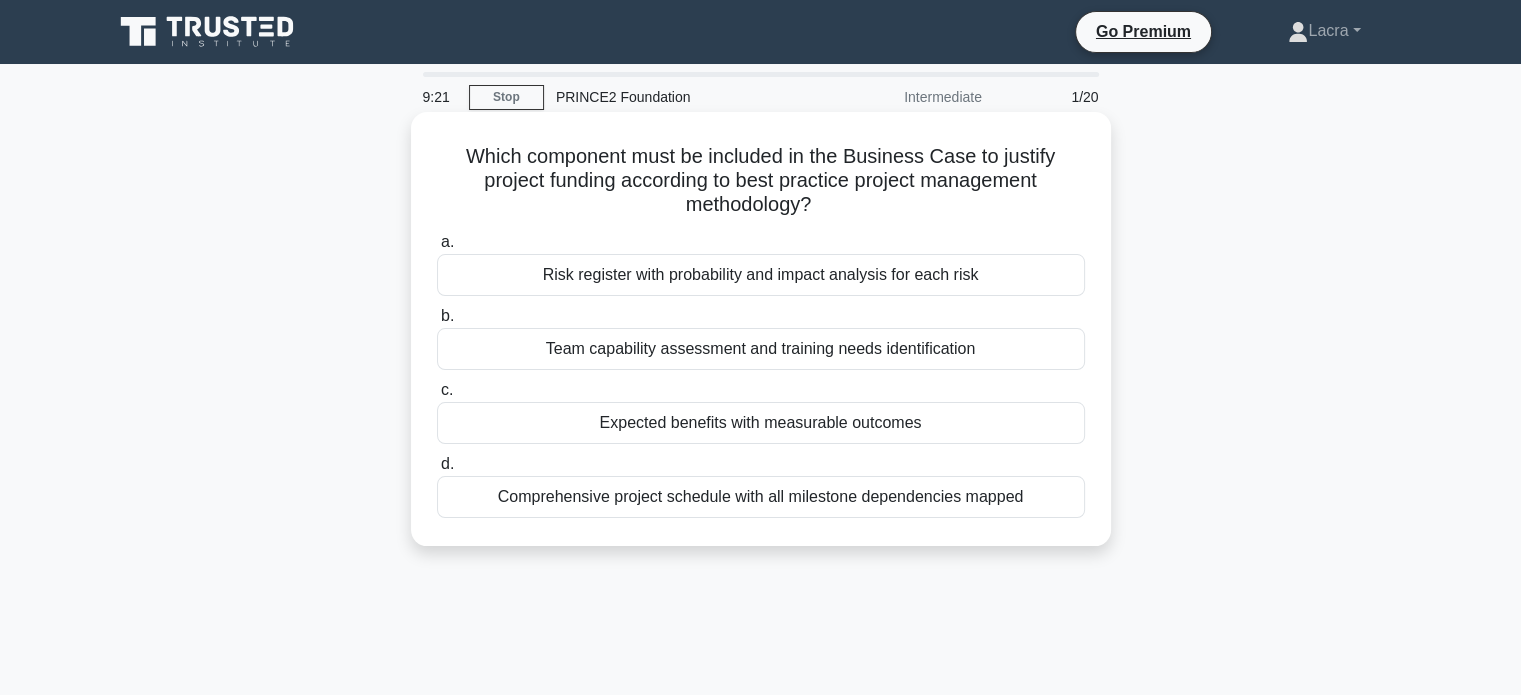 click on "Expected benefits with measurable outcomes" at bounding box center [761, 423] 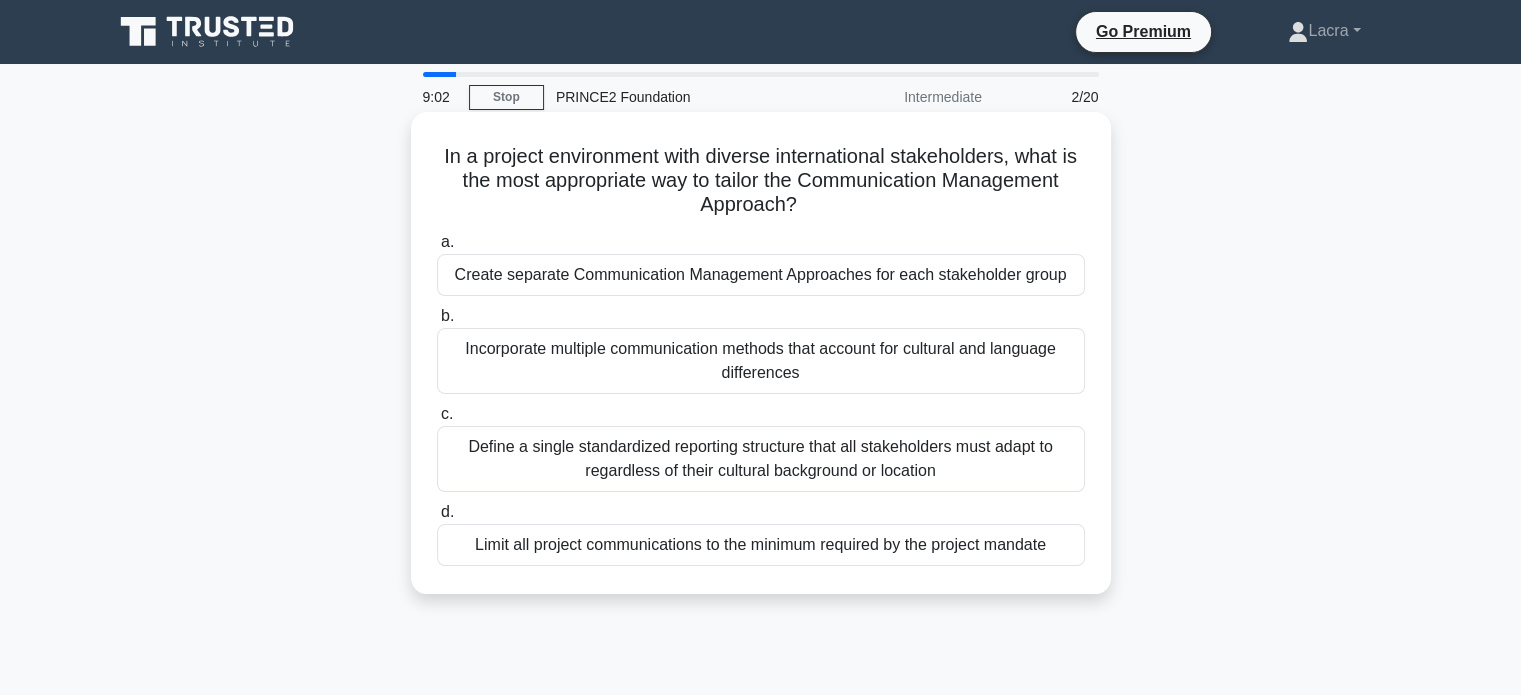 click on "Incorporate multiple communication methods that account for cultural and language differences" at bounding box center (761, 361) 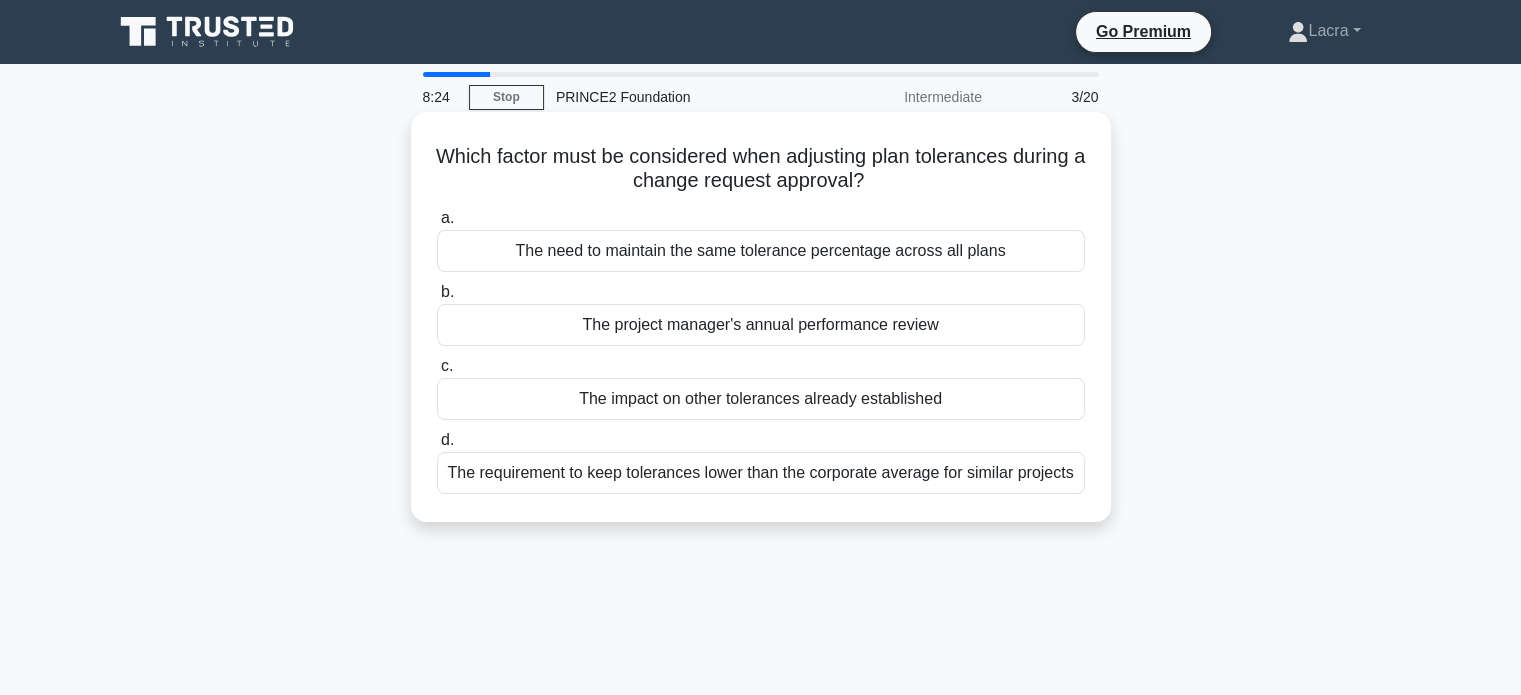 click on "The impact on other tolerances already established" at bounding box center [761, 399] 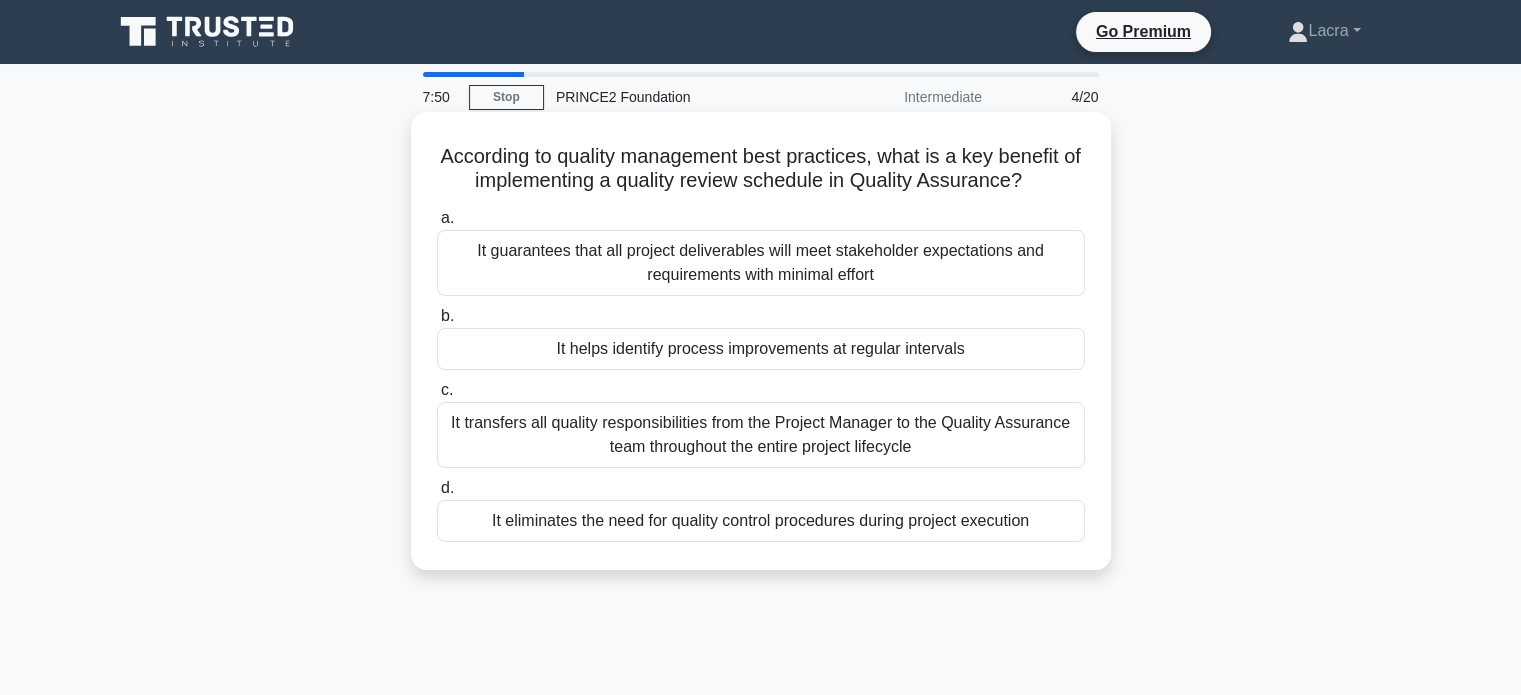 click on "It helps identify process improvements at regular intervals" at bounding box center [761, 349] 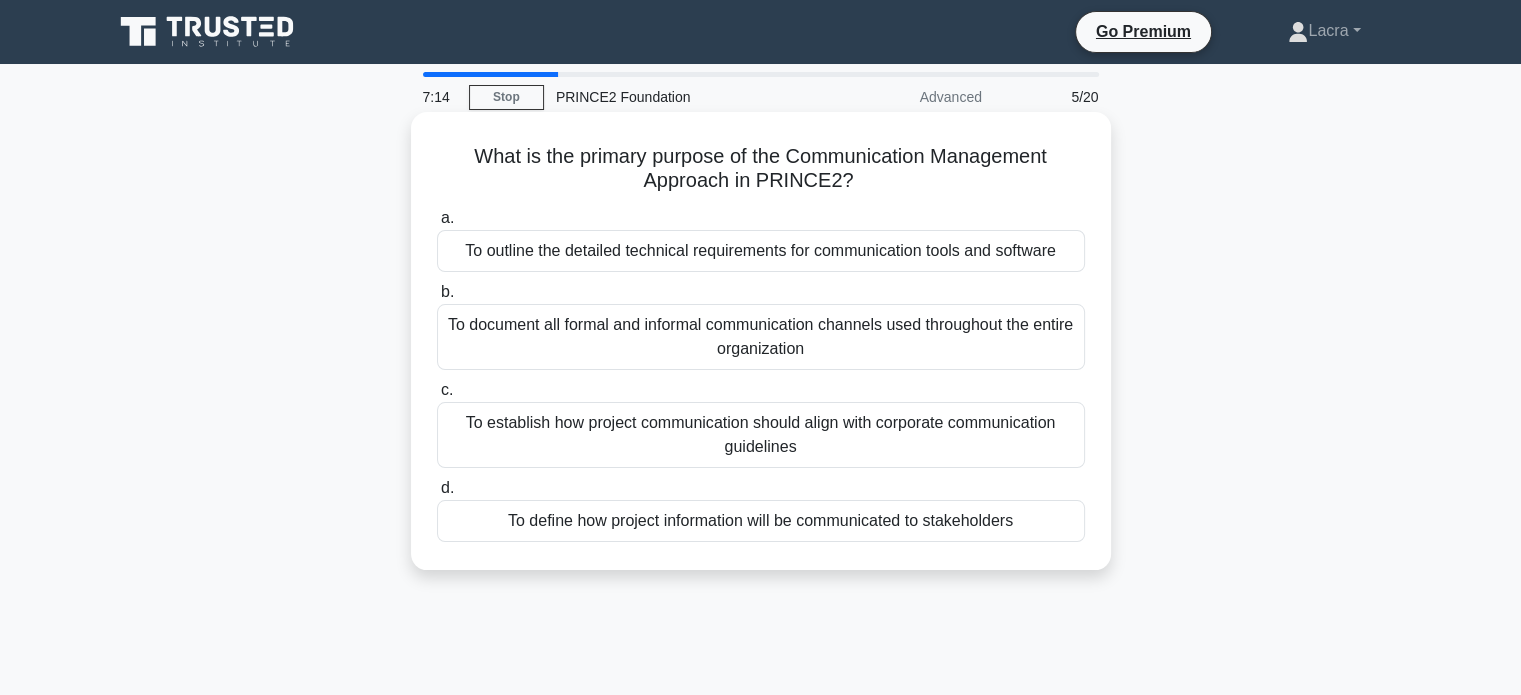 click on "To outline the detailed technical requirements for communication tools and software" at bounding box center (761, 251) 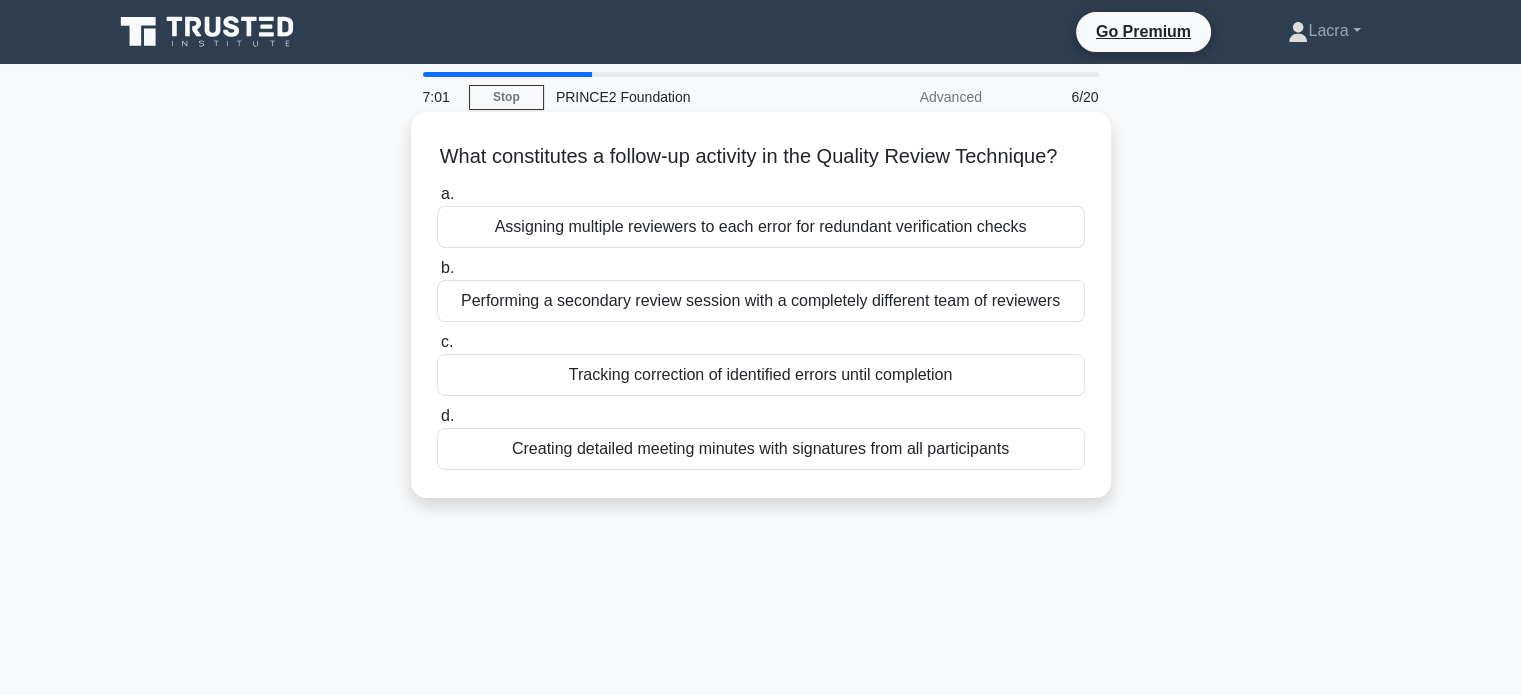 click on "Tracking correction of identified errors until completion" at bounding box center (761, 375) 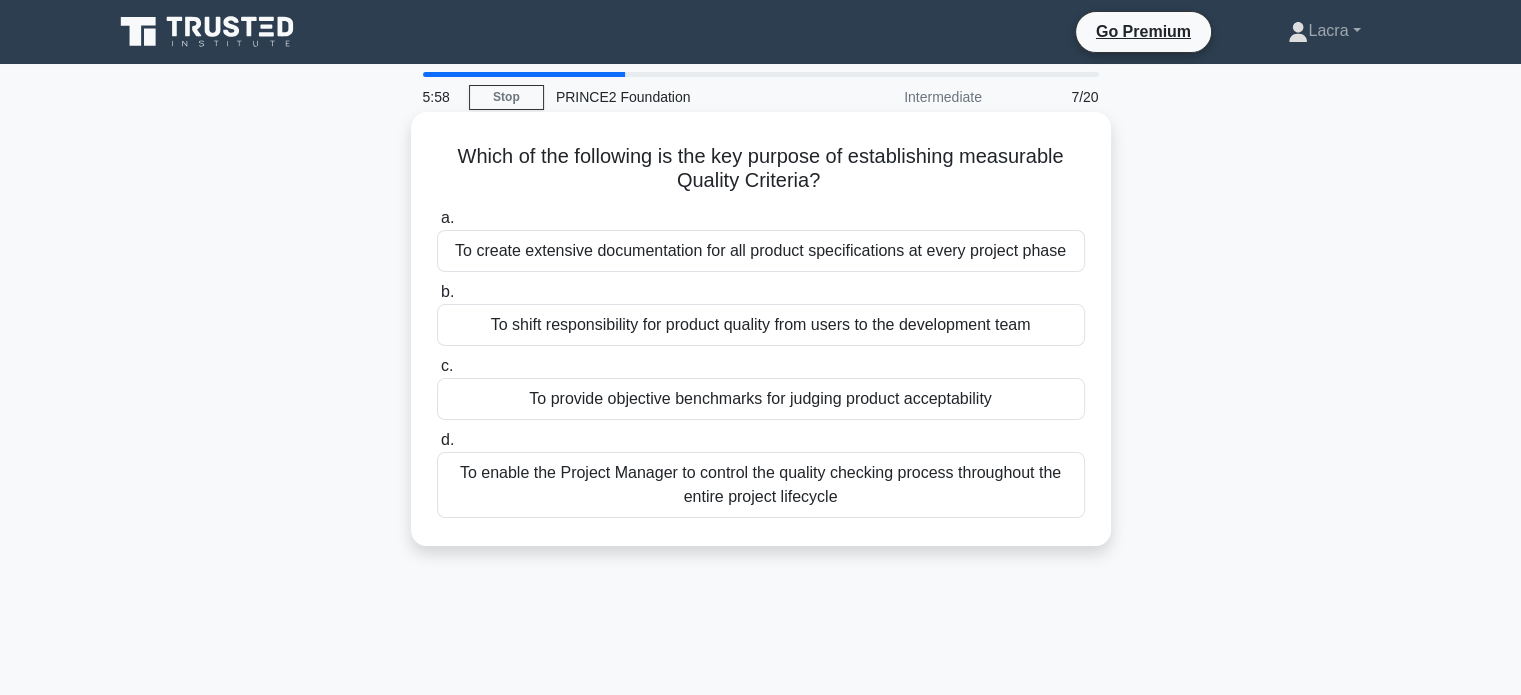 click on "To enable the Project Manager to control the quality checking process throughout the entire project lifecycle" at bounding box center [761, 485] 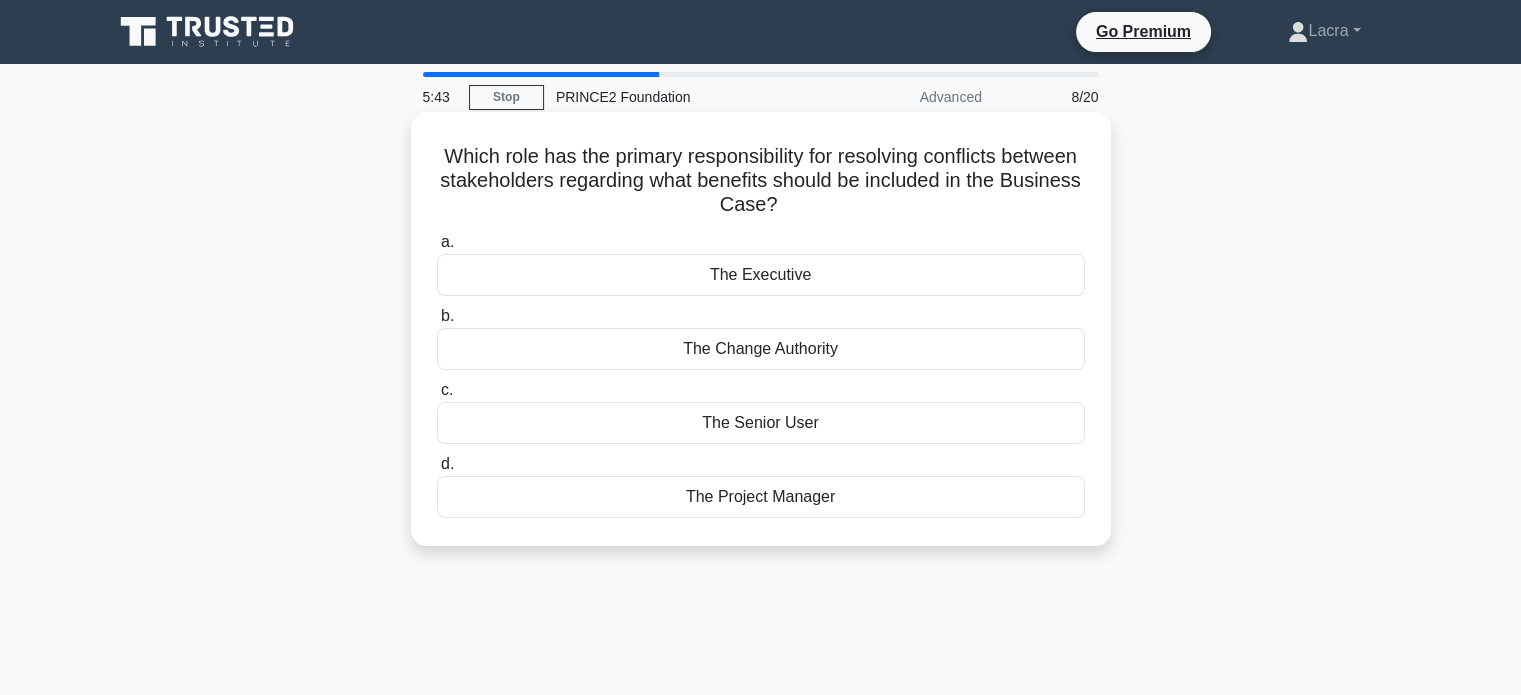click on "The Executive" at bounding box center [761, 275] 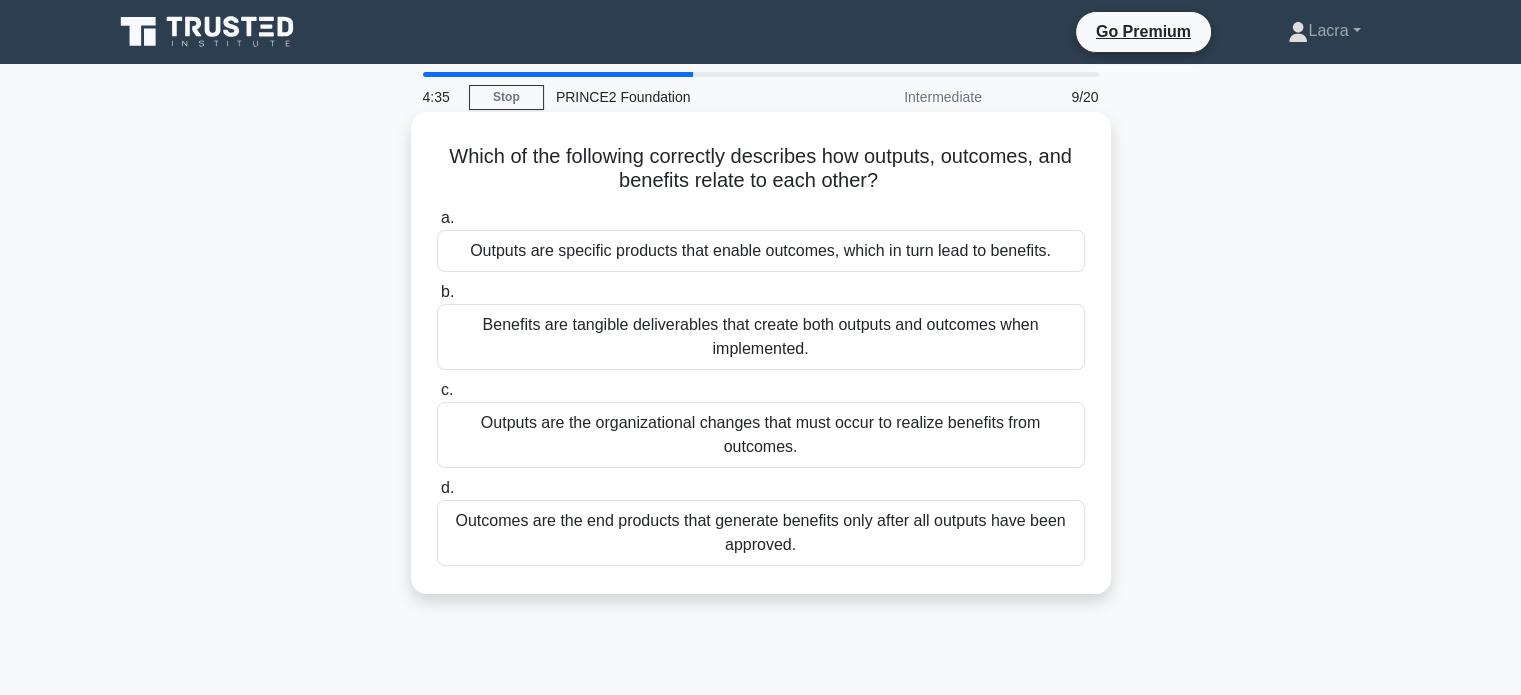 click on "Outputs are specific products that enable outcomes, which in turn lead to benefits." at bounding box center (761, 251) 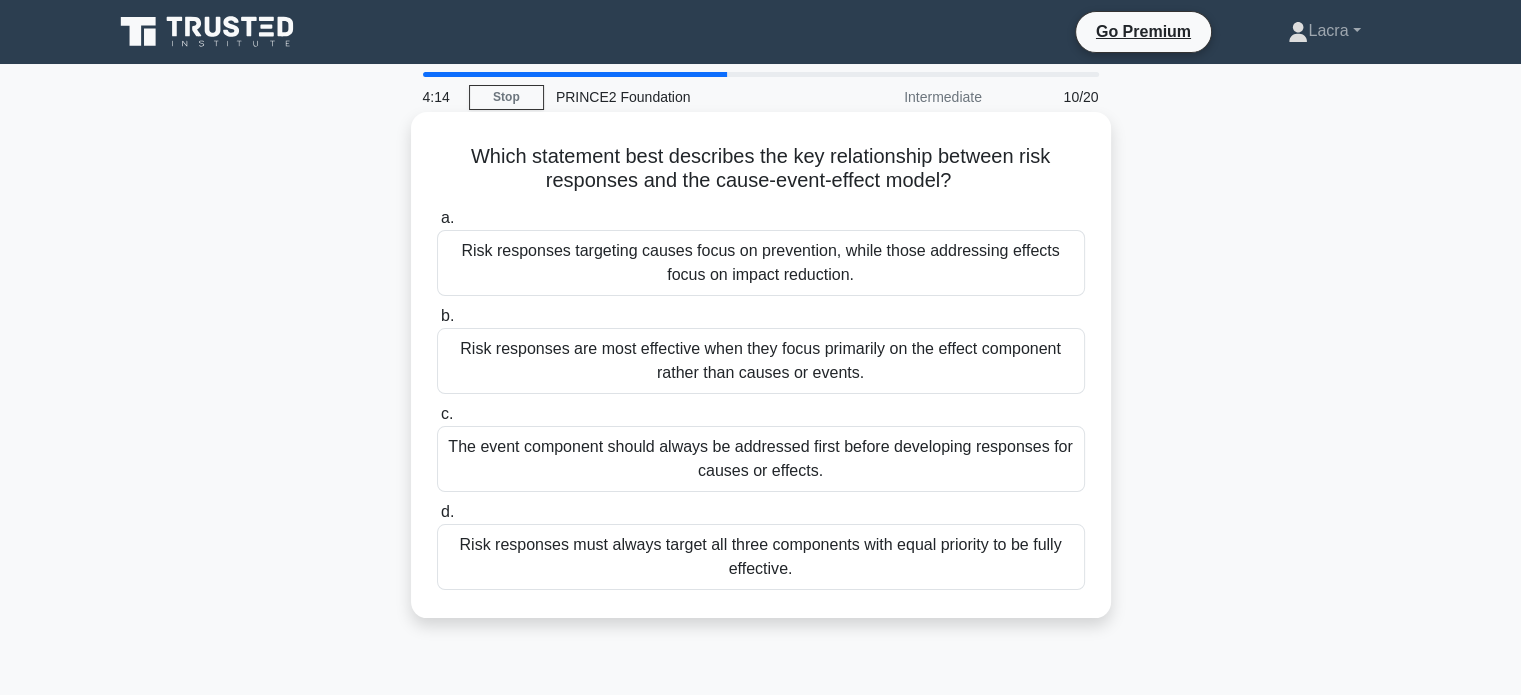 click on "Risk responses targeting causes focus on prevention, while those addressing effects focus on impact reduction." at bounding box center [761, 263] 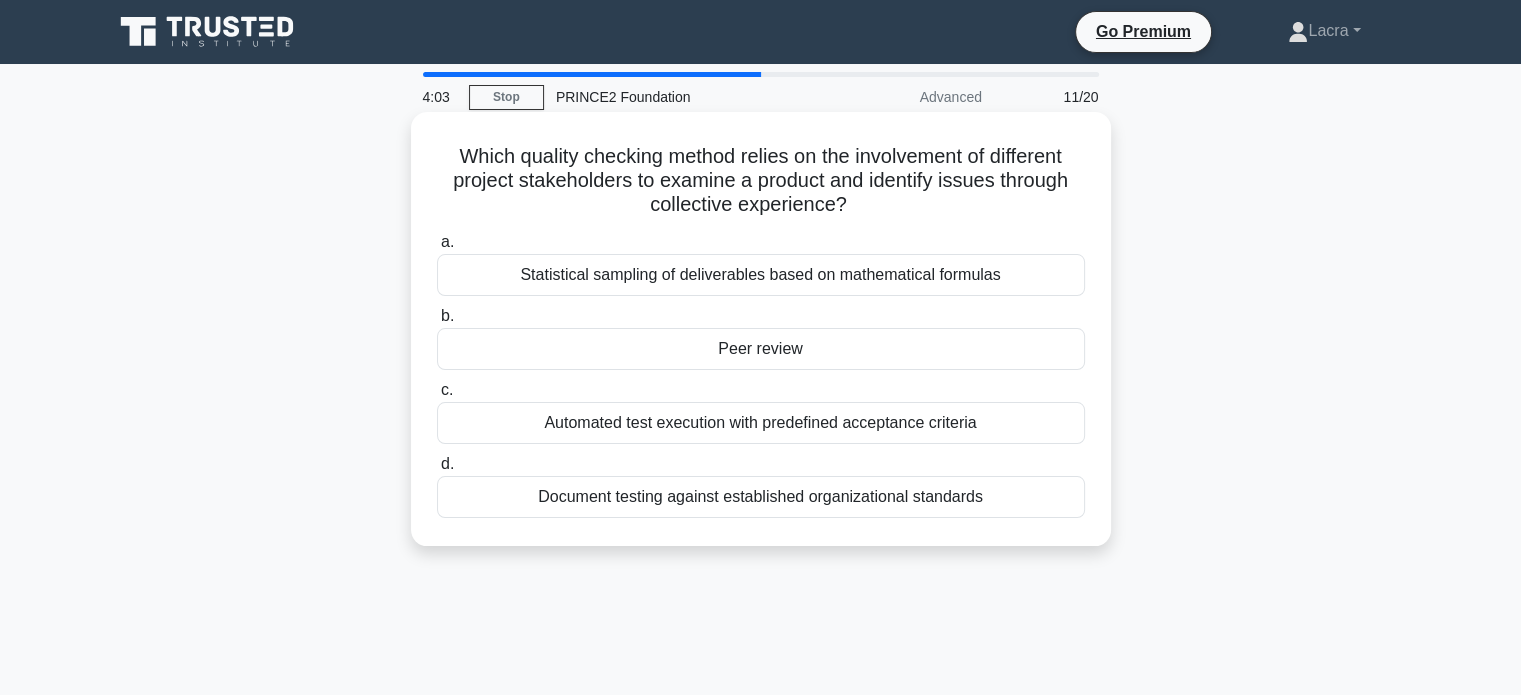 click on "Document testing against established organizational standards" at bounding box center (761, 497) 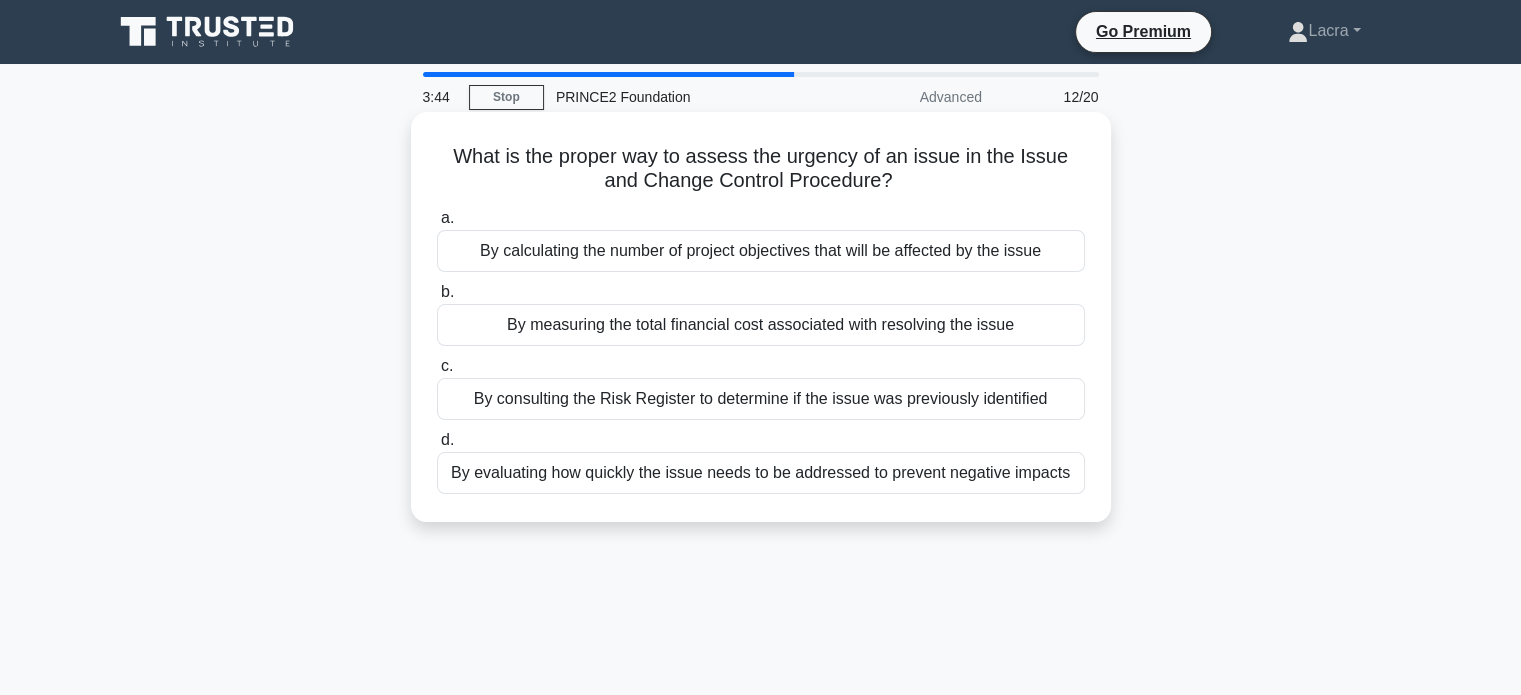 click on "By evaluating how quickly the issue needs to be addressed to prevent negative impacts" at bounding box center (761, 473) 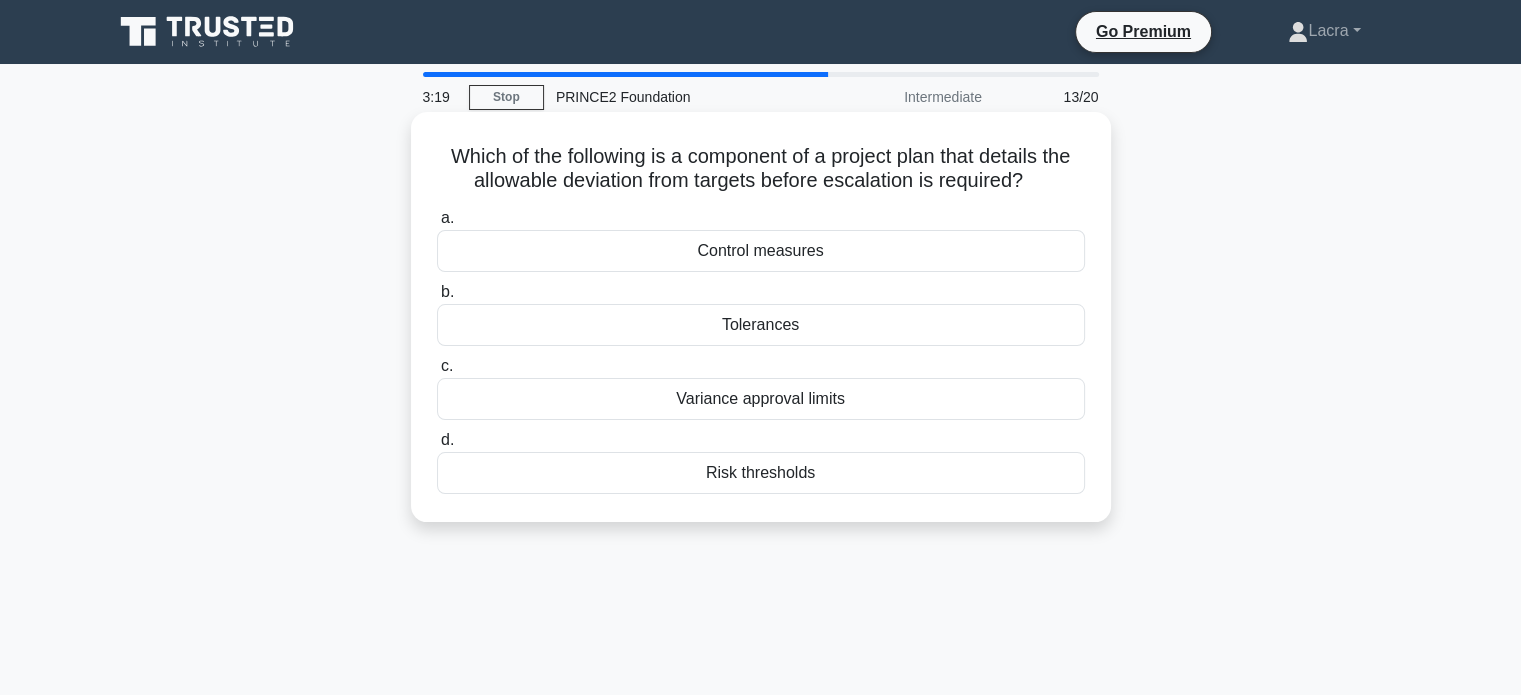 click on "Tolerances" at bounding box center [761, 325] 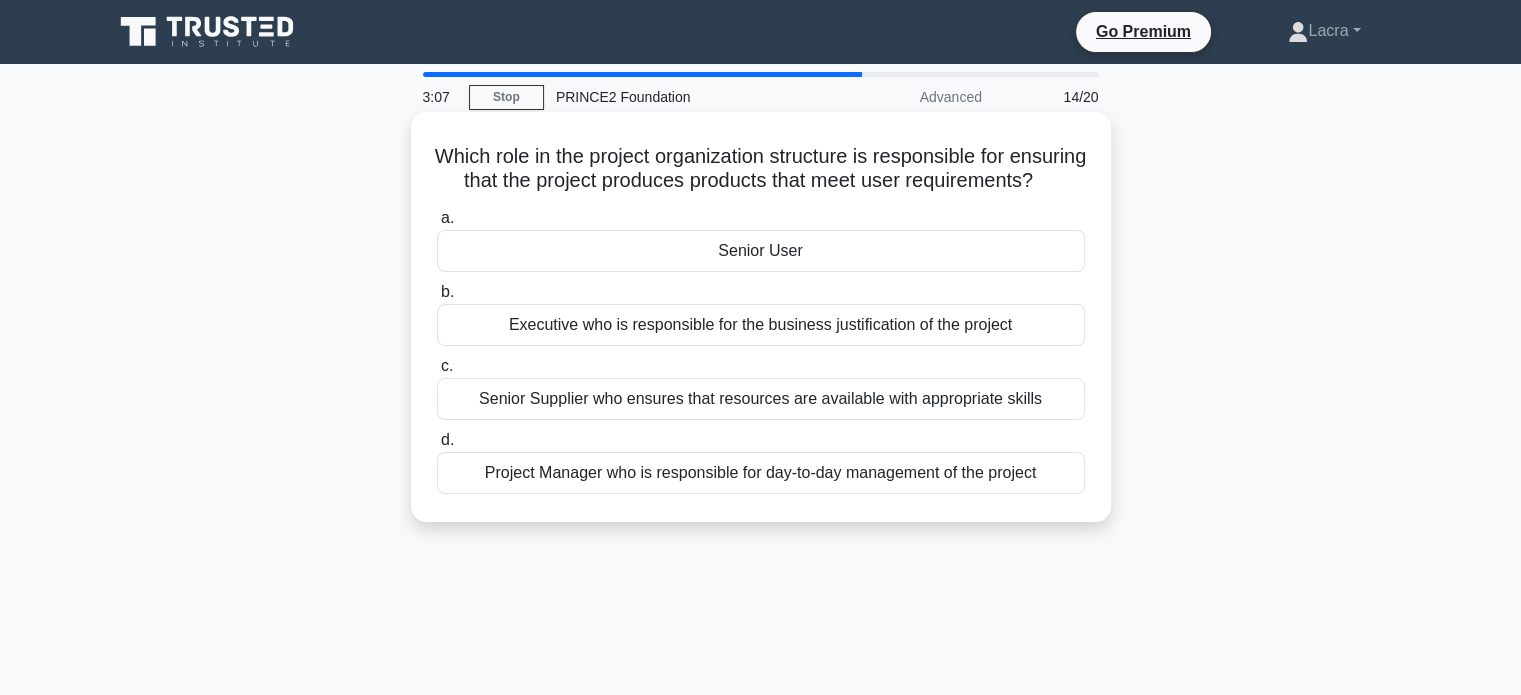 click on "Senior User" at bounding box center (761, 251) 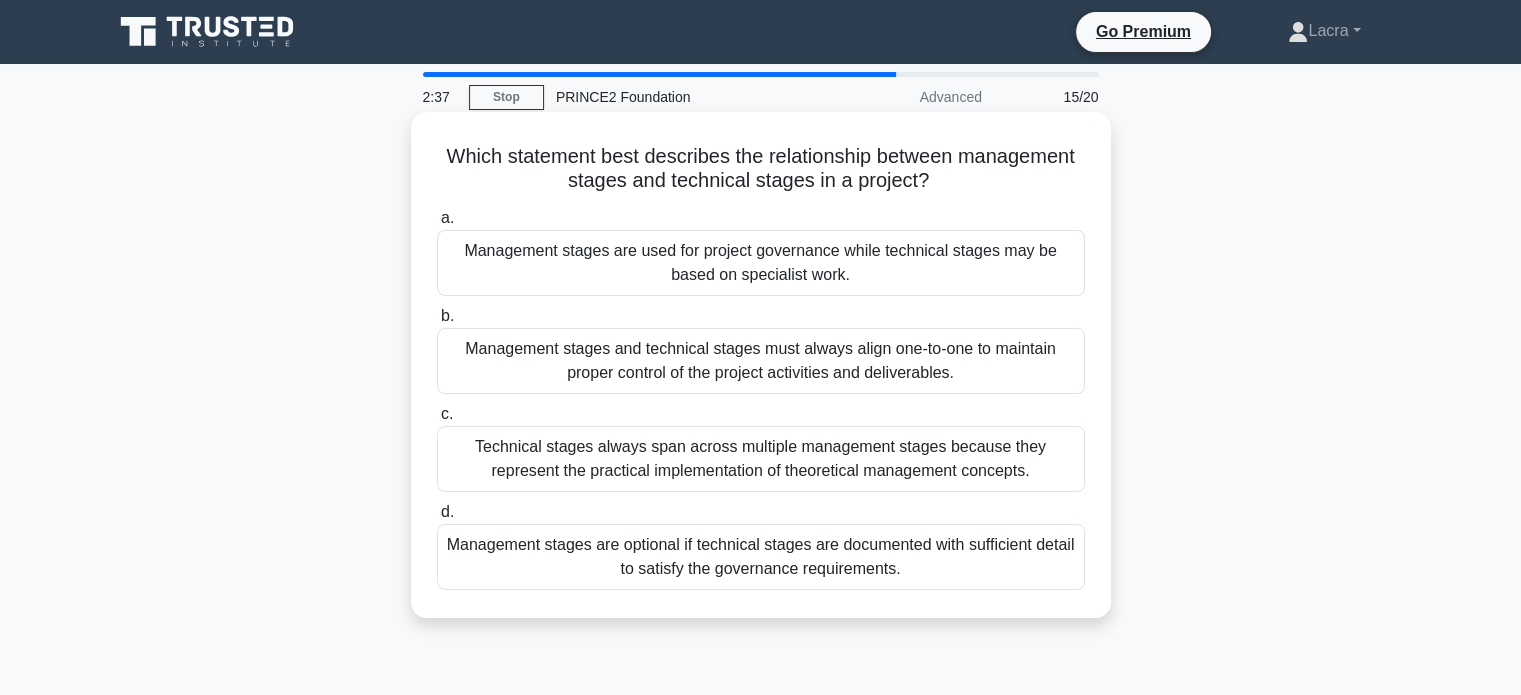 click on "Technical stages always span across multiple management stages because they represent the practical implementation of theoretical management concepts." at bounding box center [761, 459] 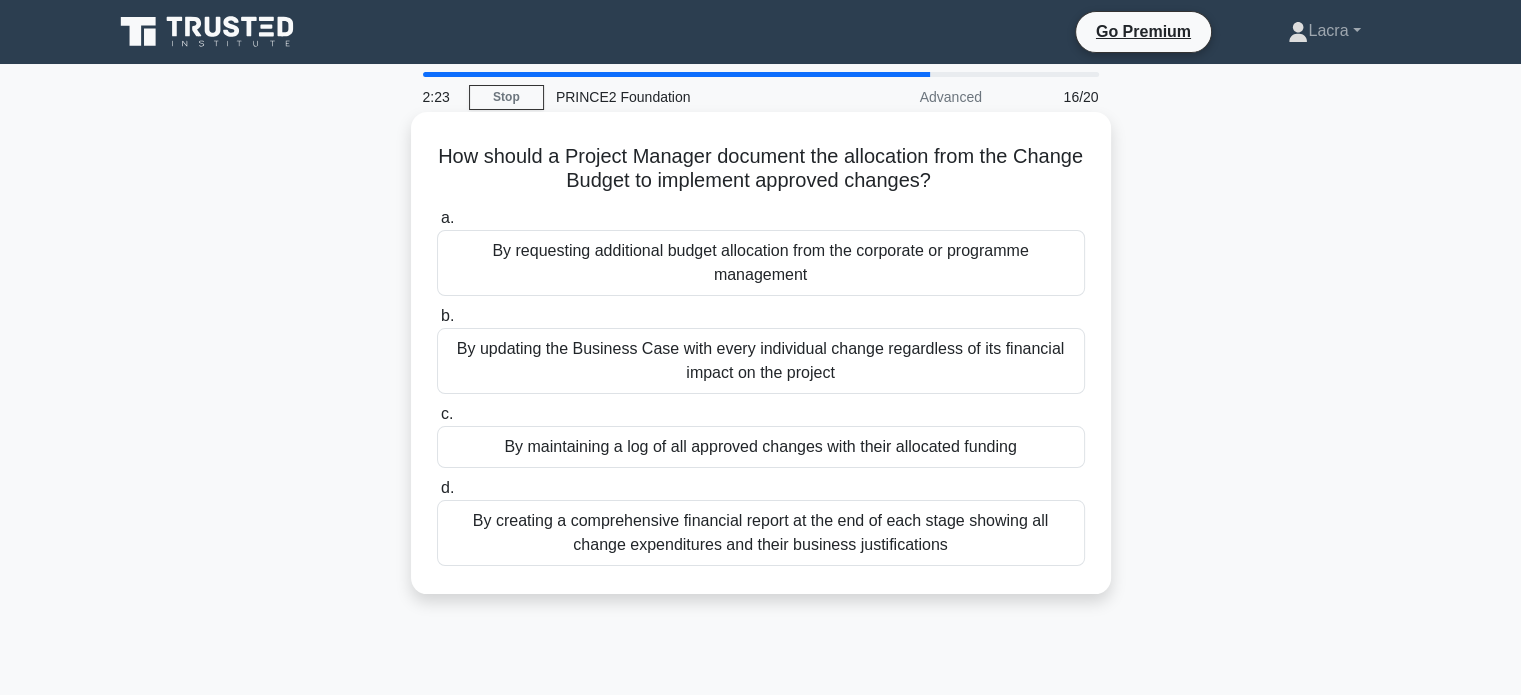 click on "By maintaining a log of all approved changes with their allocated funding" at bounding box center [761, 447] 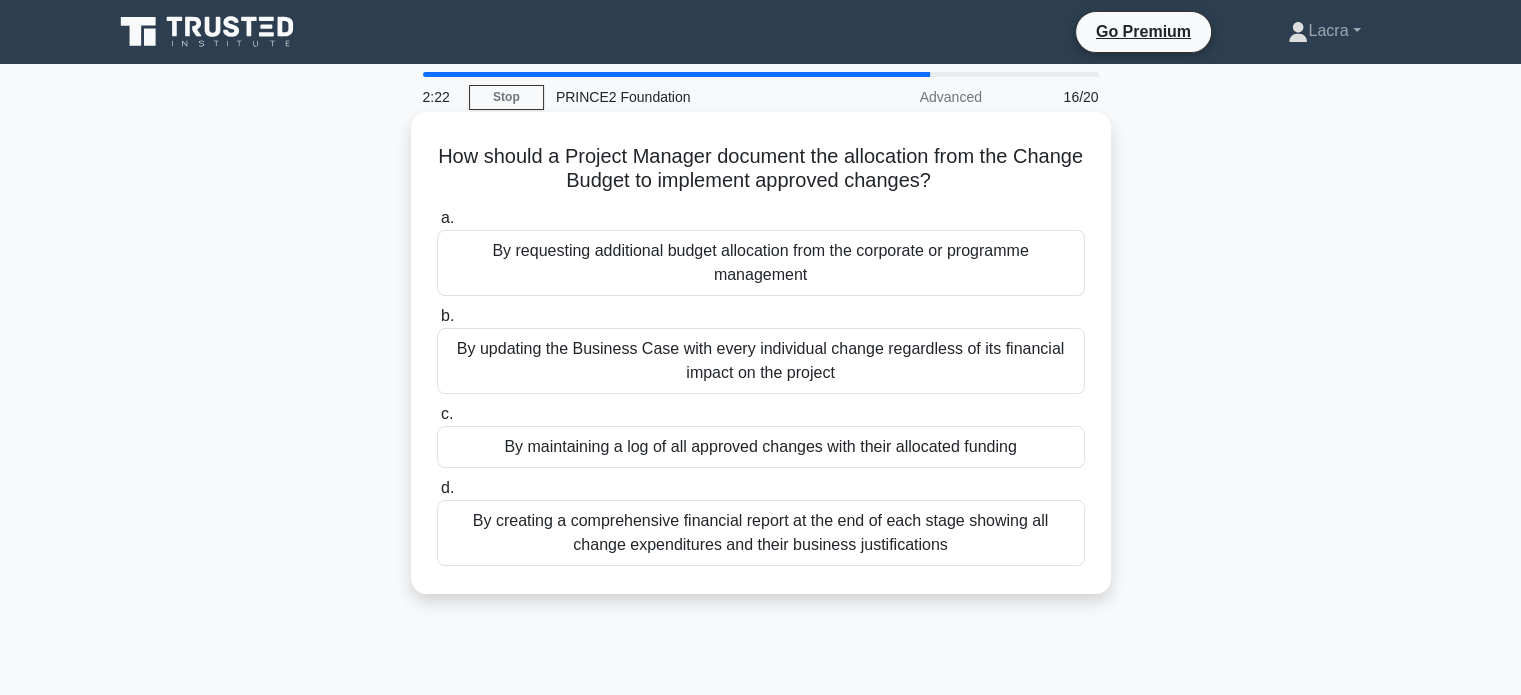 click on "By maintaining a log of all approved changes with their allocated funding" at bounding box center [761, 447] 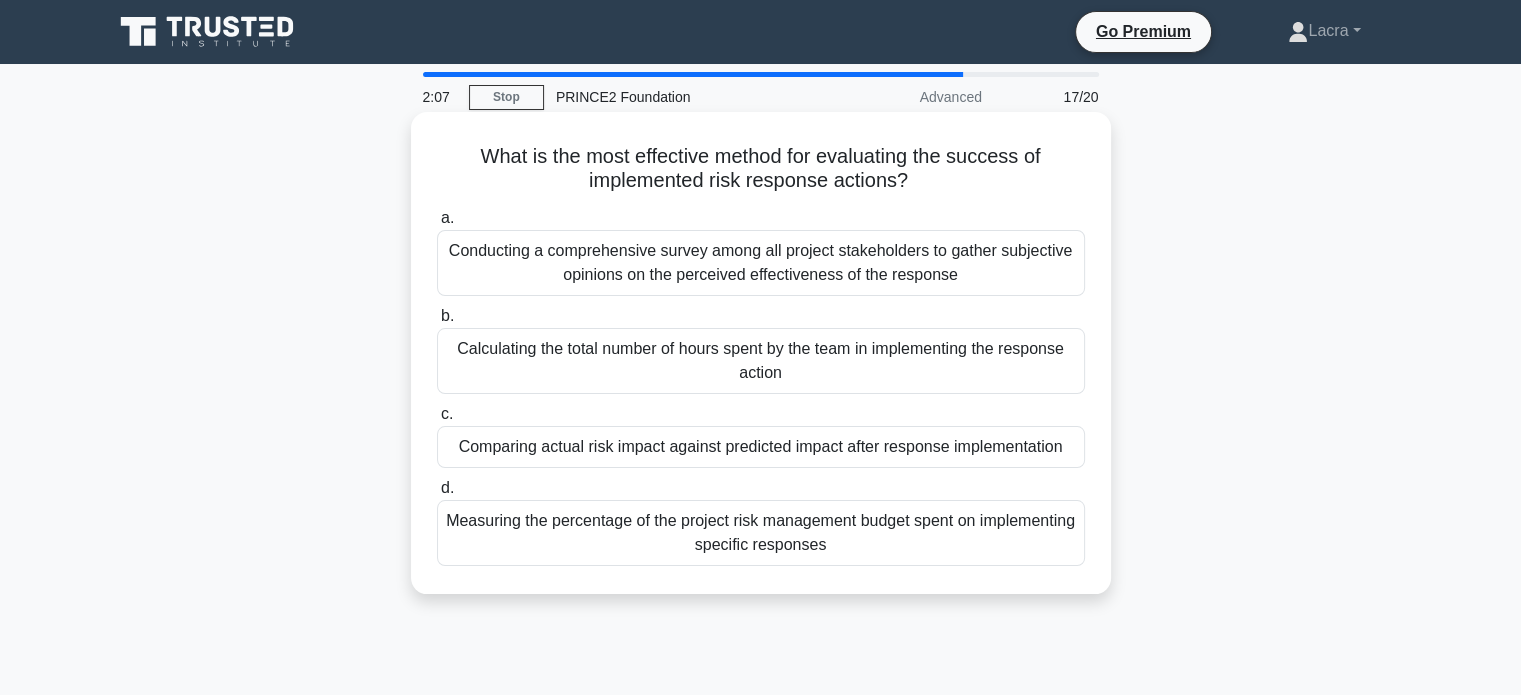 click on "Comparing actual risk impact against predicted impact after response implementation" at bounding box center [761, 447] 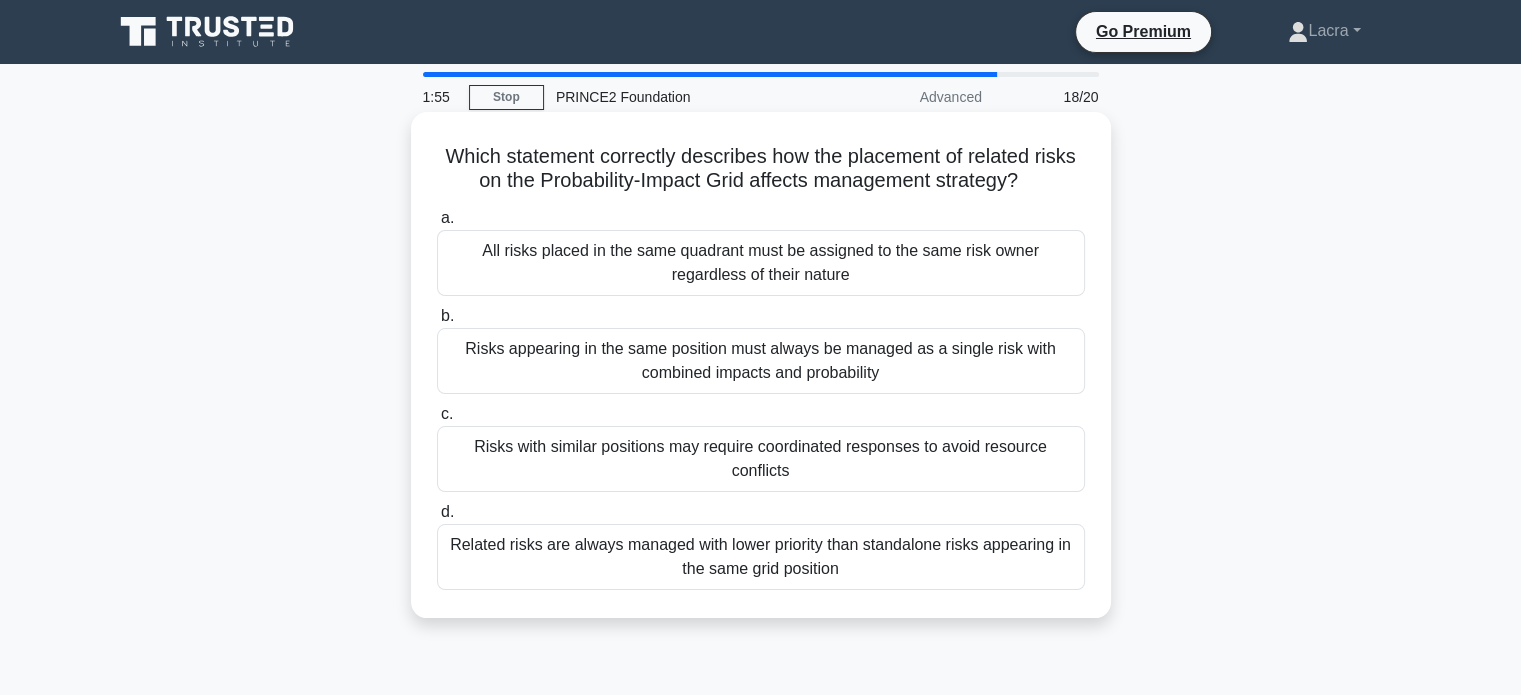 click on "Related risks are always managed with lower priority than standalone risks appearing in the same grid position" at bounding box center [761, 557] 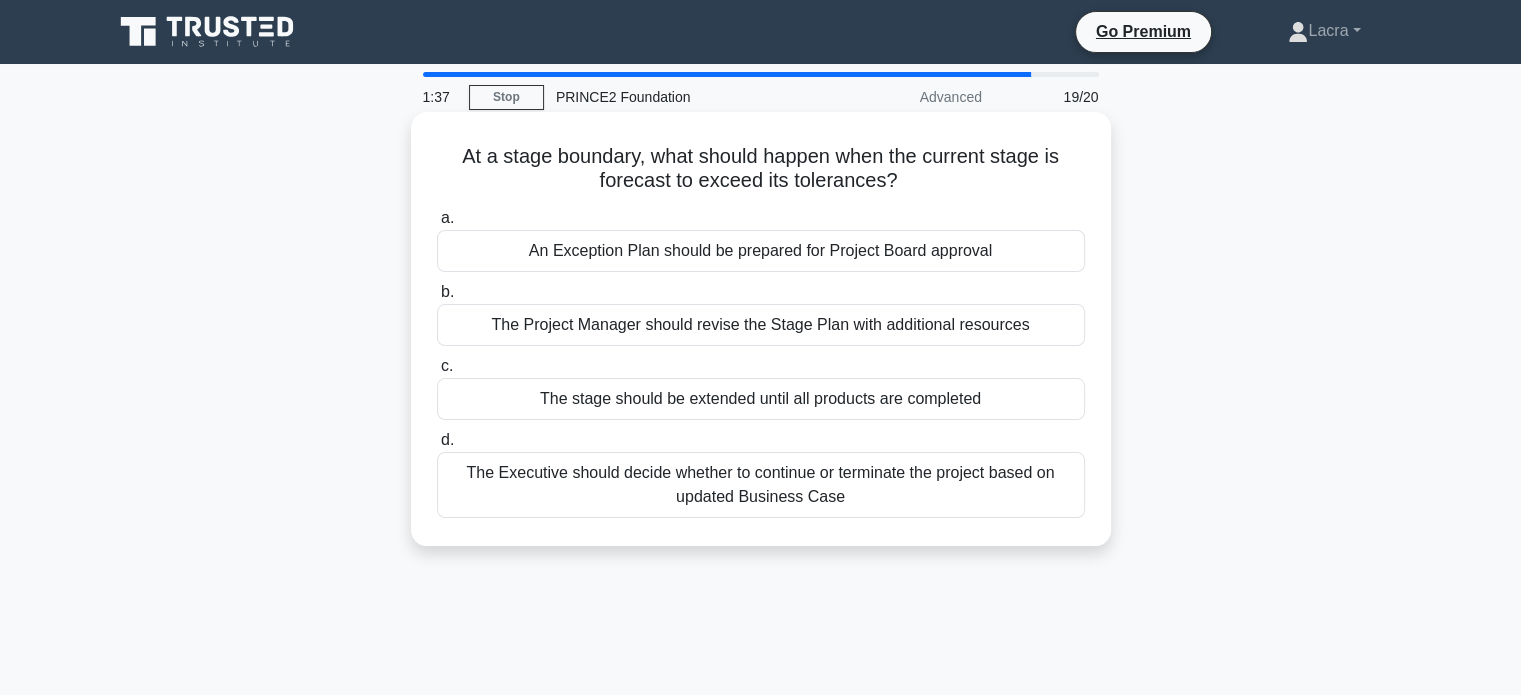 click on "An Exception Plan should be prepared for Project Board approval" at bounding box center (761, 251) 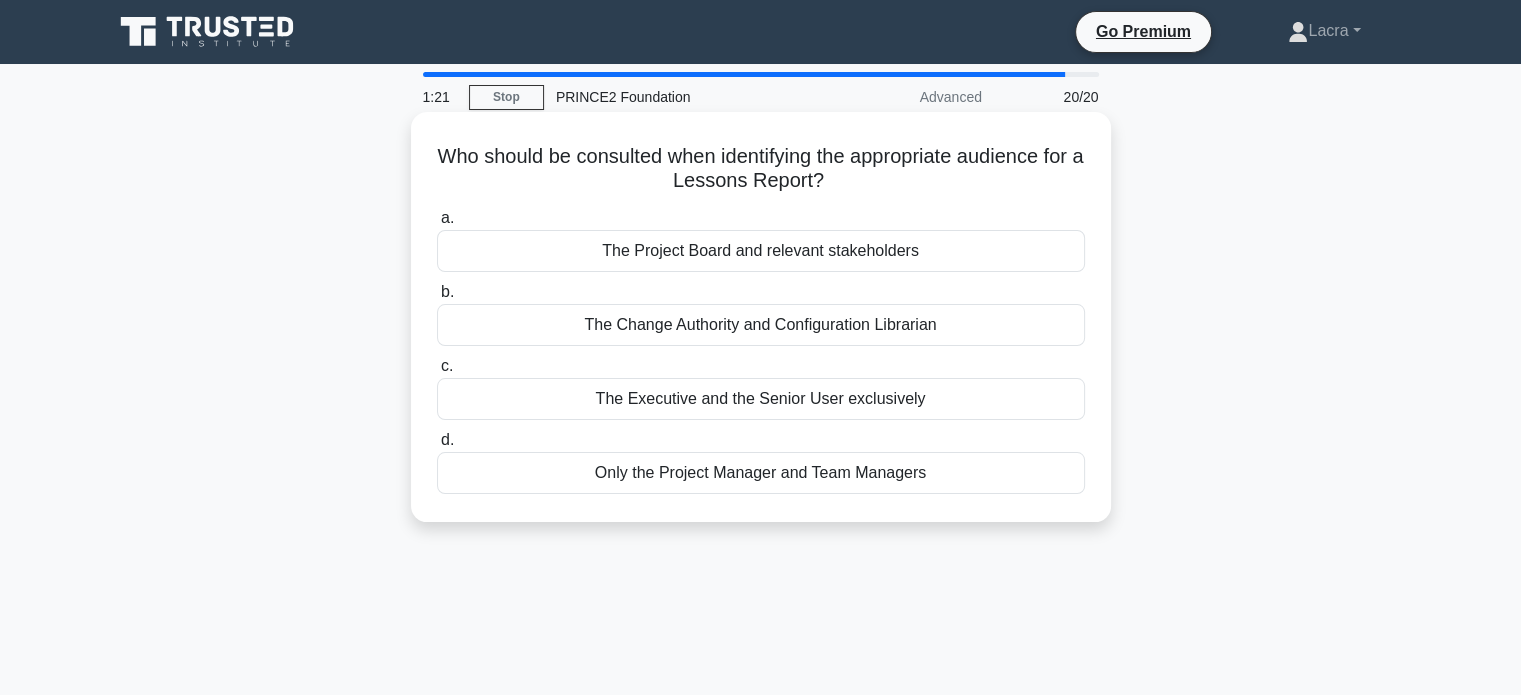 click on "The Project Board and relevant stakeholders" at bounding box center [761, 251] 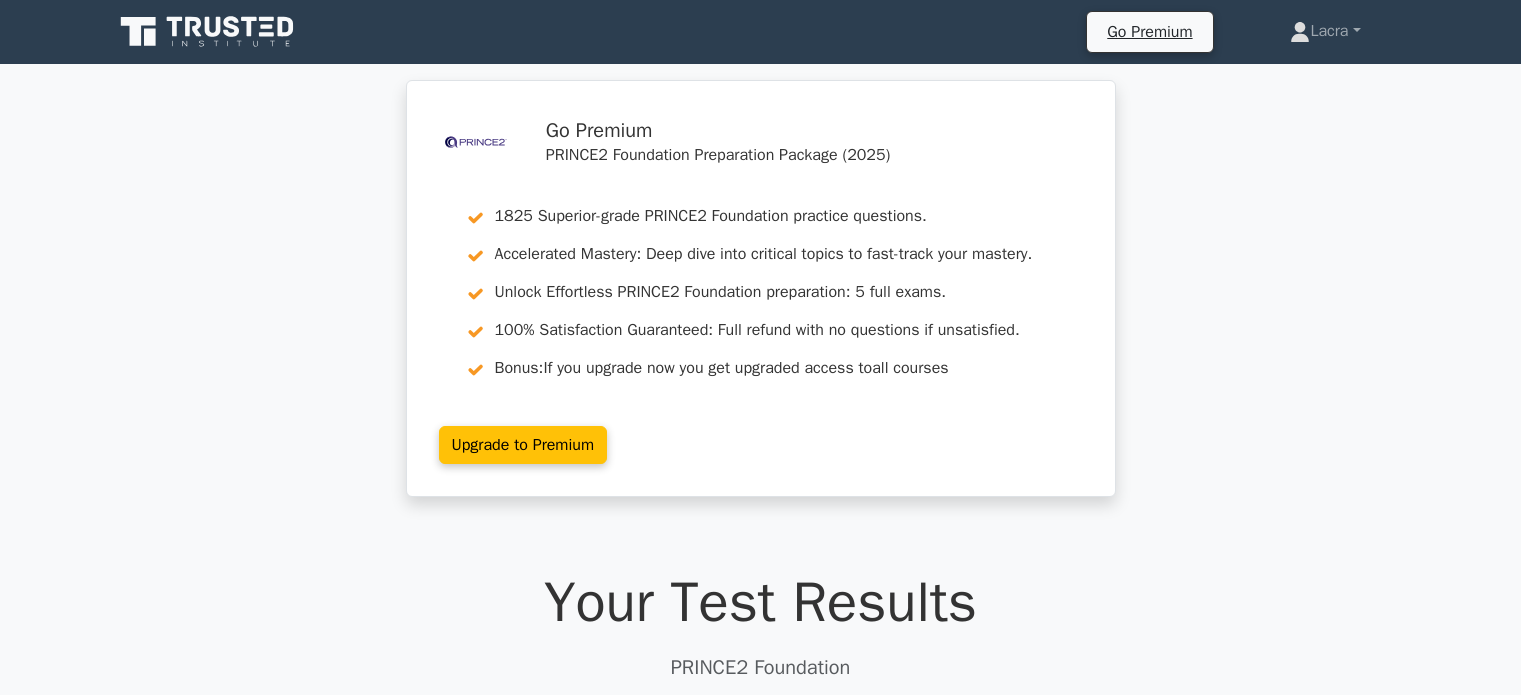 scroll, scrollTop: 0, scrollLeft: 0, axis: both 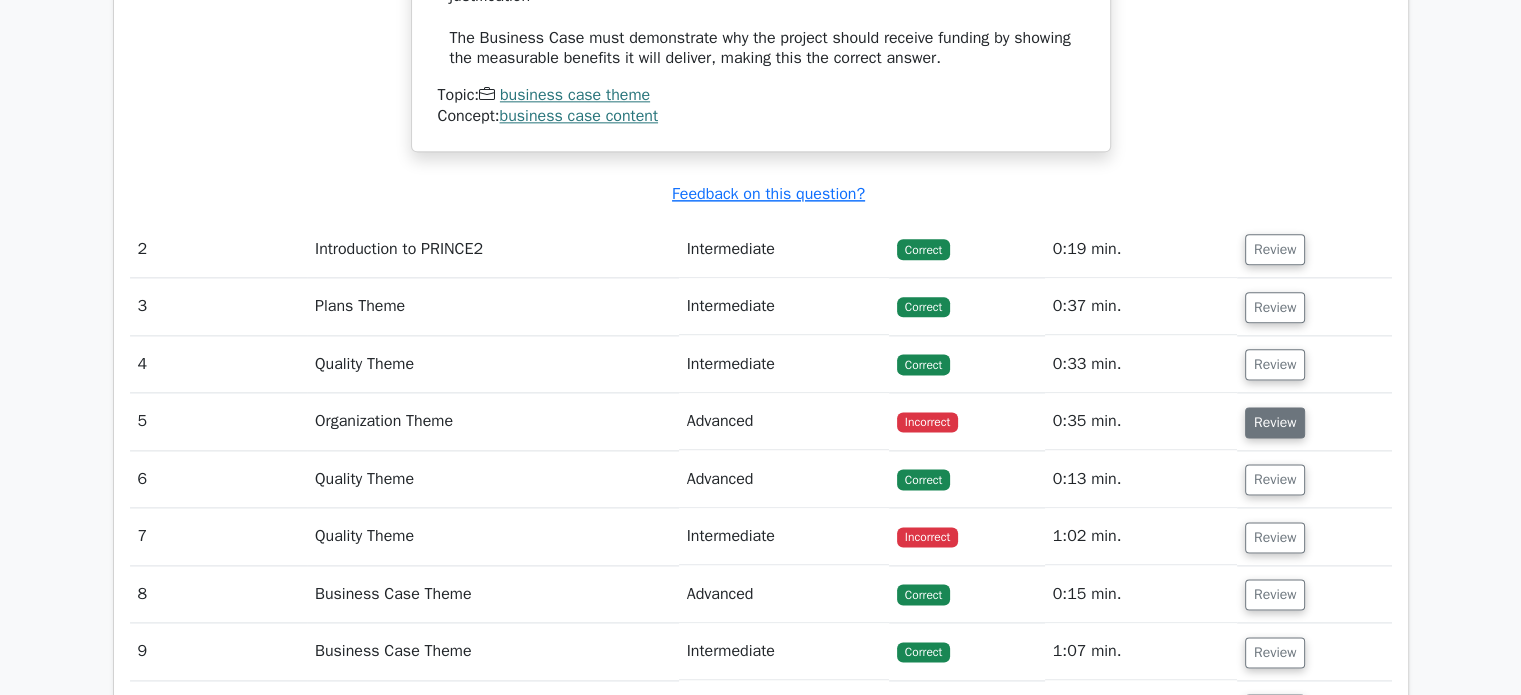 click on "Review" at bounding box center [1275, 422] 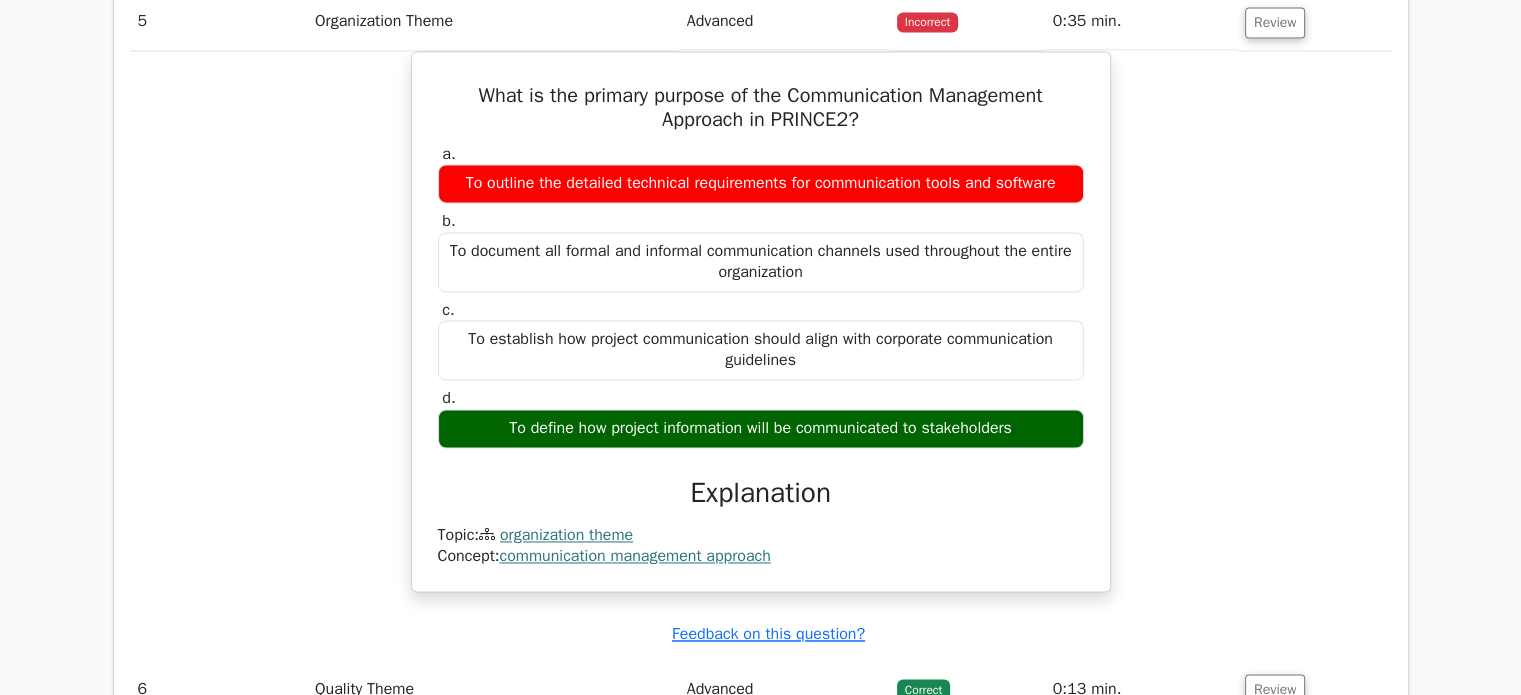 scroll, scrollTop: 3200, scrollLeft: 0, axis: vertical 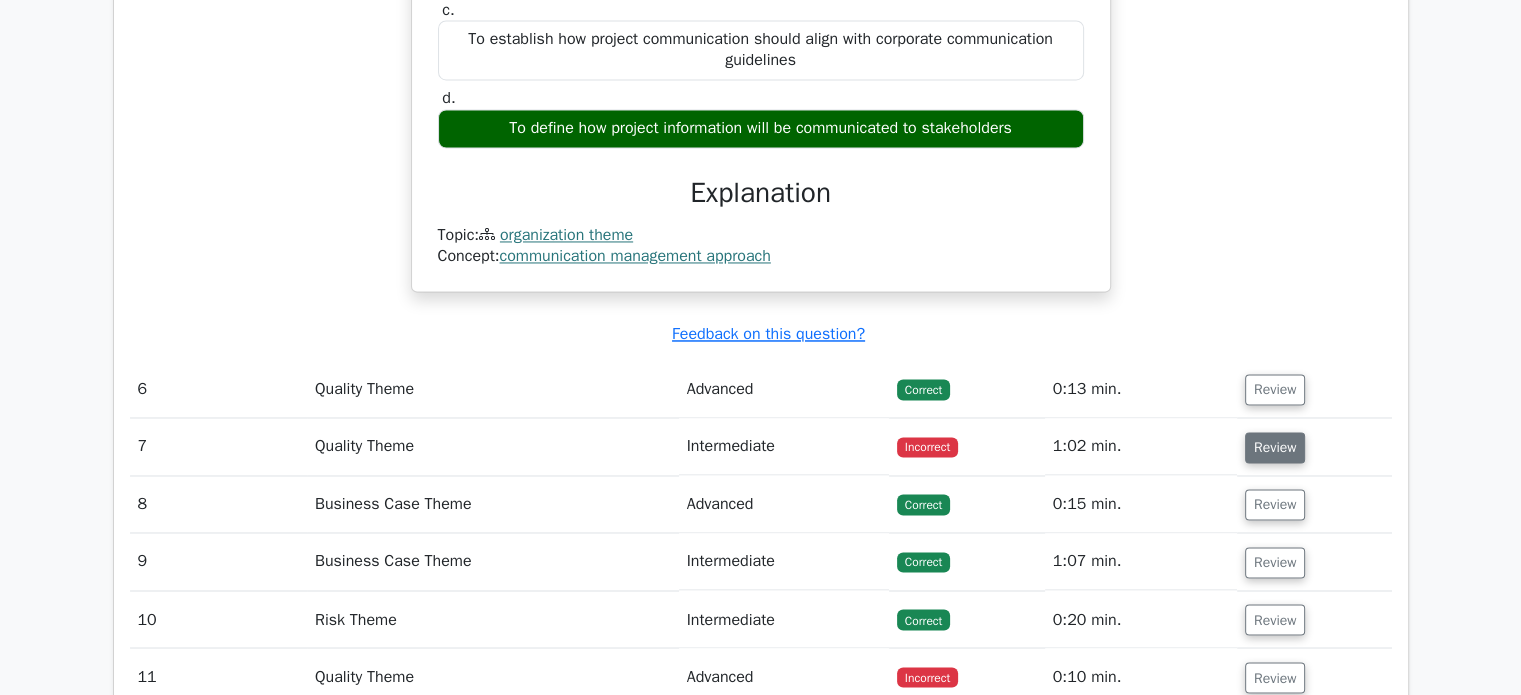 click on "Review" at bounding box center [1275, 447] 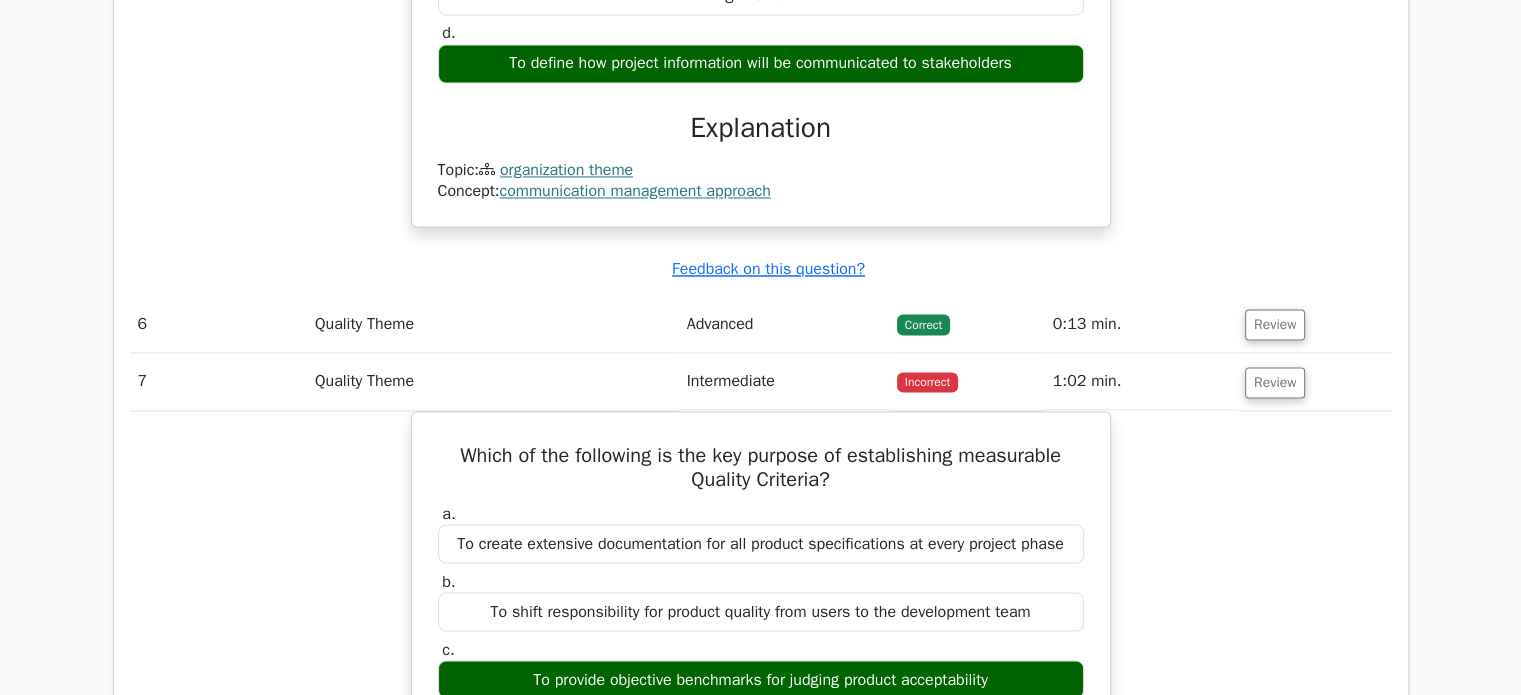 scroll, scrollTop: 3300, scrollLeft: 0, axis: vertical 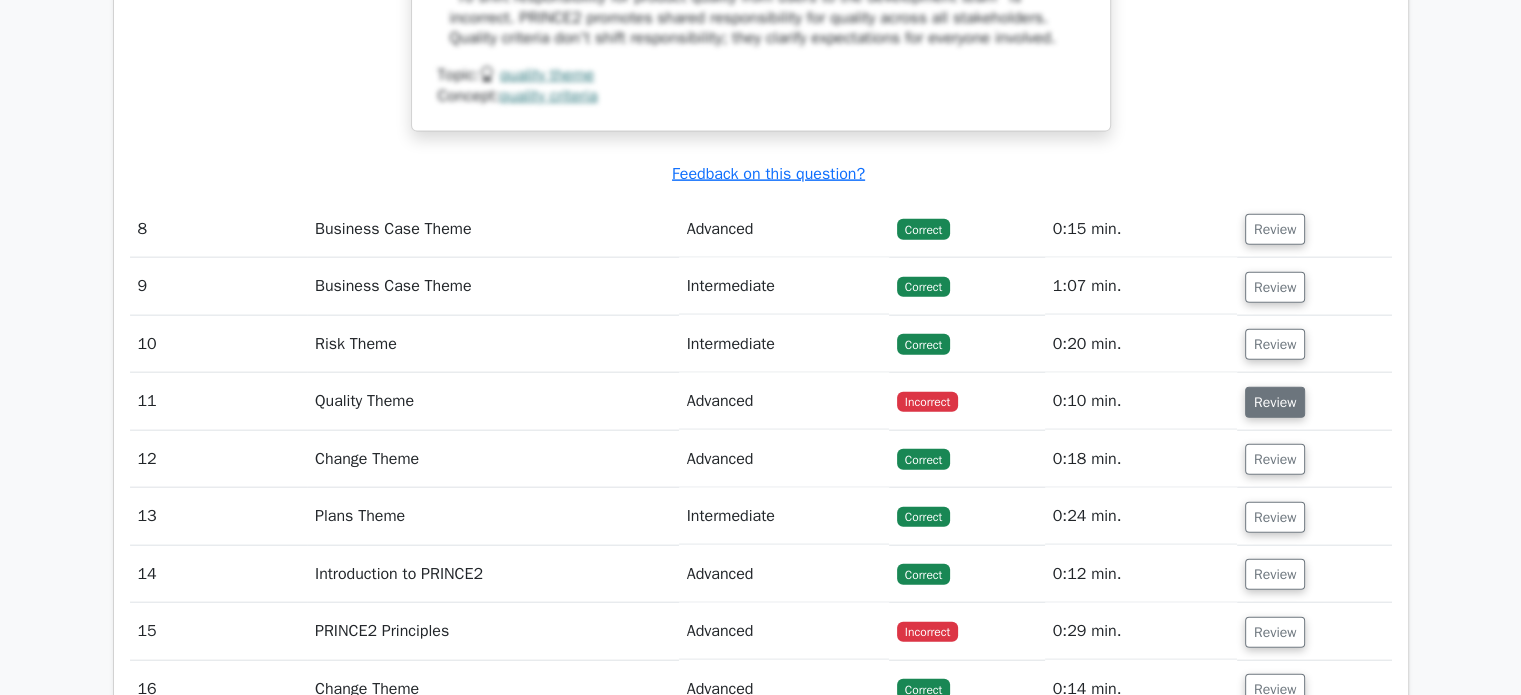 click on "Review" at bounding box center (1275, 402) 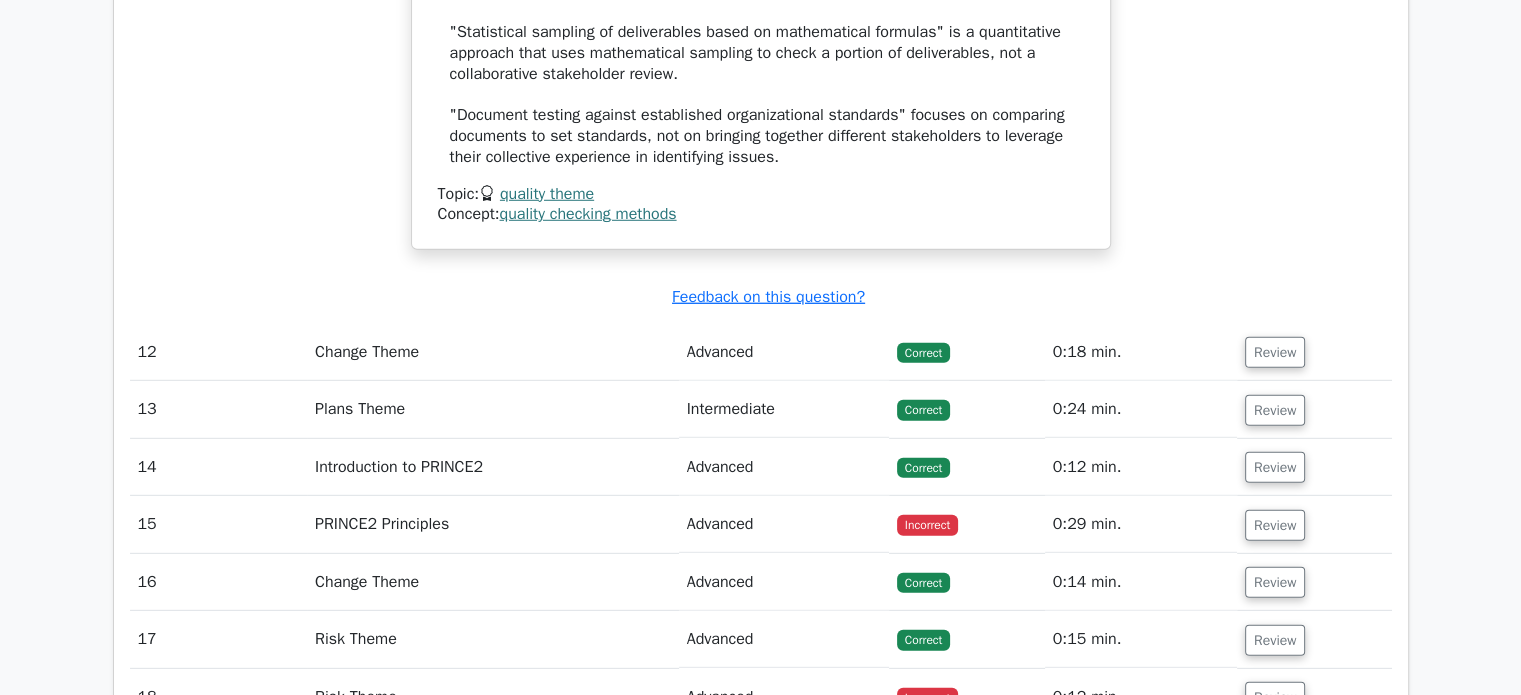 scroll, scrollTop: 6000, scrollLeft: 0, axis: vertical 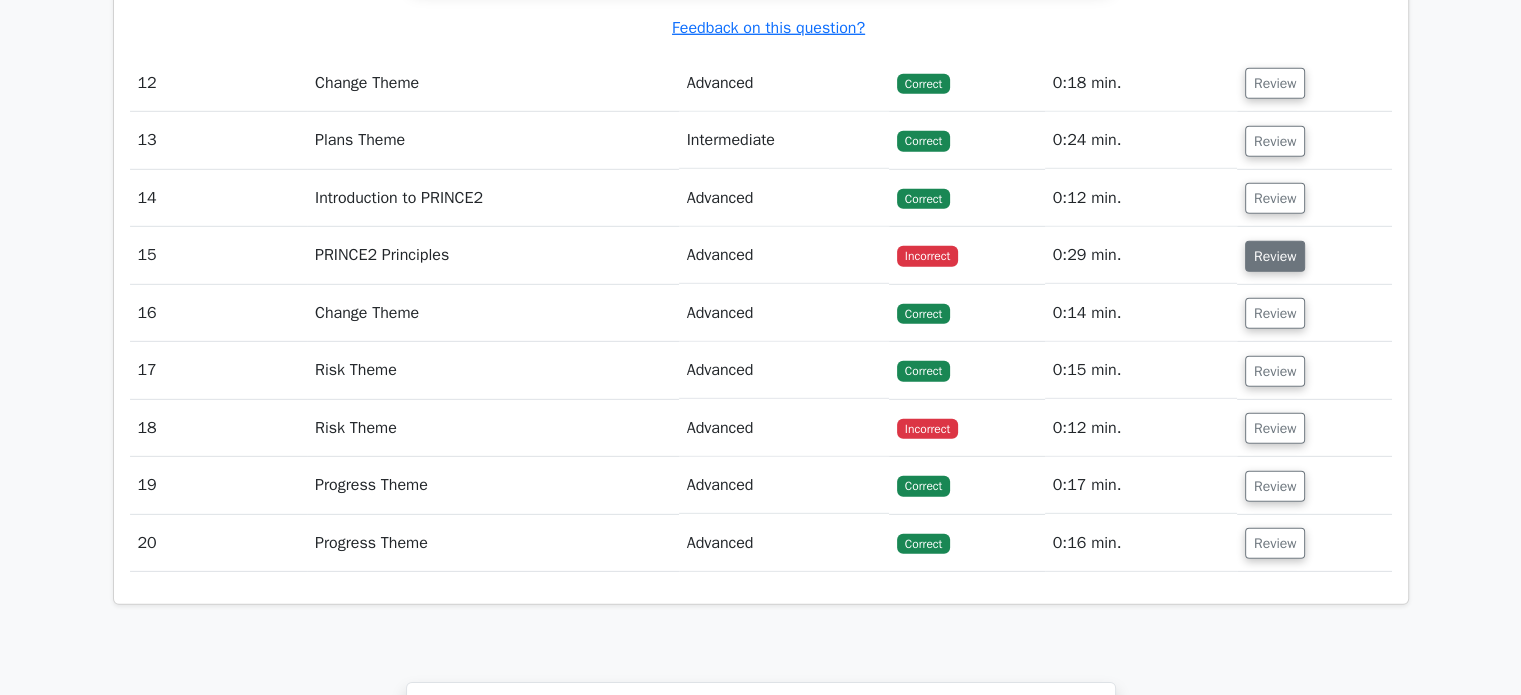 click on "Review" at bounding box center [1275, 256] 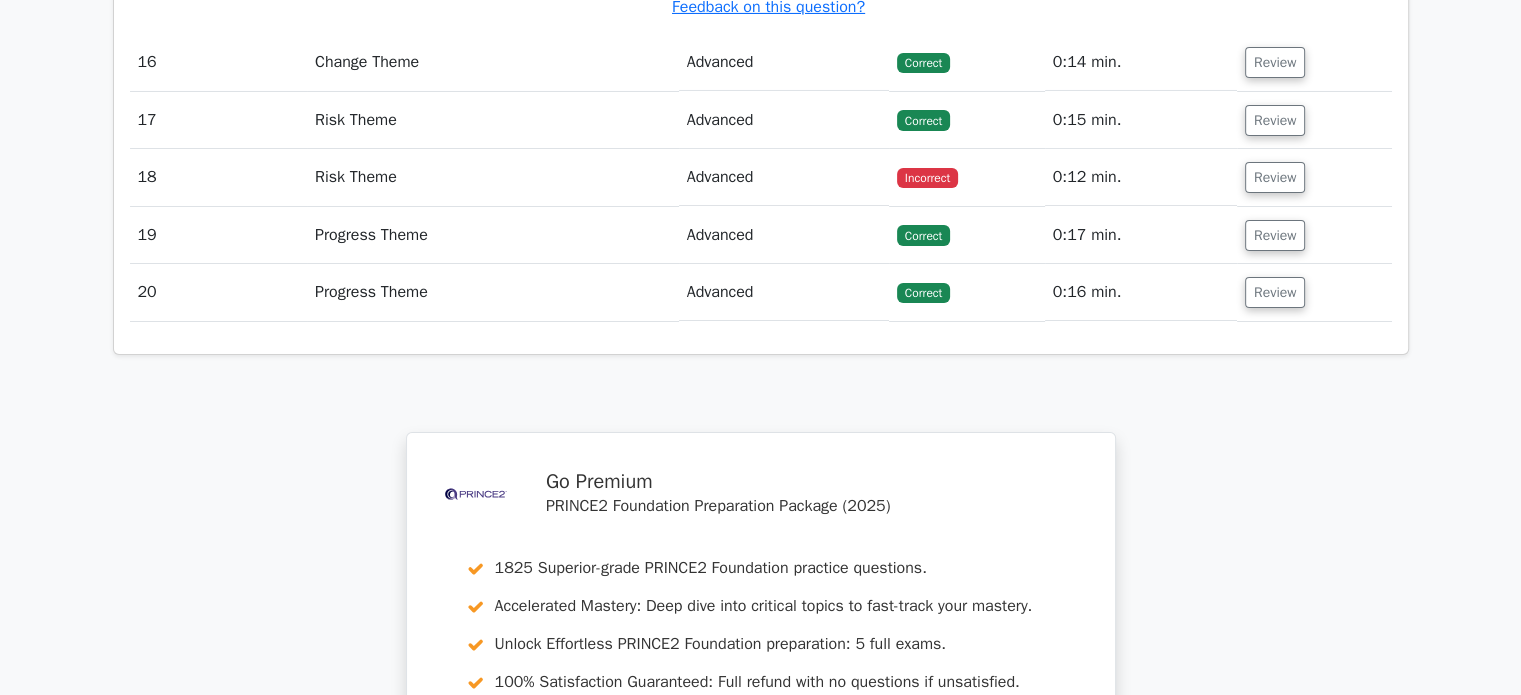 scroll, scrollTop: 7300, scrollLeft: 0, axis: vertical 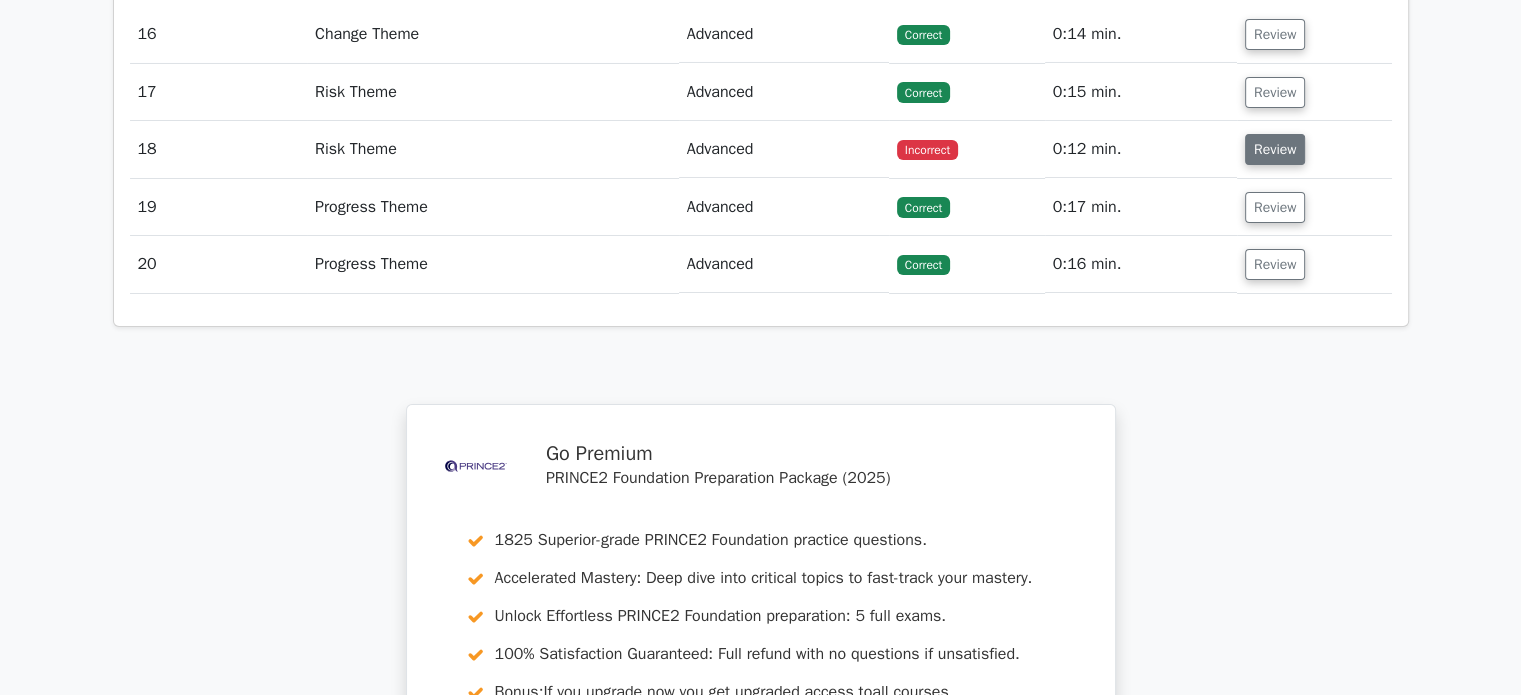 click on "Review" at bounding box center [1275, 149] 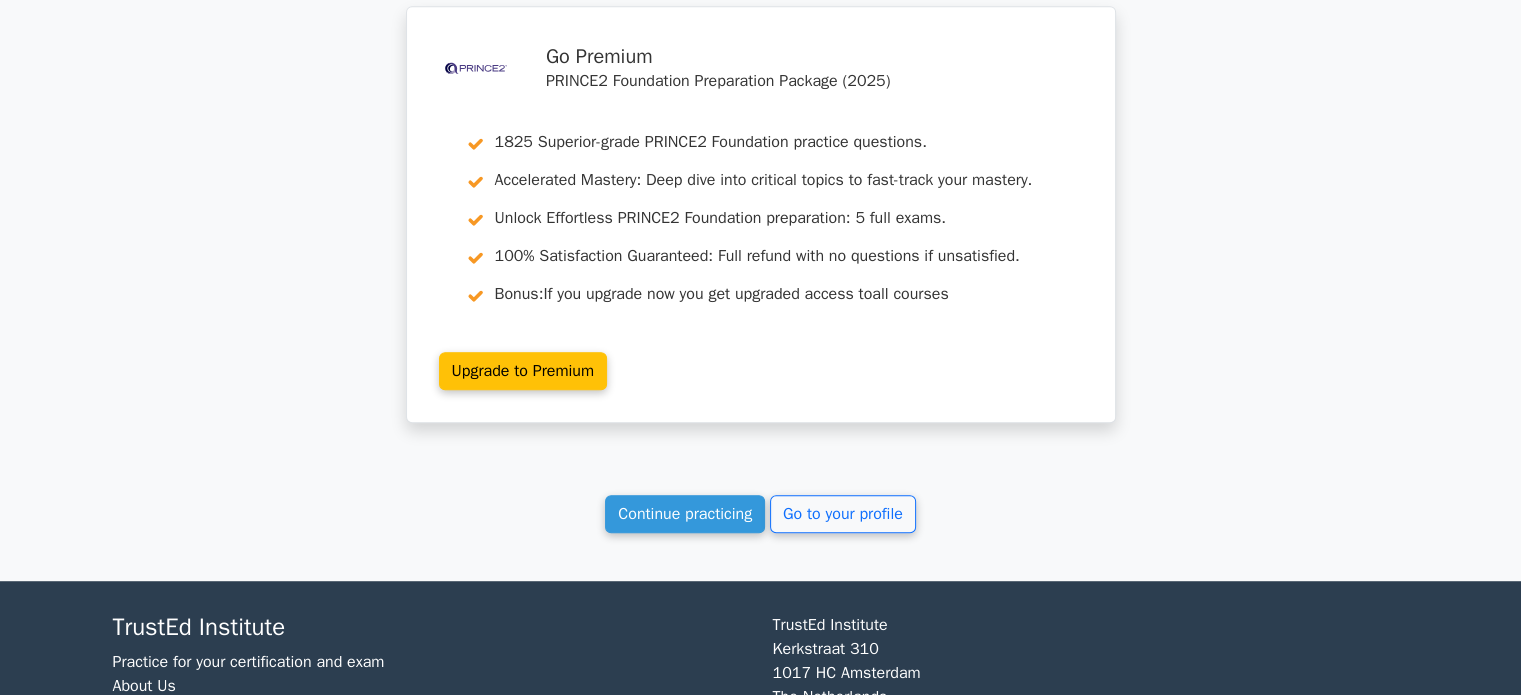 scroll, scrollTop: 8600, scrollLeft: 0, axis: vertical 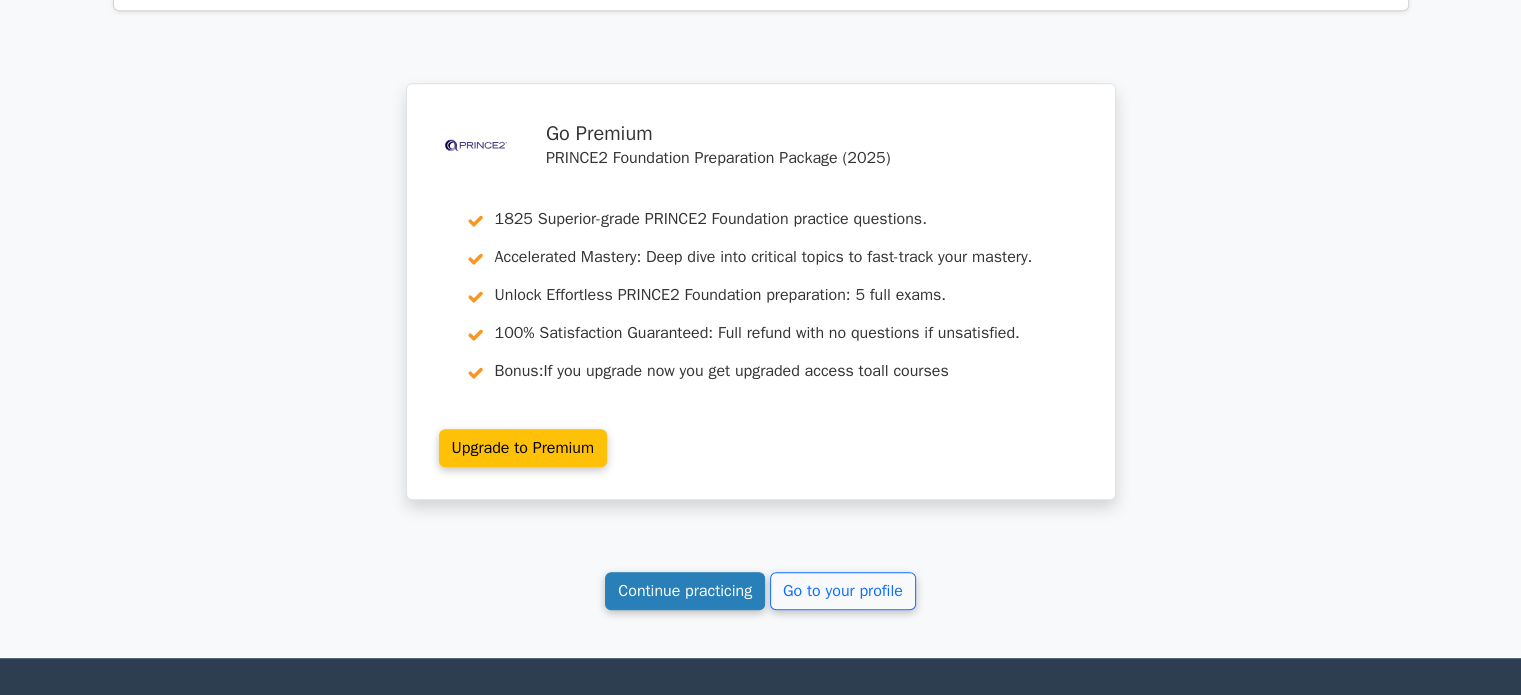 click on "Continue practicing" at bounding box center (685, 591) 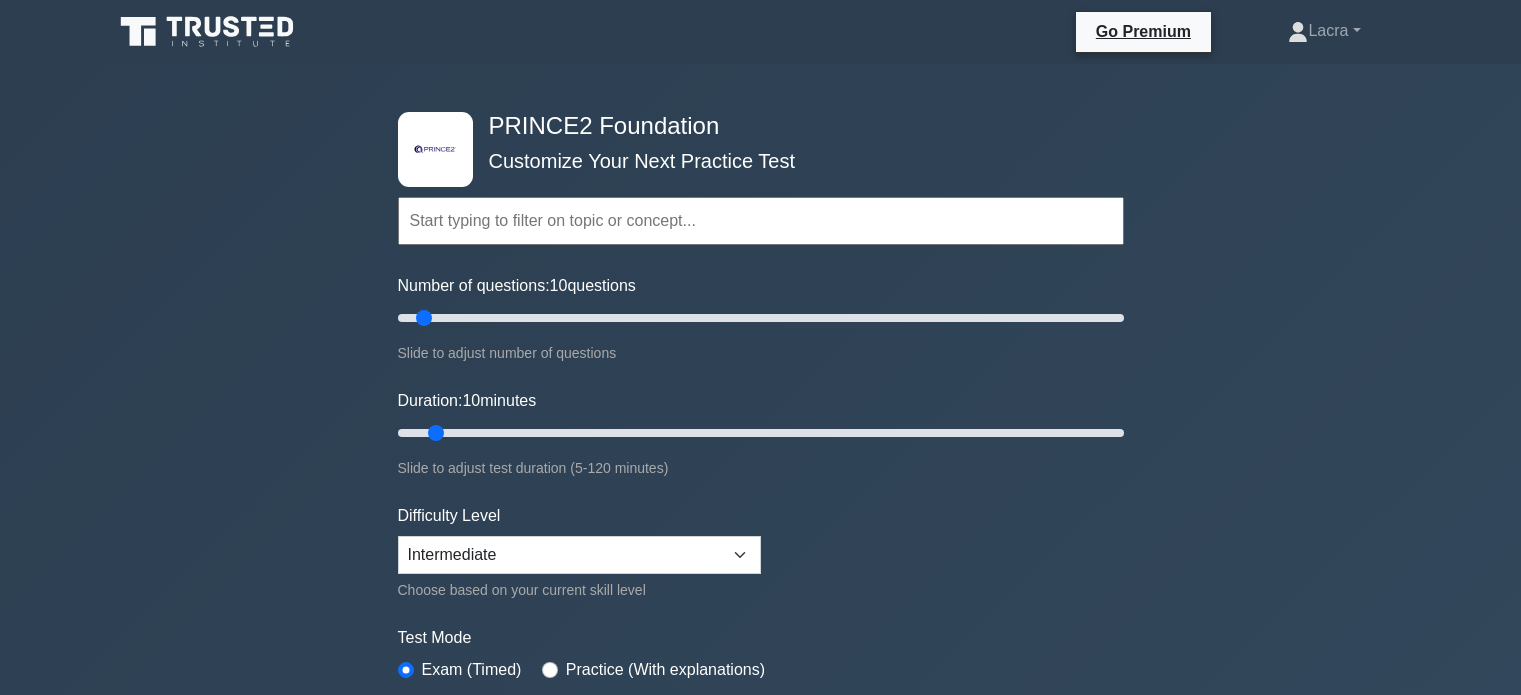 scroll, scrollTop: 0, scrollLeft: 0, axis: both 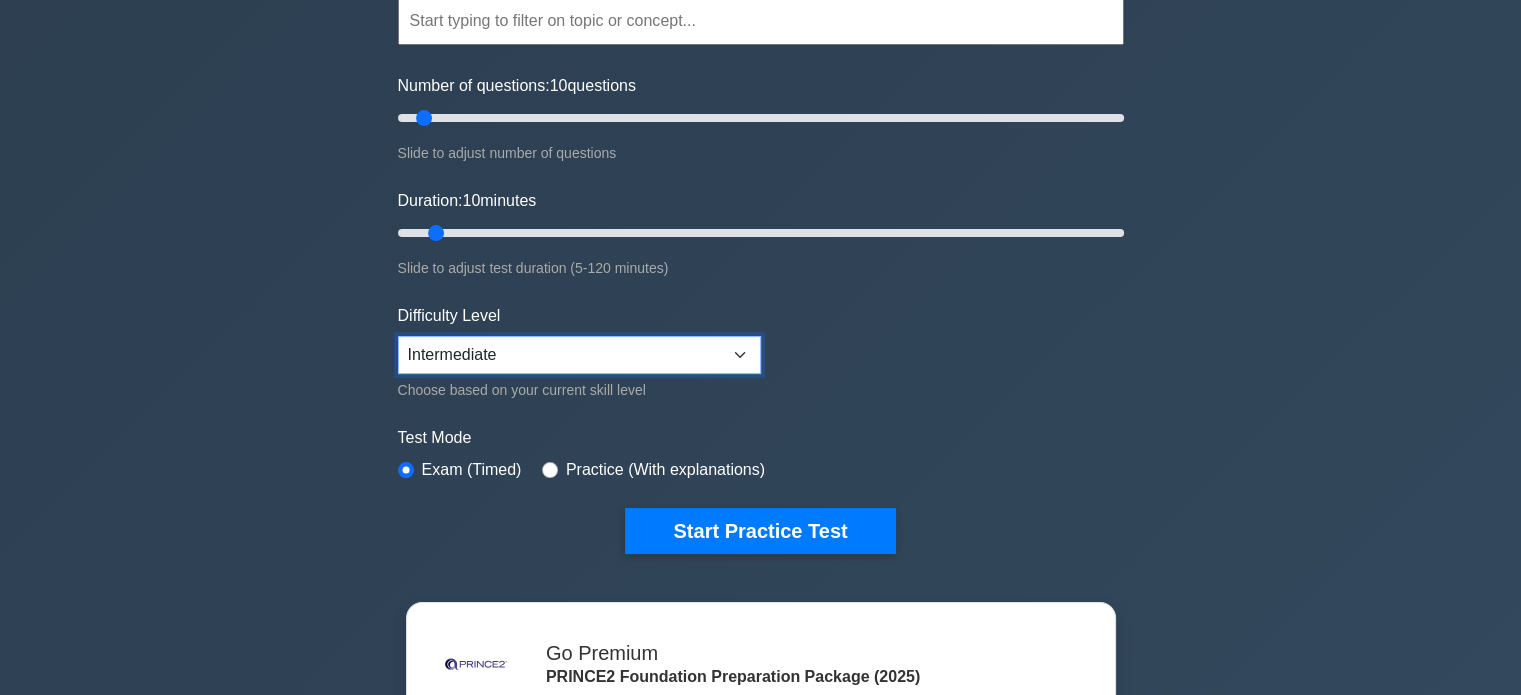 click on "Beginner
Intermediate
Expert" at bounding box center (579, 355) 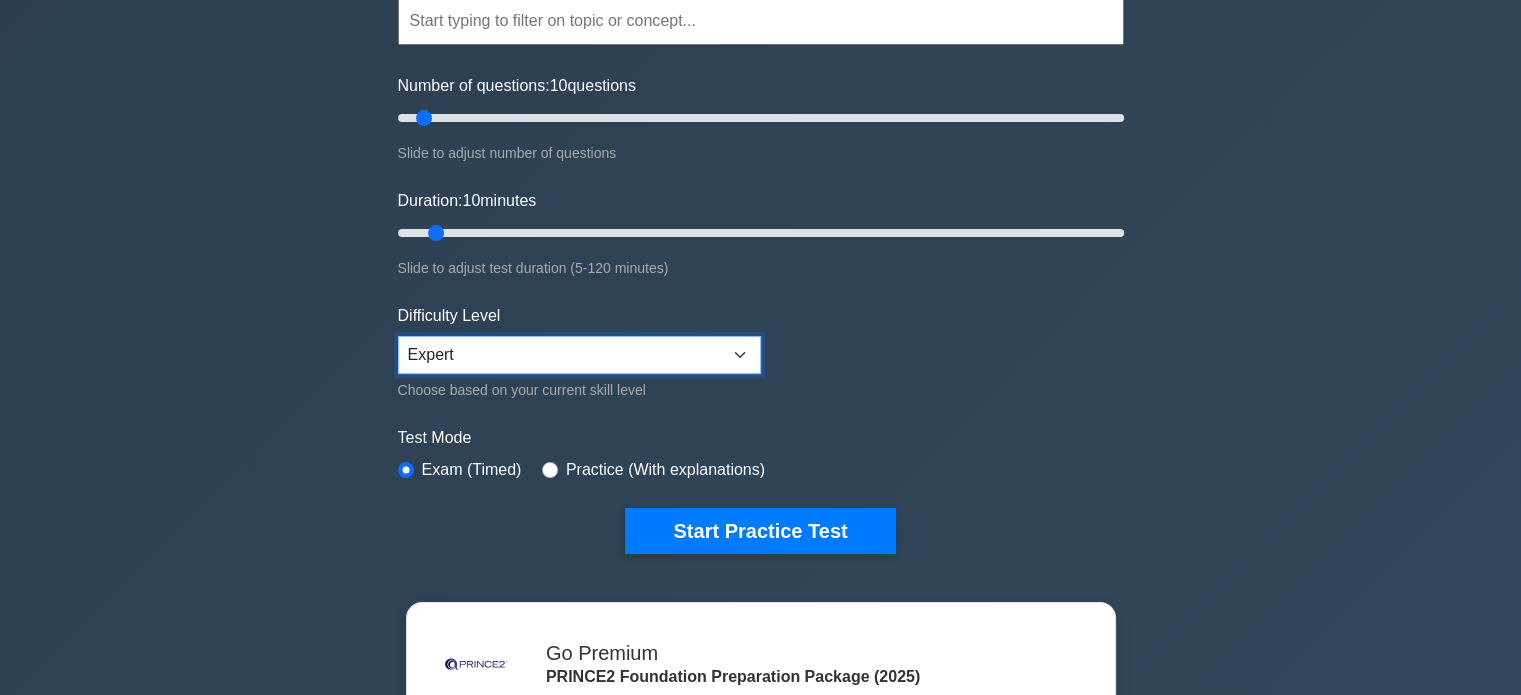 click on "Beginner
Intermediate
Expert" at bounding box center [579, 355] 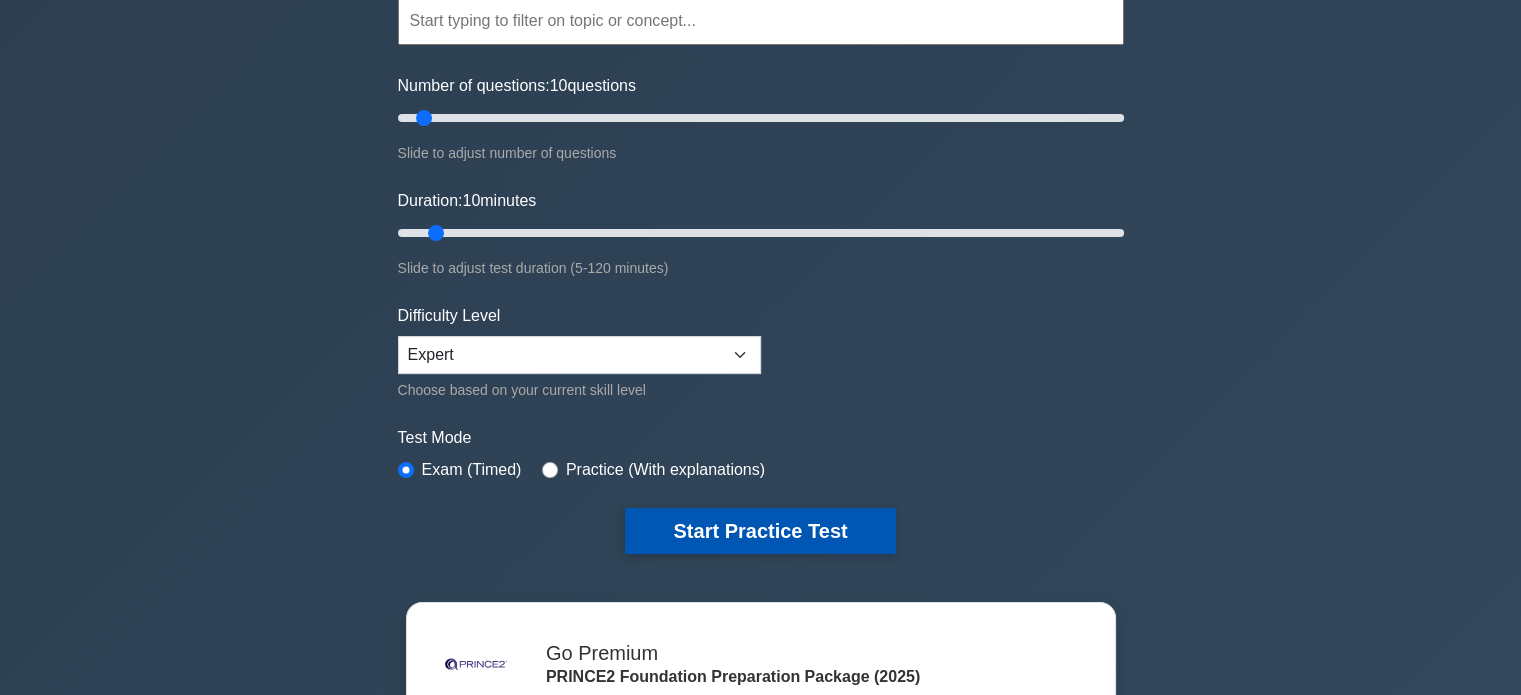 click on "Start Practice Test" at bounding box center (760, 531) 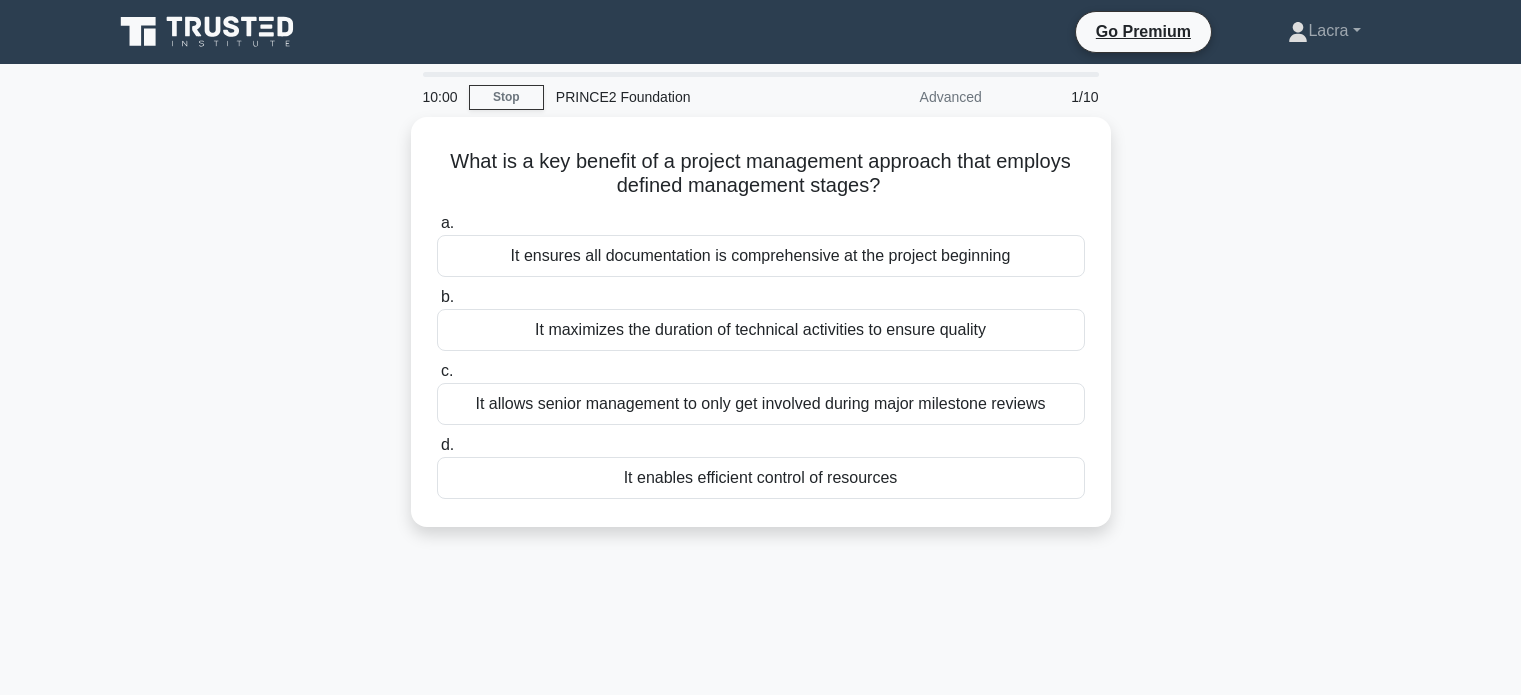 scroll, scrollTop: 0, scrollLeft: 0, axis: both 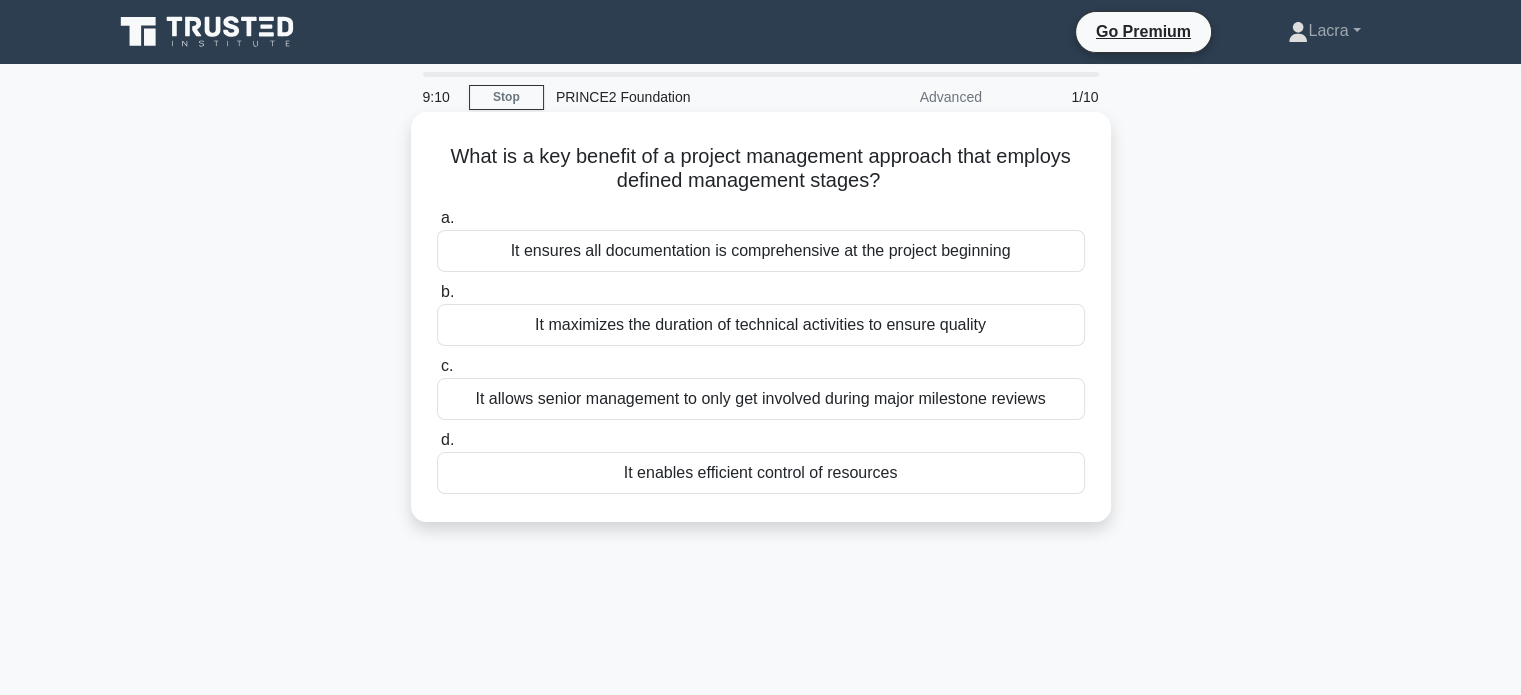 click on "It maximizes the duration of technical activities to ensure quality" at bounding box center [761, 325] 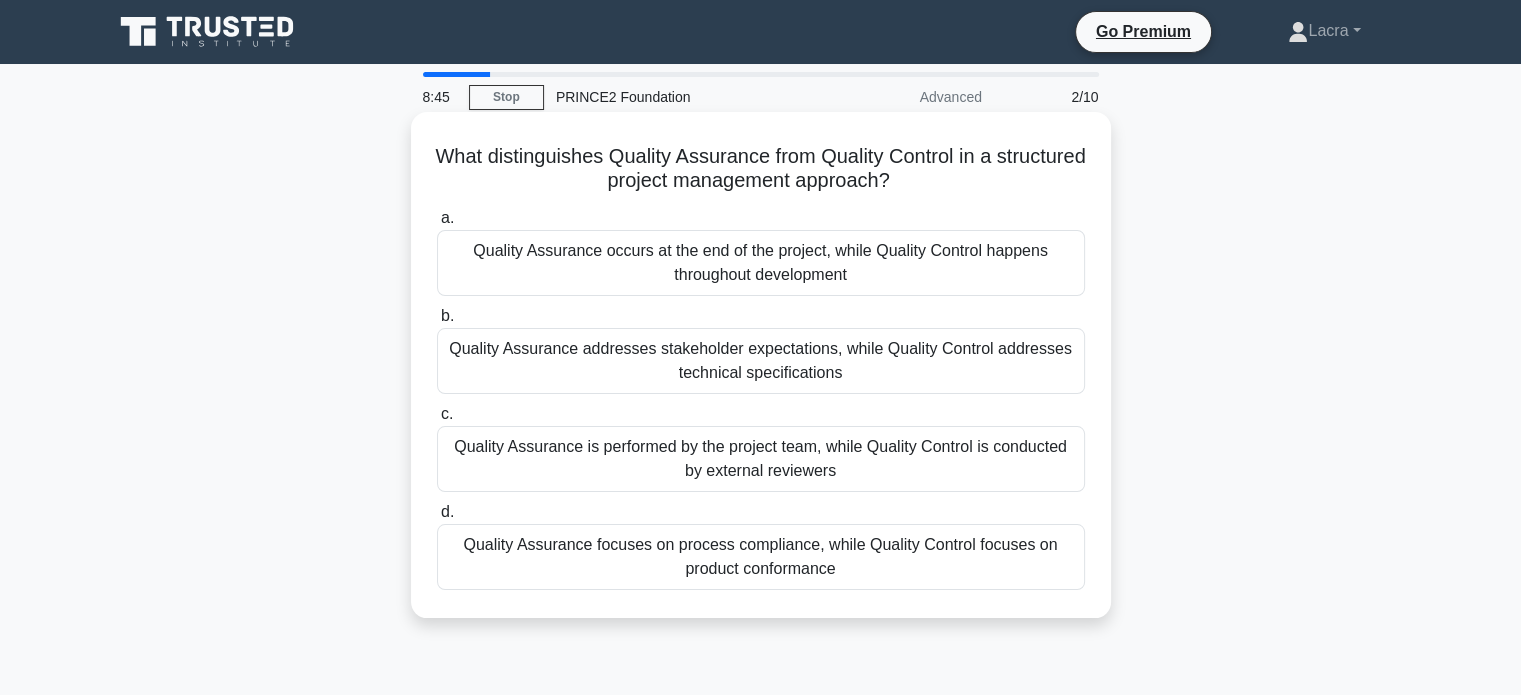 click on "Quality Assurance focuses on process compliance, while Quality Control focuses on product conformance" at bounding box center [761, 557] 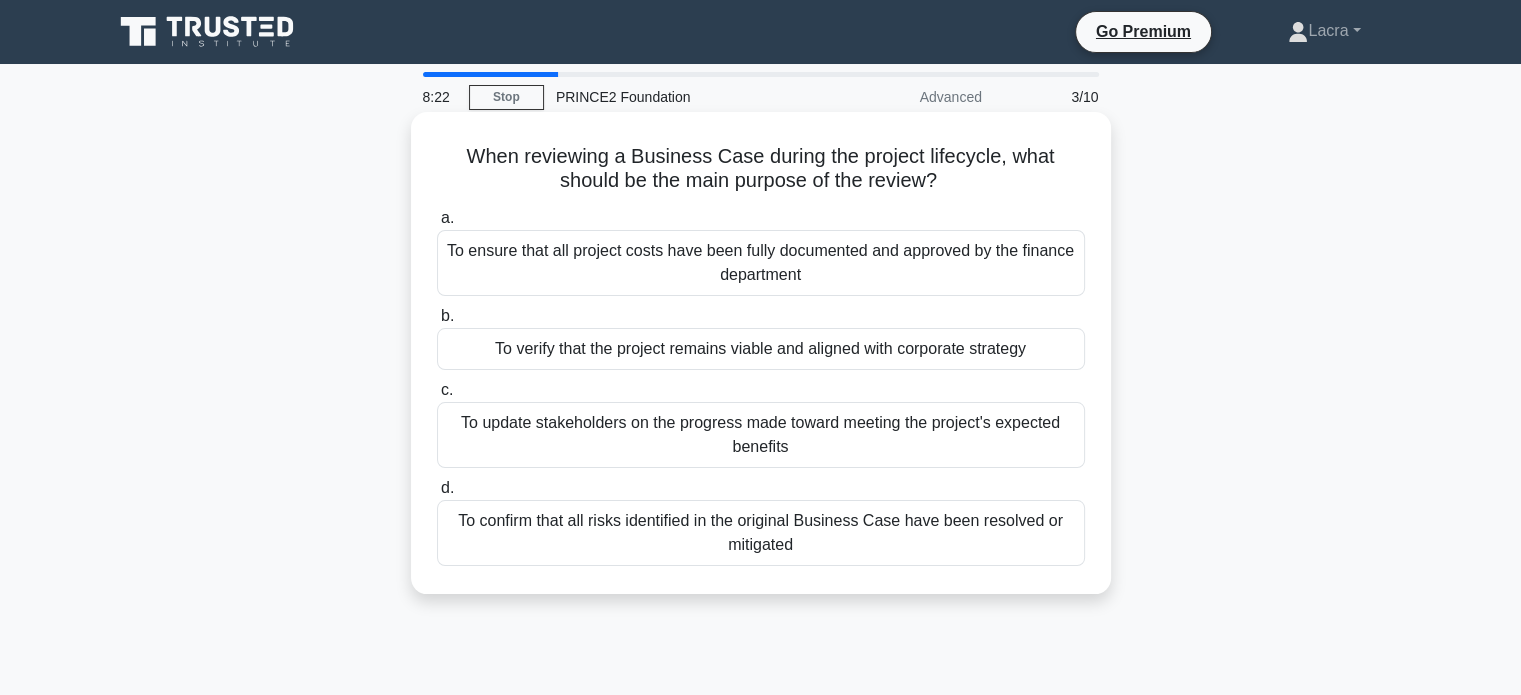 click on "To verify that the project remains viable and aligned with corporate strategy" at bounding box center (761, 349) 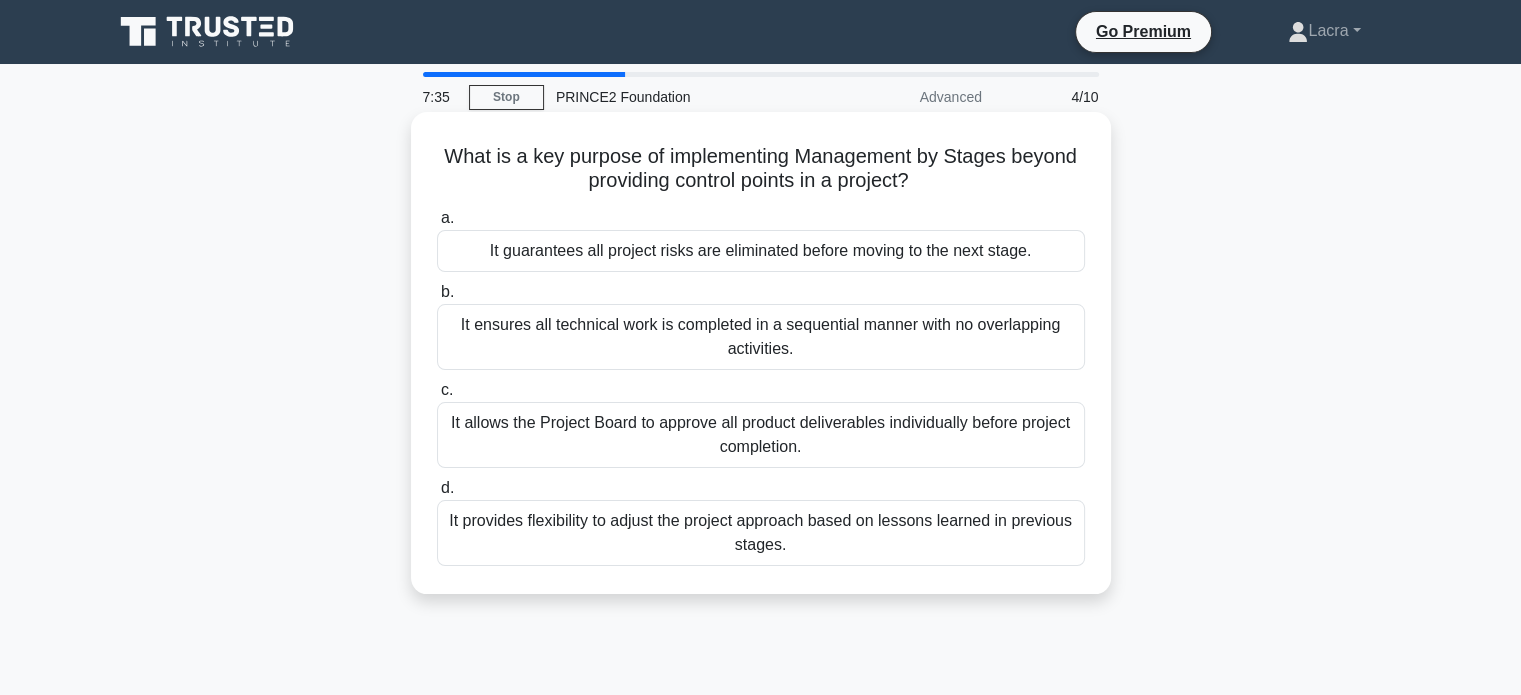 click on "It allows the Project Board to approve all product deliverables individually before project completion." at bounding box center (761, 435) 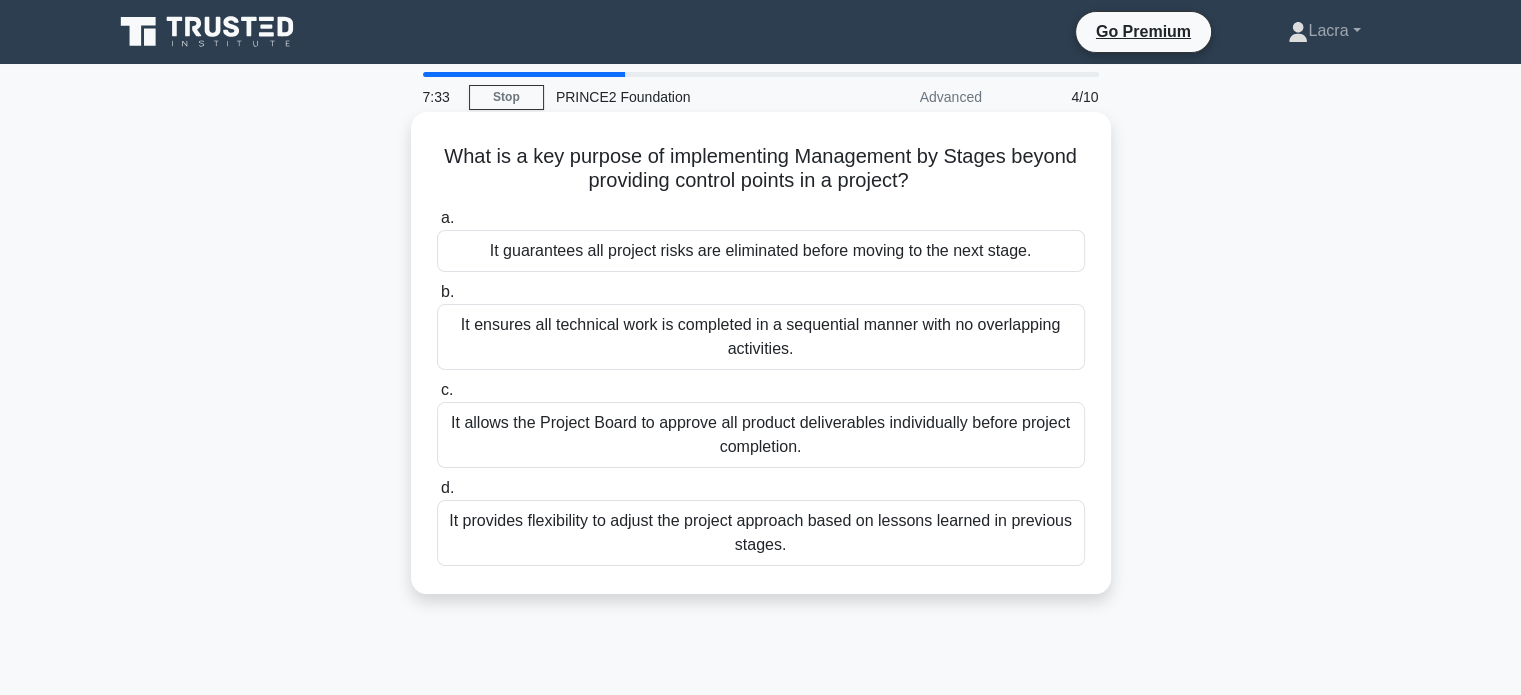 click on "It allows the Project Board to approve all product deliverables individually before project completion." at bounding box center (761, 435) 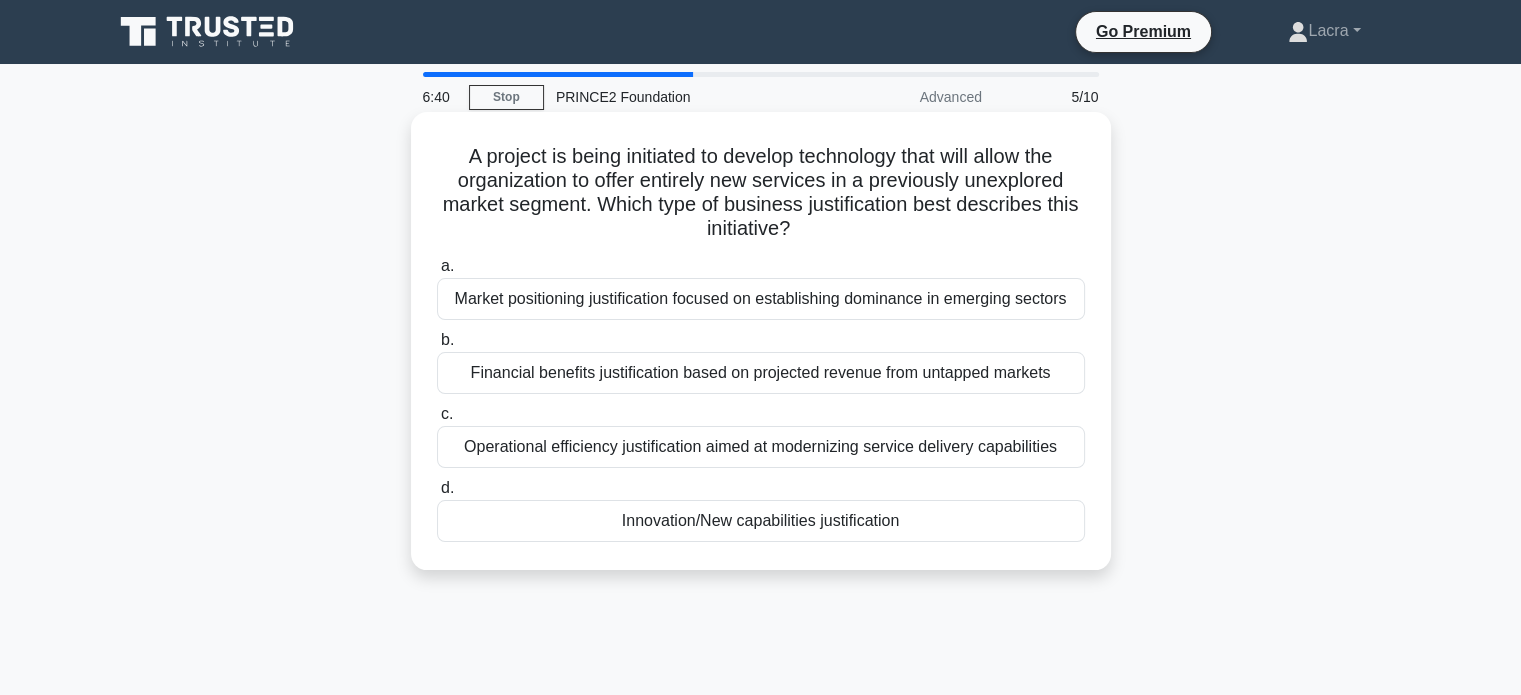 click on "Innovation/New capabilities justification" at bounding box center [761, 521] 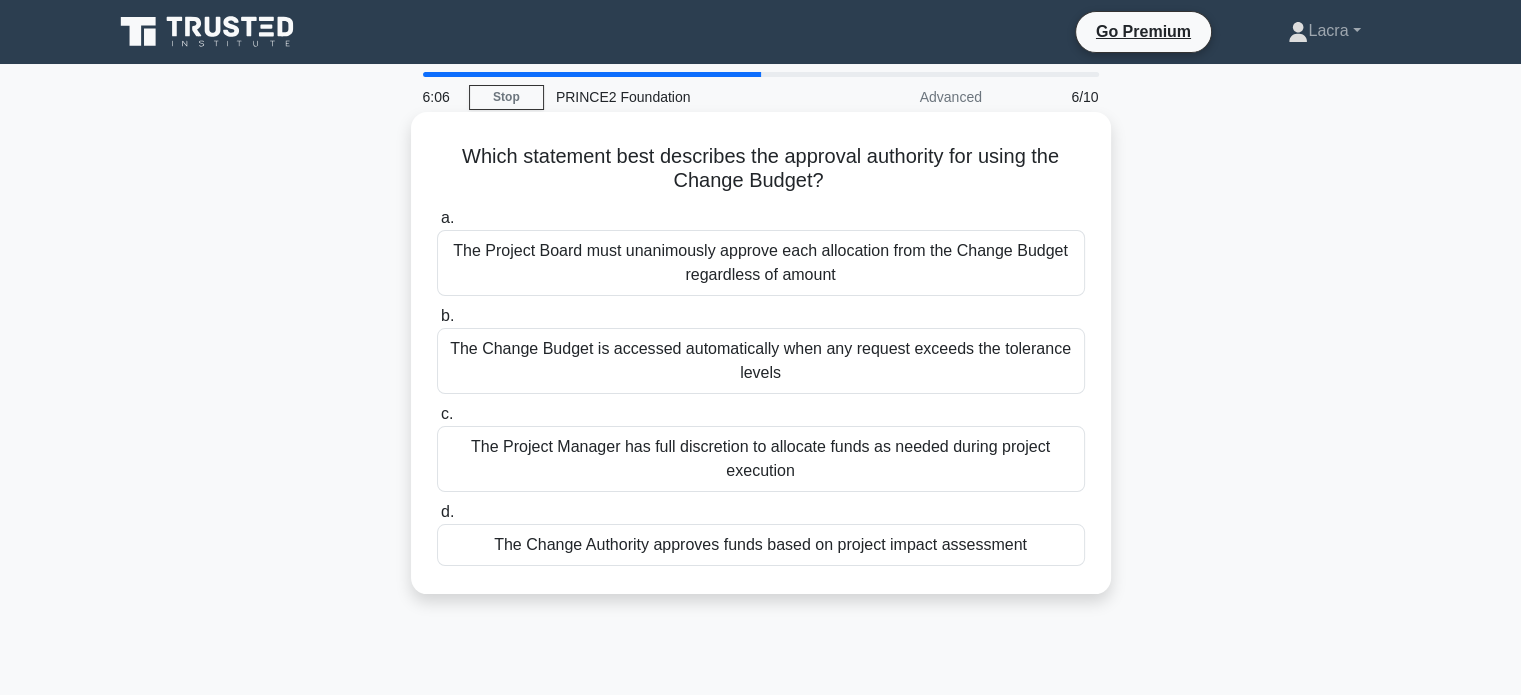 click on "The Change Authority approves funds based on project impact assessment" at bounding box center (761, 545) 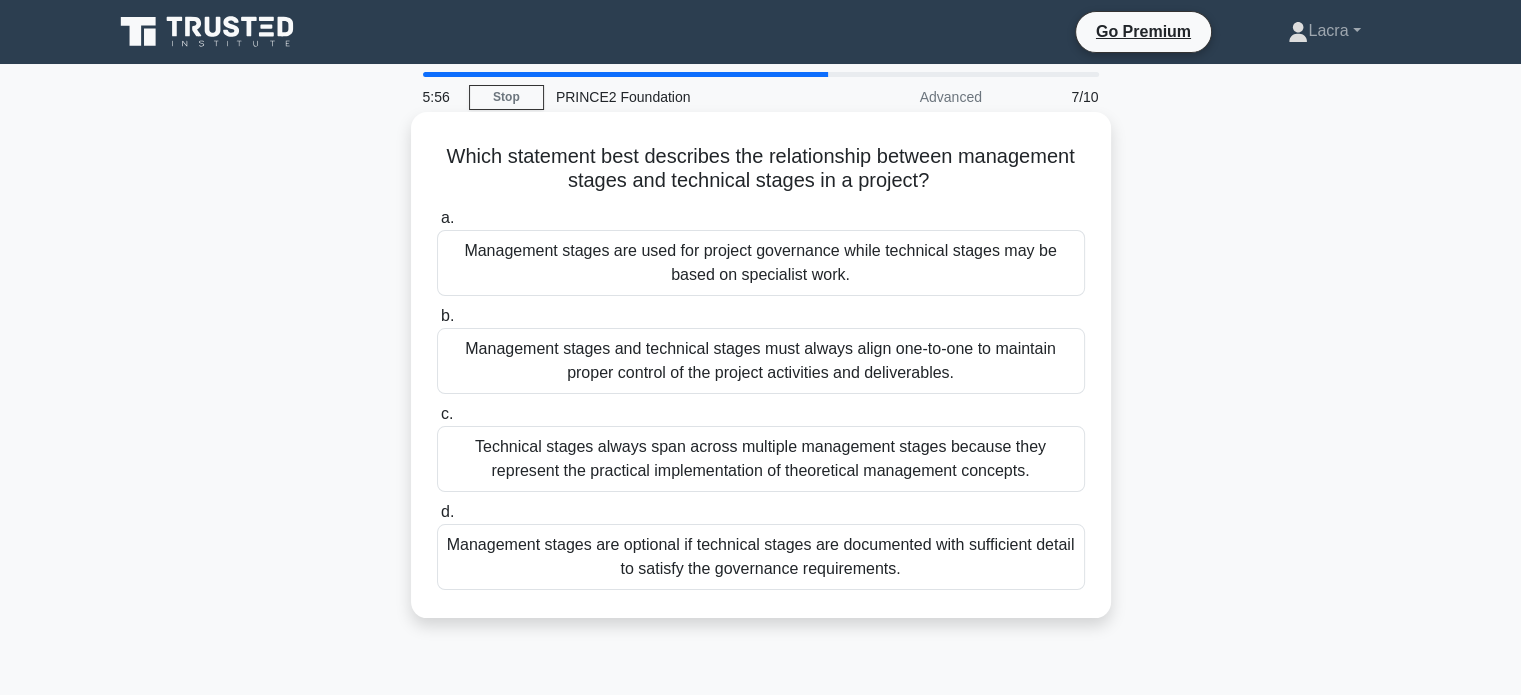 click on "Management stages are used for project governance while technical stages may be based on specialist work." at bounding box center (761, 263) 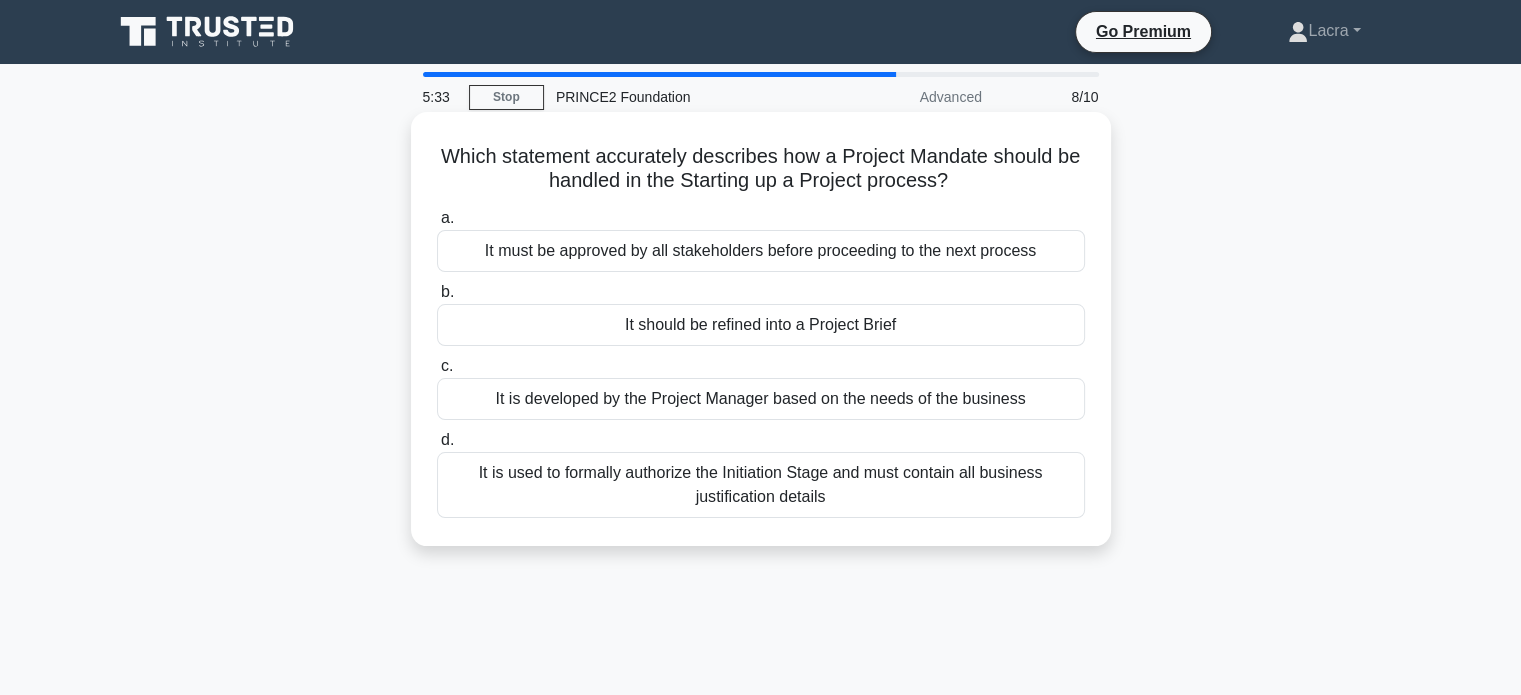 click on "It is used to formally authorize the Initiation Stage and must contain all business justification details" at bounding box center [761, 485] 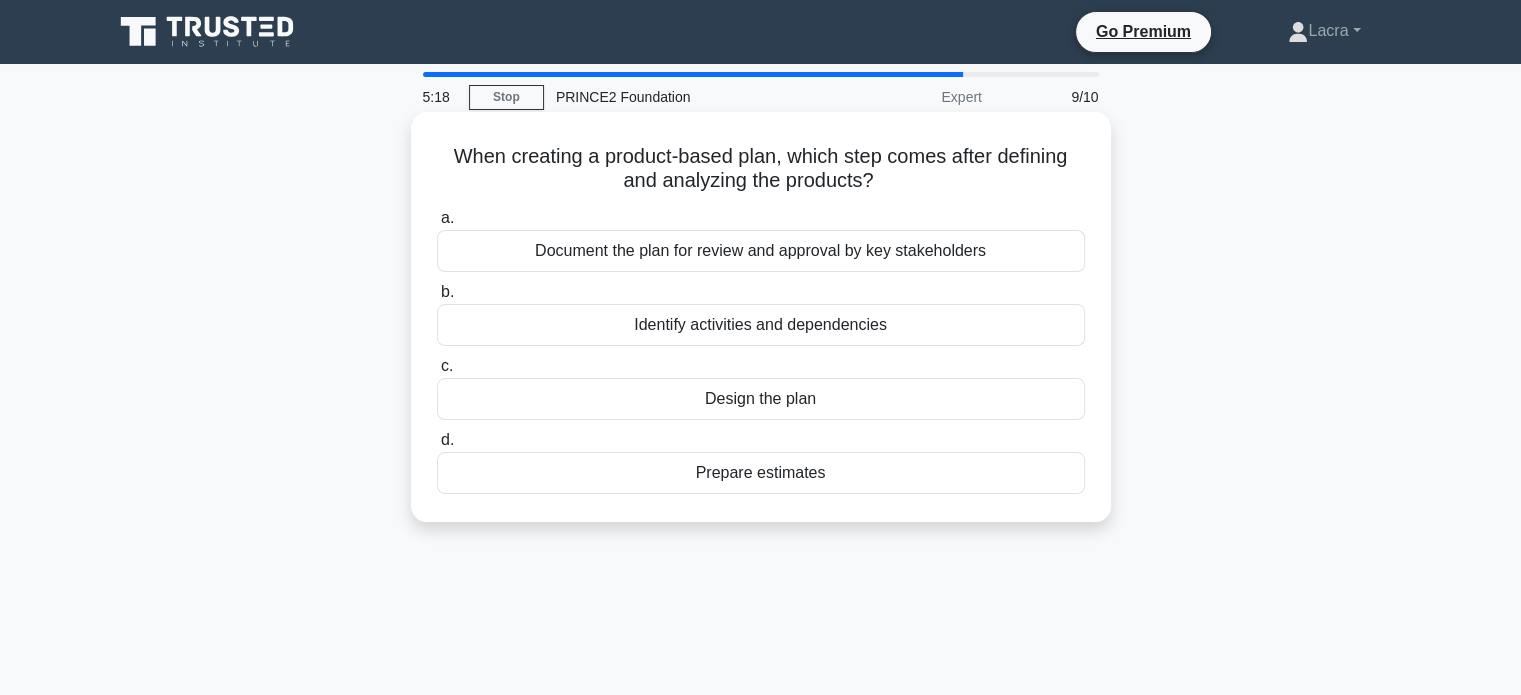 click on "Identify activities and dependencies" at bounding box center [761, 325] 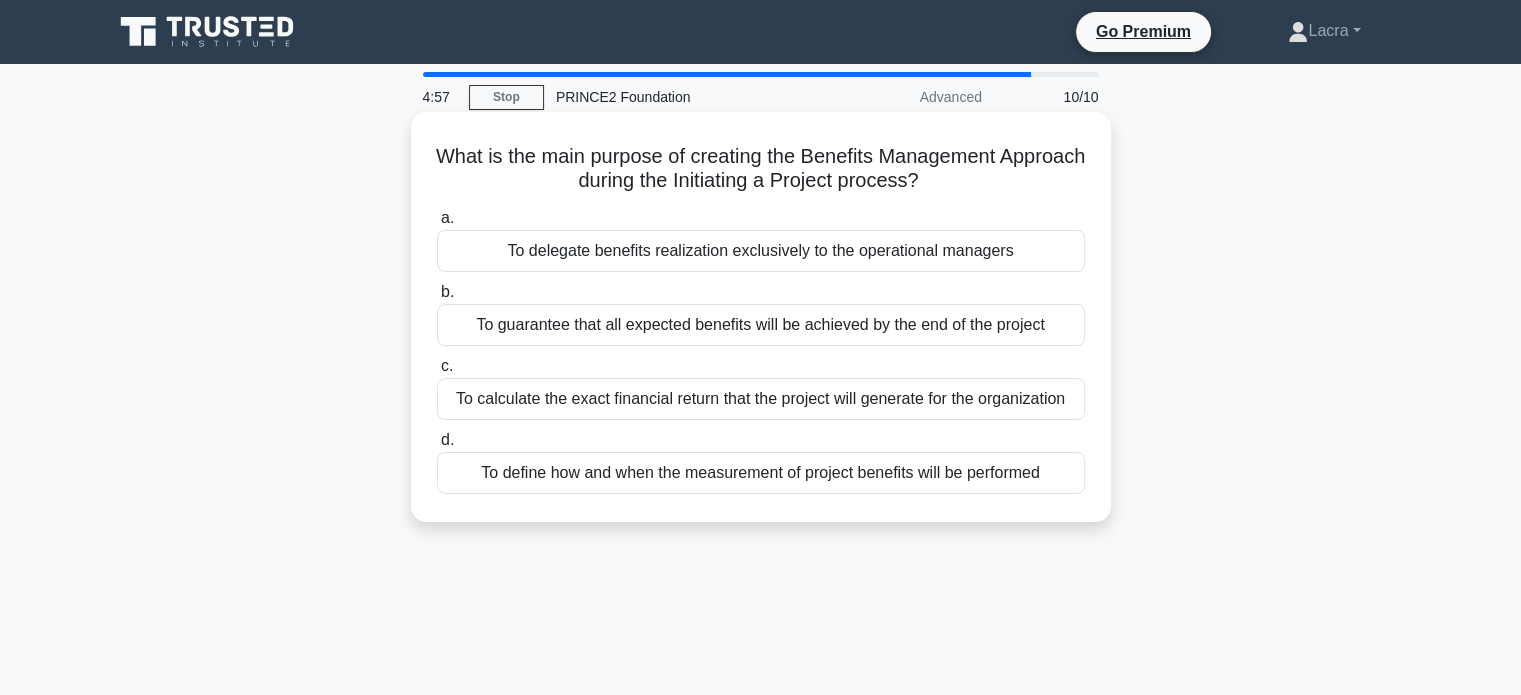 click on "To guarantee that all expected benefits will be achieved by the end of the project" at bounding box center [761, 325] 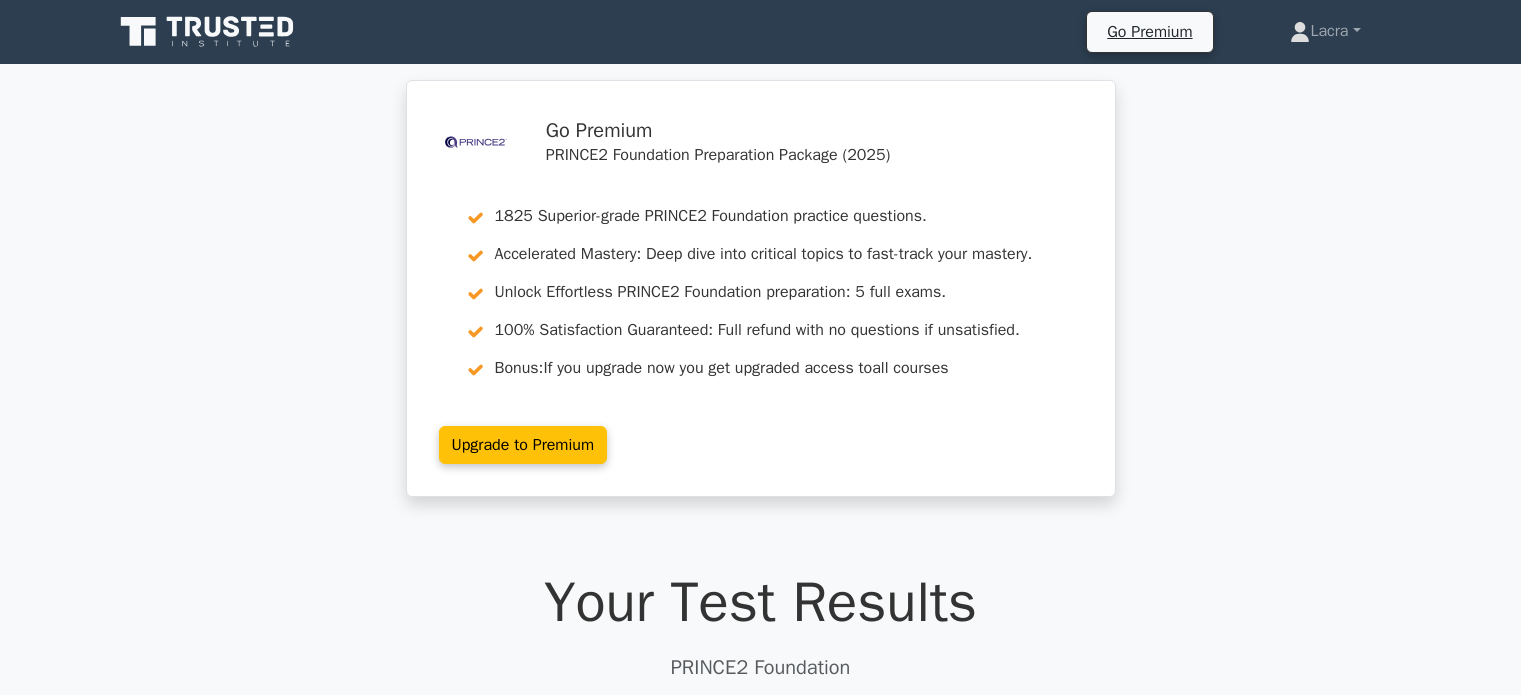 scroll, scrollTop: 0, scrollLeft: 0, axis: both 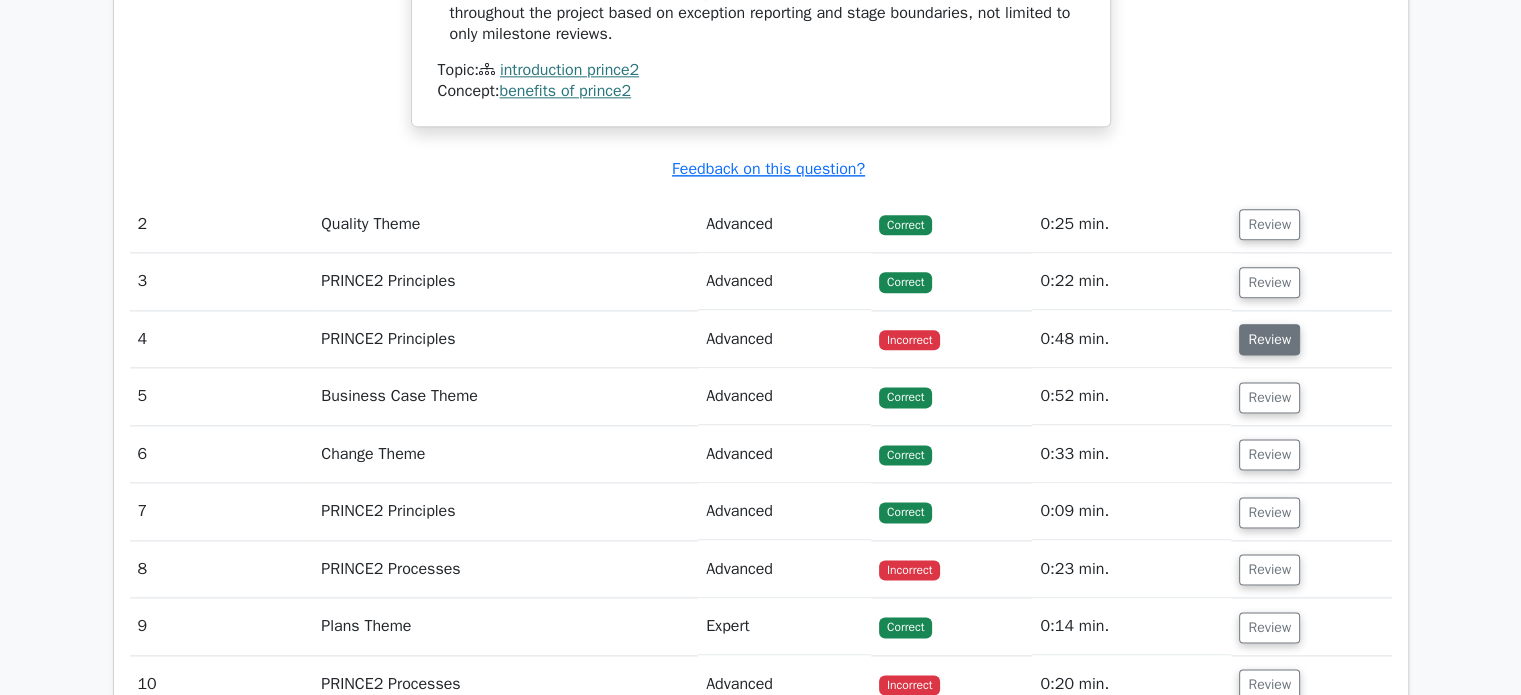 click on "Review" at bounding box center (1269, 339) 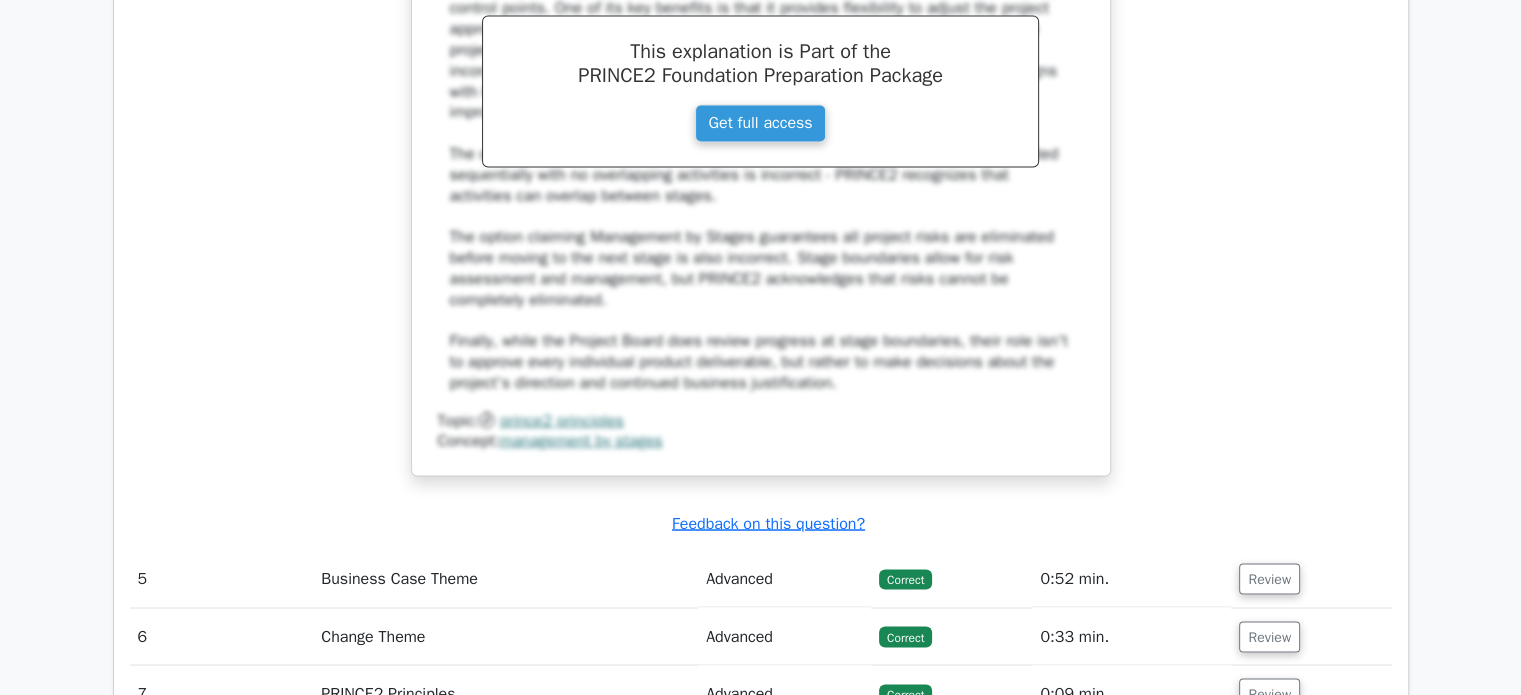 scroll, scrollTop: 3600, scrollLeft: 0, axis: vertical 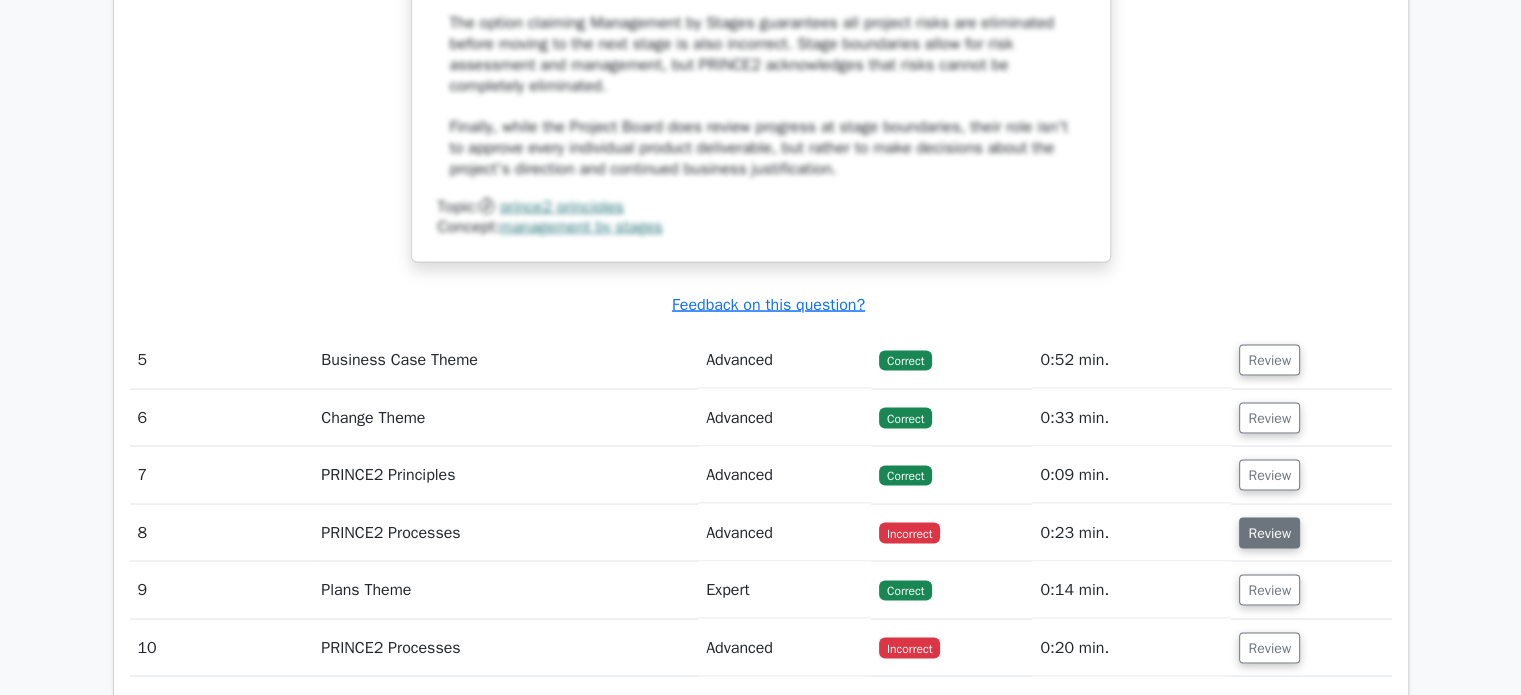 click on "Review" at bounding box center (1269, 532) 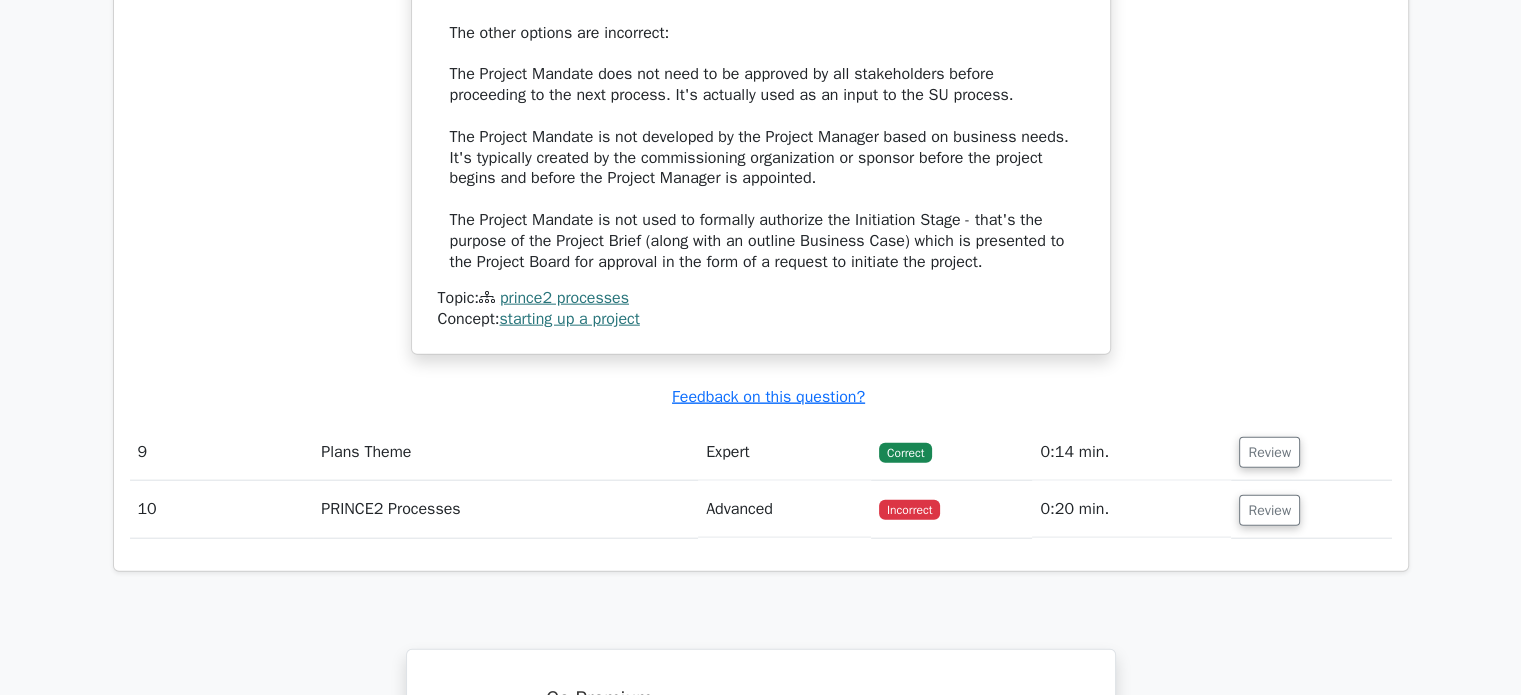 scroll, scrollTop: 4700, scrollLeft: 0, axis: vertical 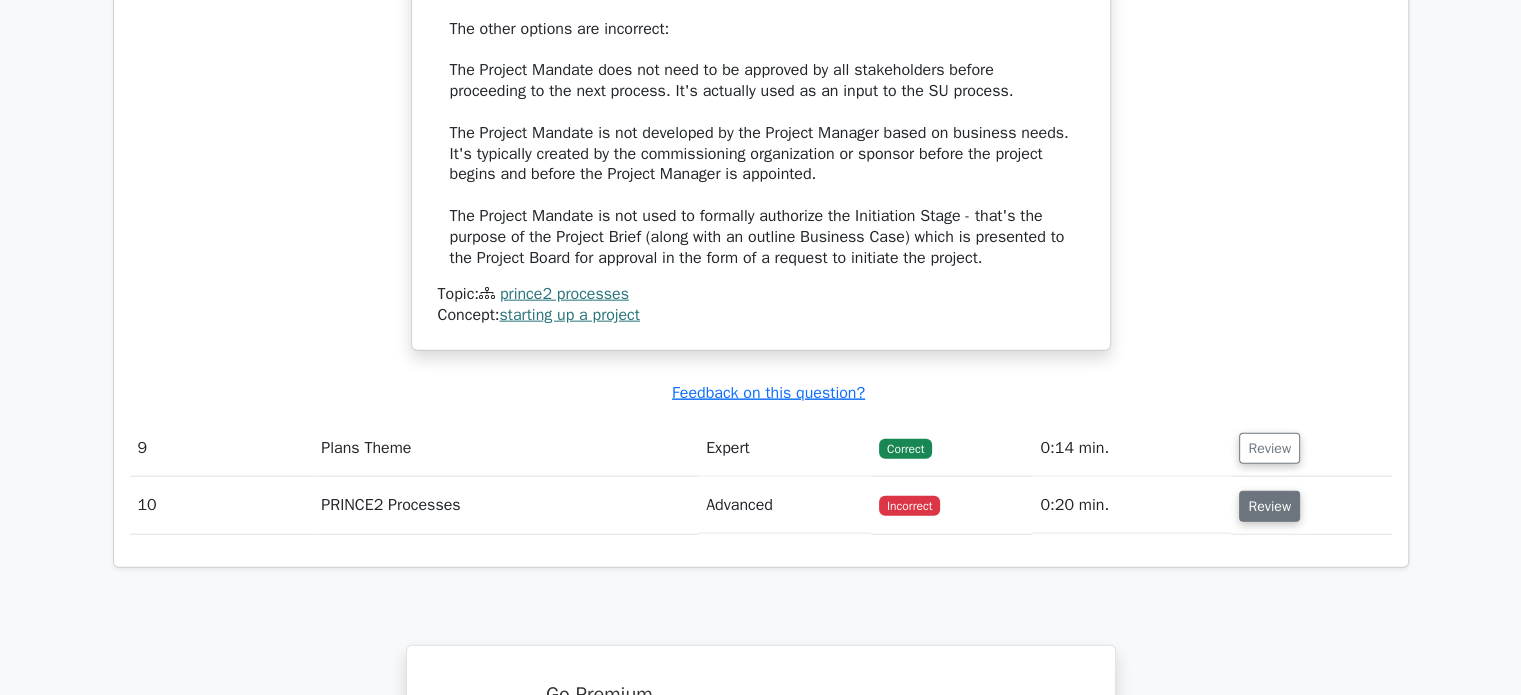 click on "Review" at bounding box center (1269, 506) 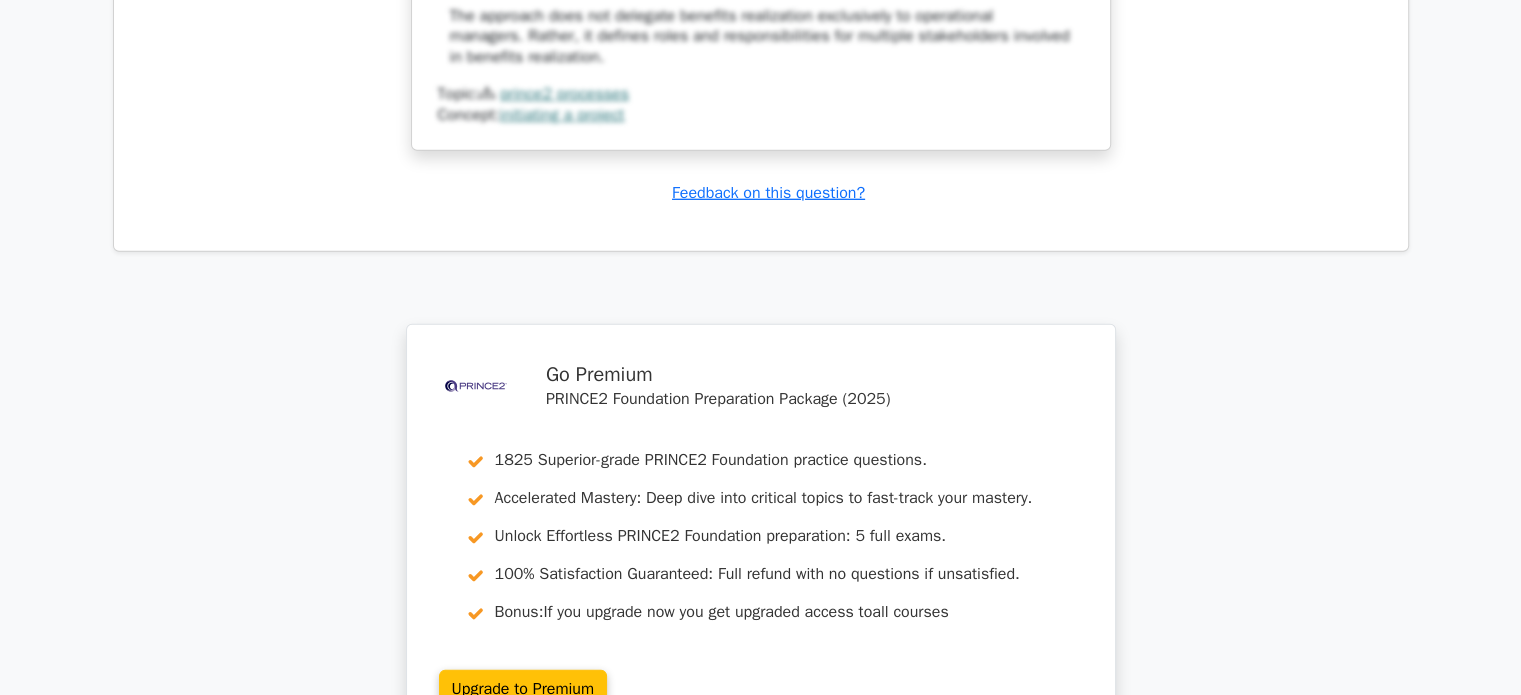 scroll, scrollTop: 6200, scrollLeft: 0, axis: vertical 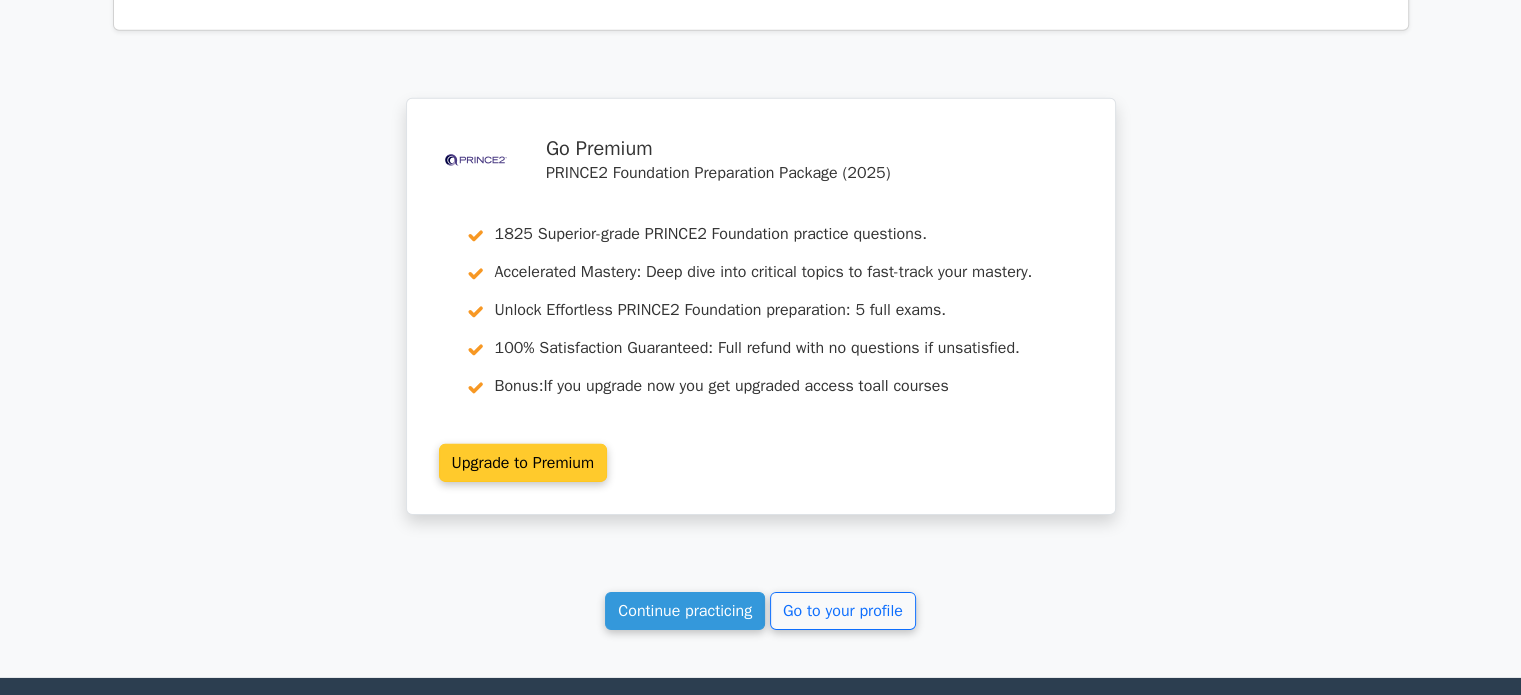 click on "Upgrade to Premium" at bounding box center [523, 463] 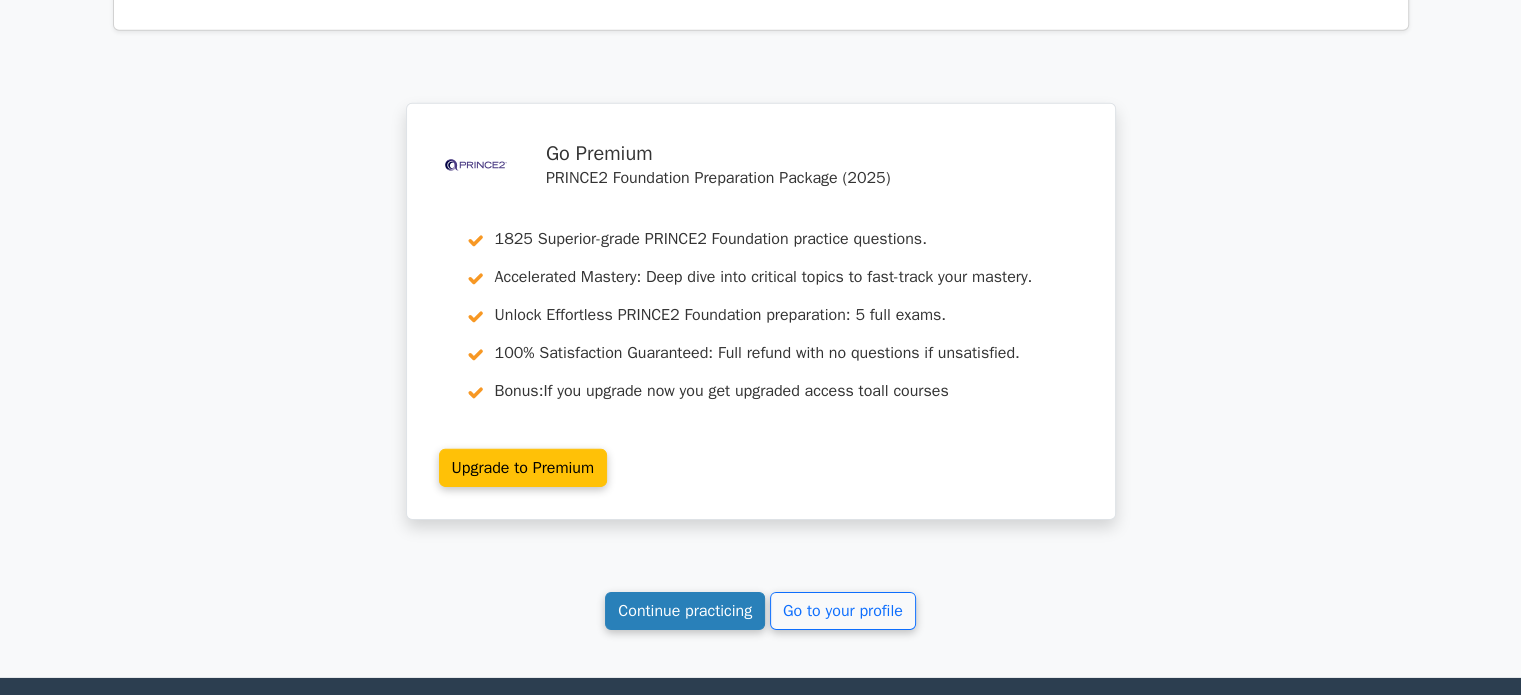 click on "Continue practicing" at bounding box center (685, 611) 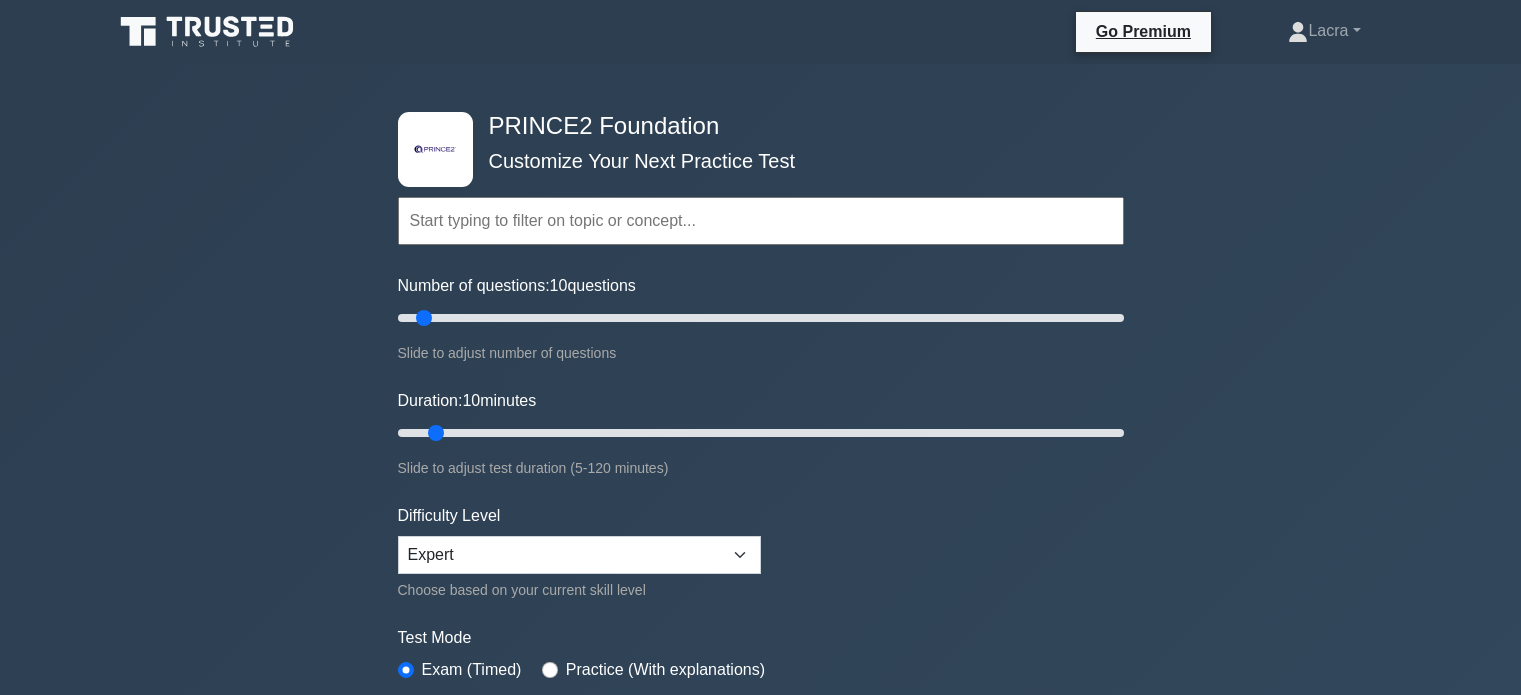 scroll, scrollTop: 0, scrollLeft: 0, axis: both 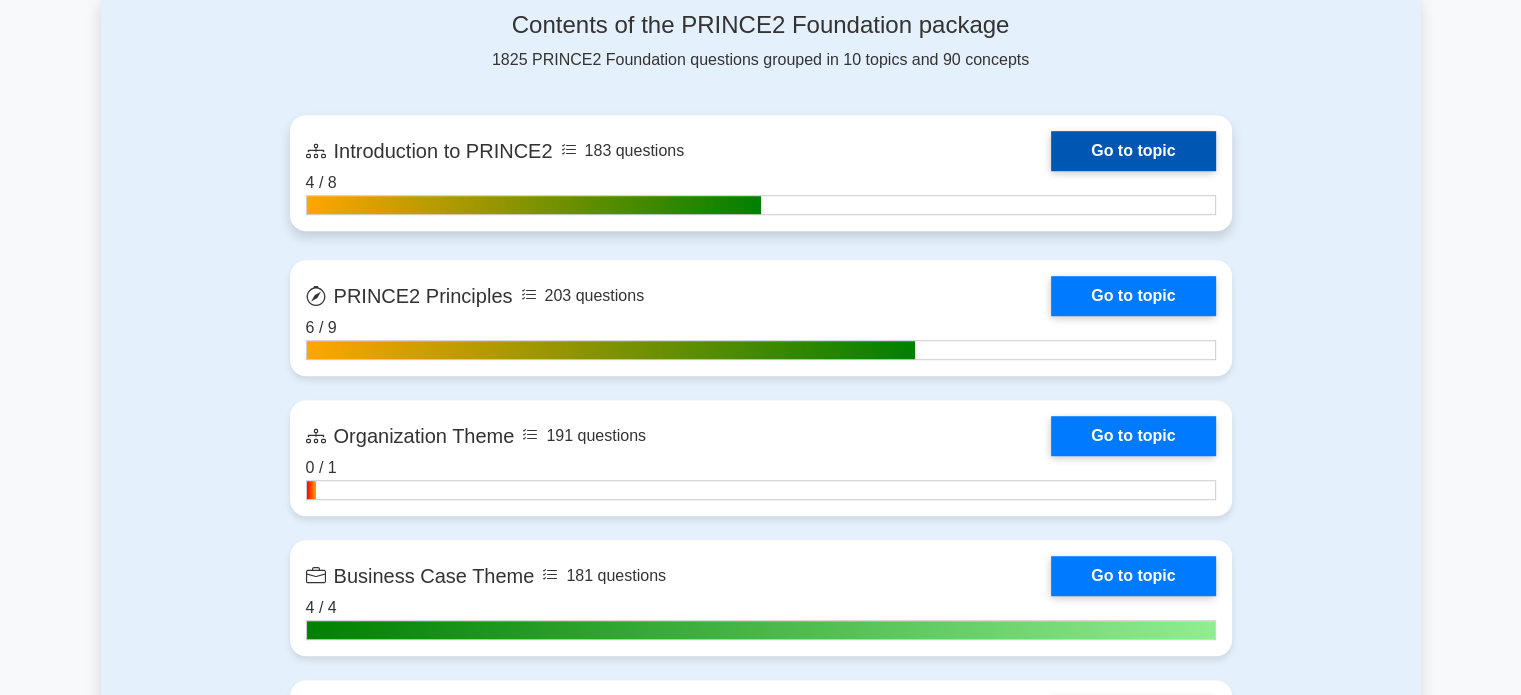 click on "Go to topic" at bounding box center [1133, 151] 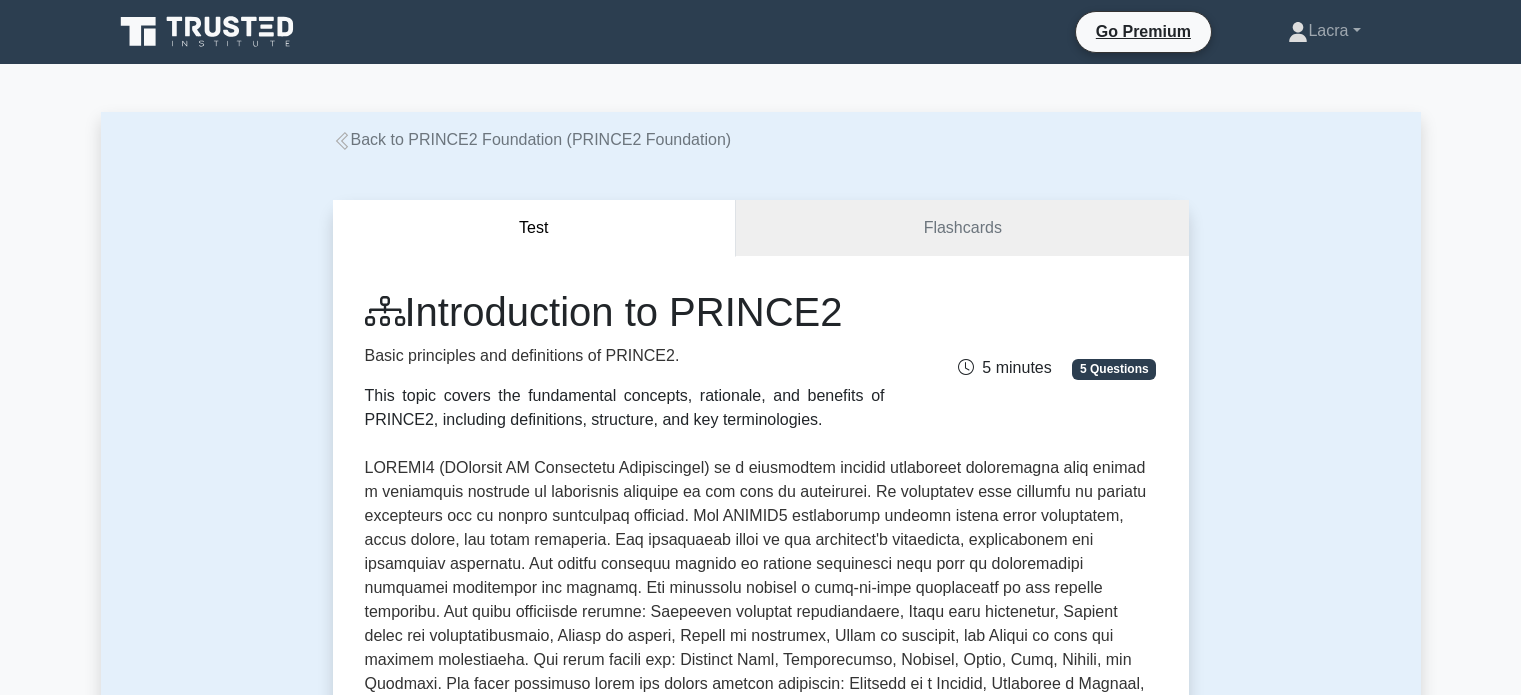 scroll, scrollTop: 0, scrollLeft: 0, axis: both 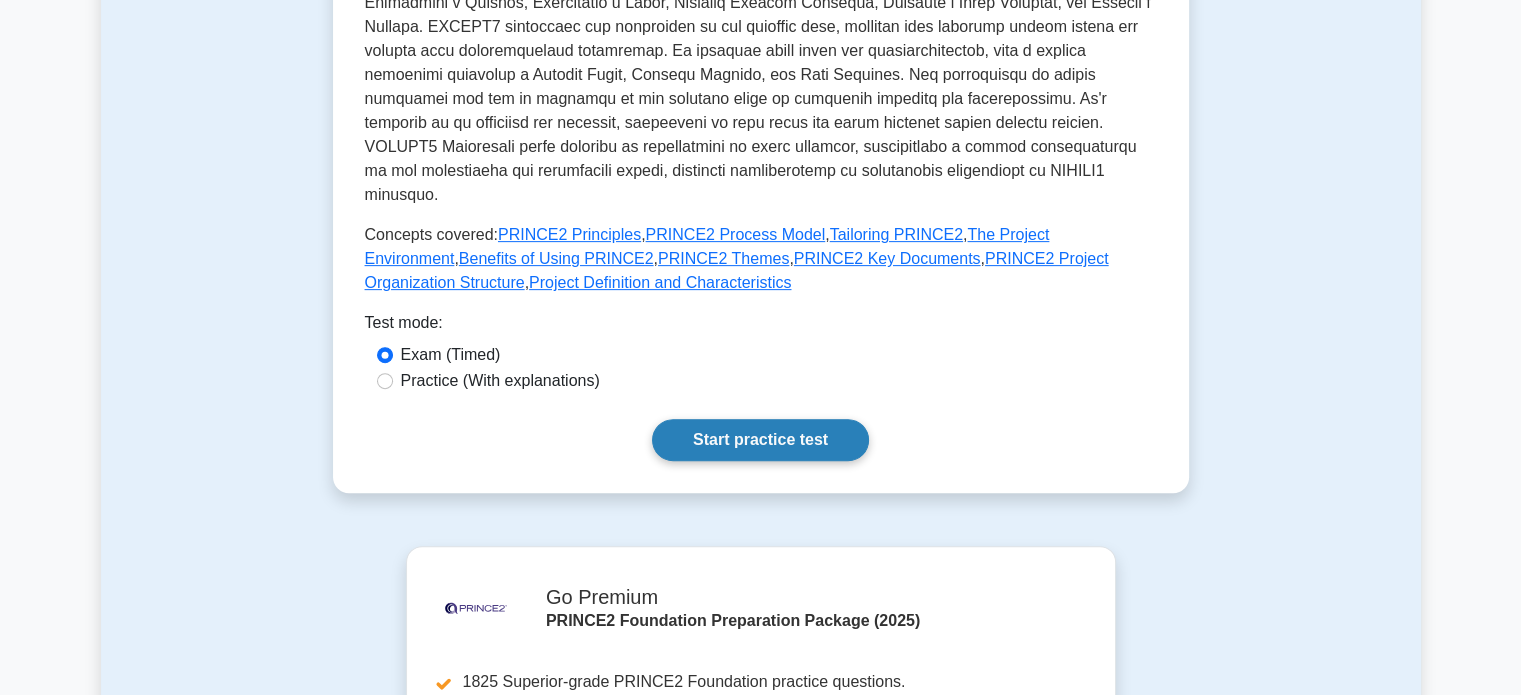 click on "Start practice test" at bounding box center (760, 440) 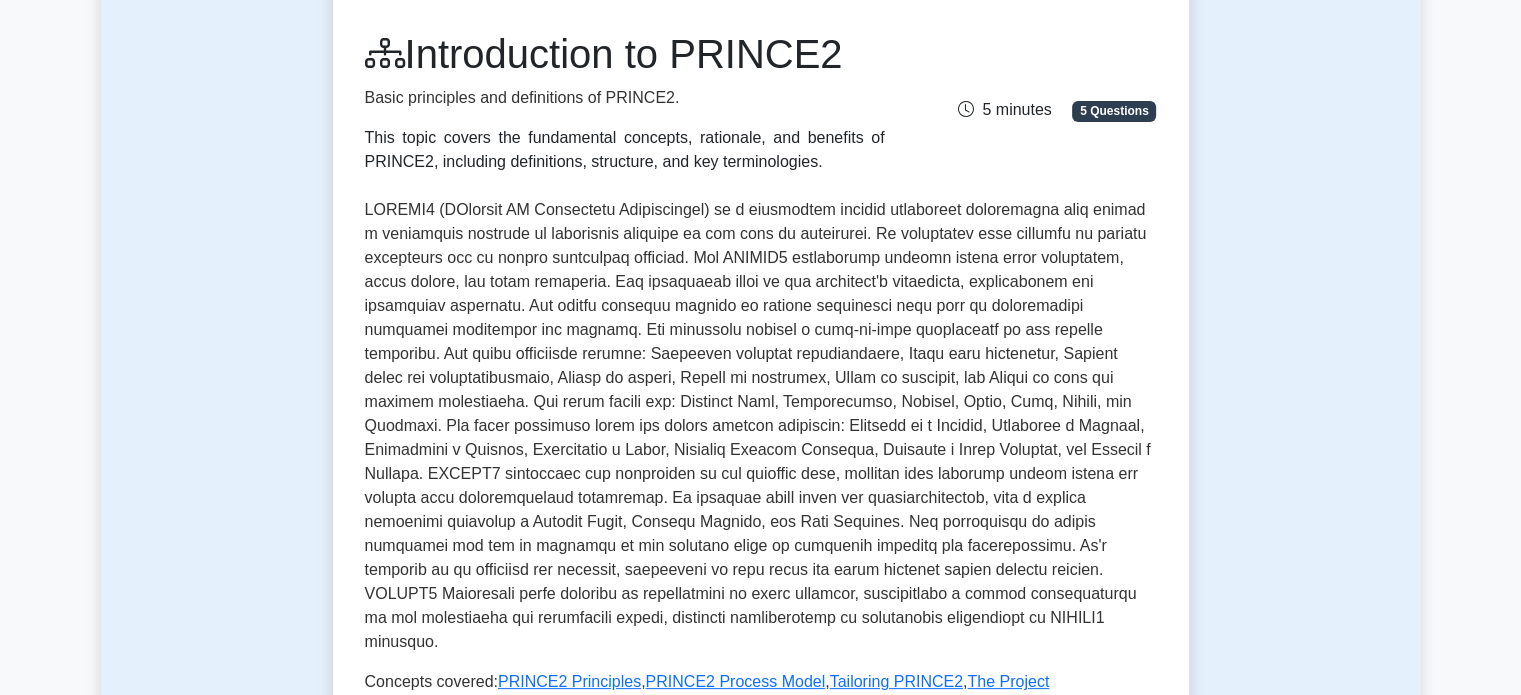 scroll, scrollTop: 100, scrollLeft: 0, axis: vertical 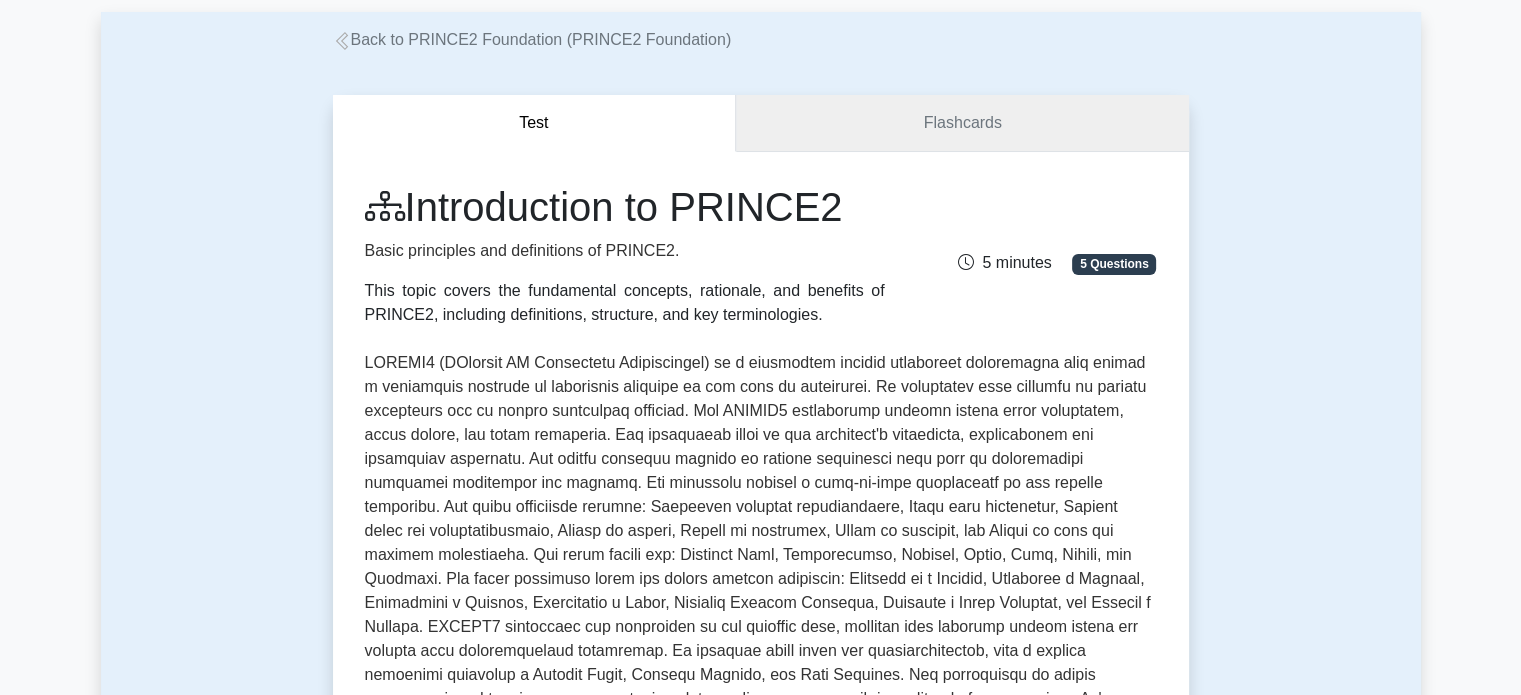 click on "Flashcards" at bounding box center [962, 123] 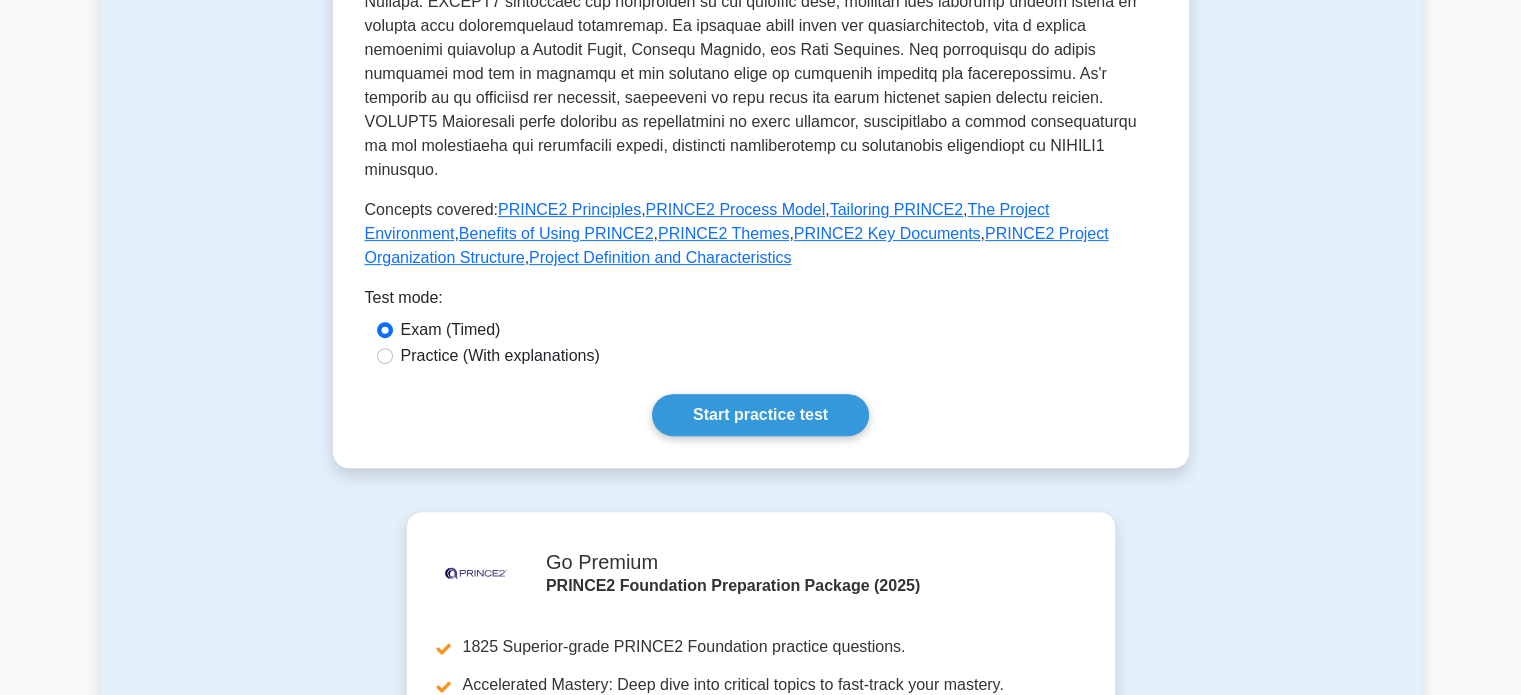 scroll, scrollTop: 1000, scrollLeft: 0, axis: vertical 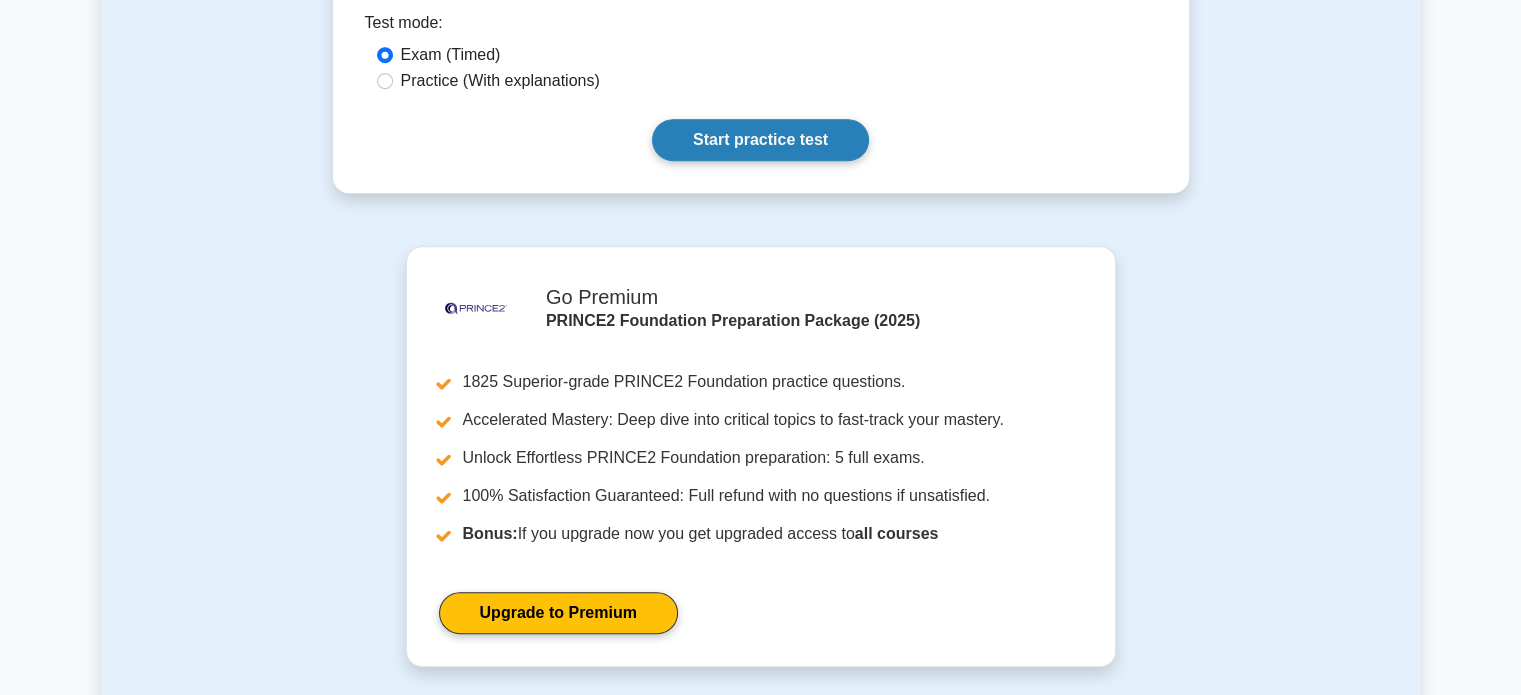 click on "Start practice test" at bounding box center (760, 140) 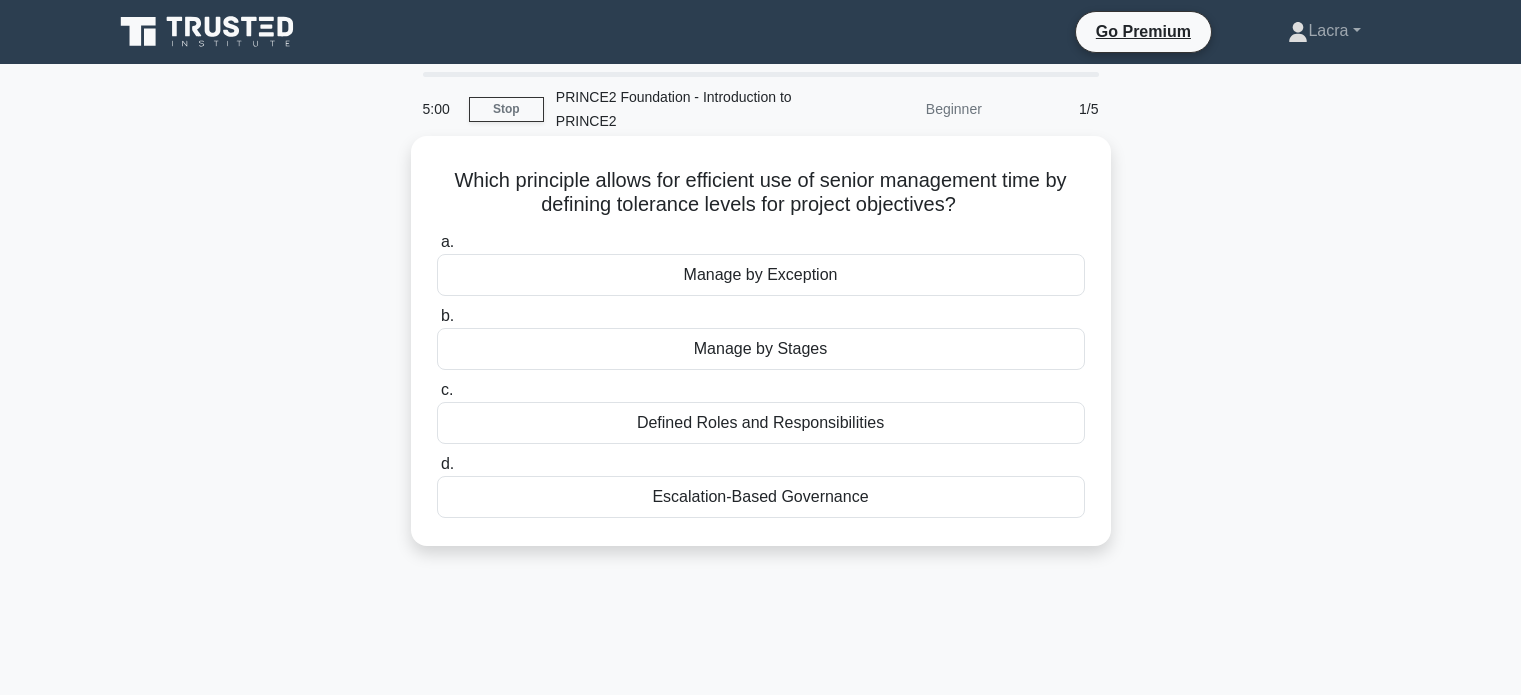 scroll, scrollTop: 0, scrollLeft: 0, axis: both 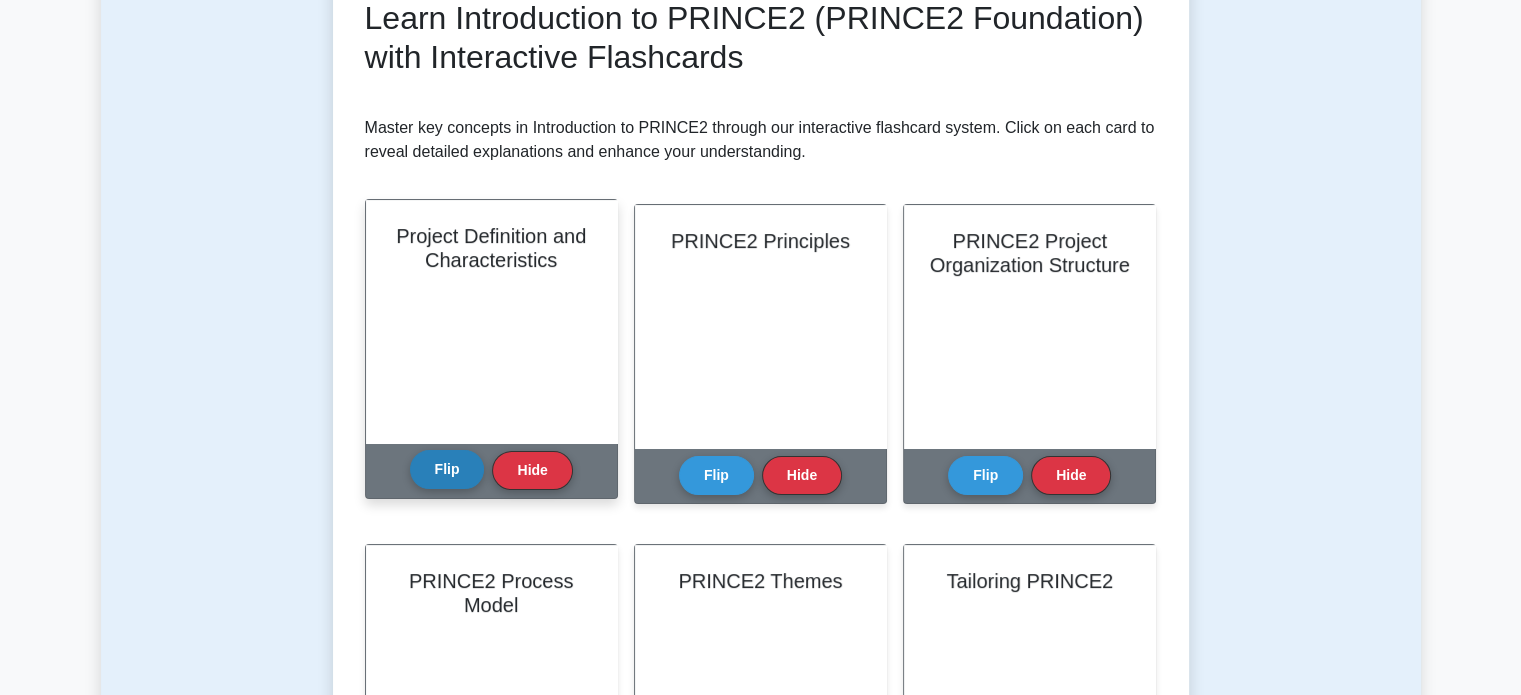 click on "Flip" at bounding box center [447, 469] 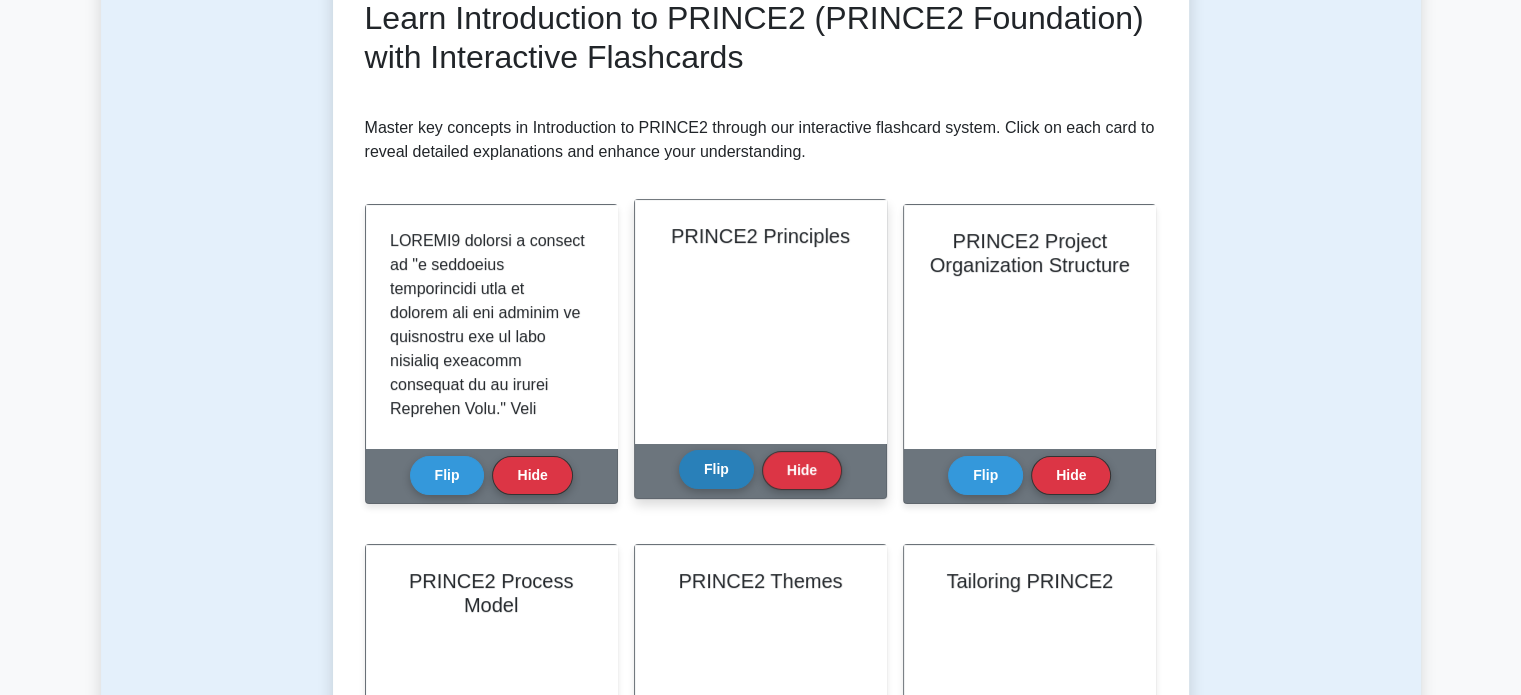 click on "Flip" at bounding box center (716, 469) 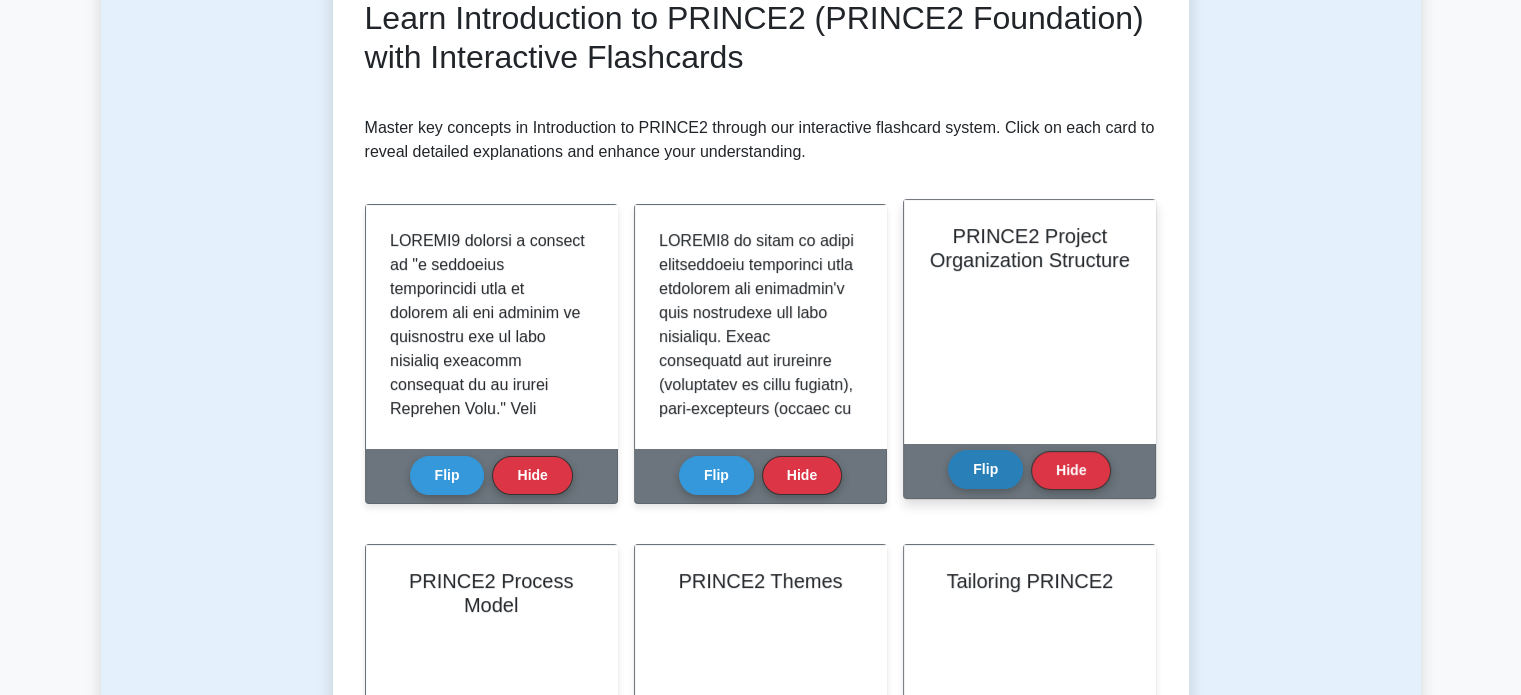 click on "Flip" at bounding box center [985, 469] 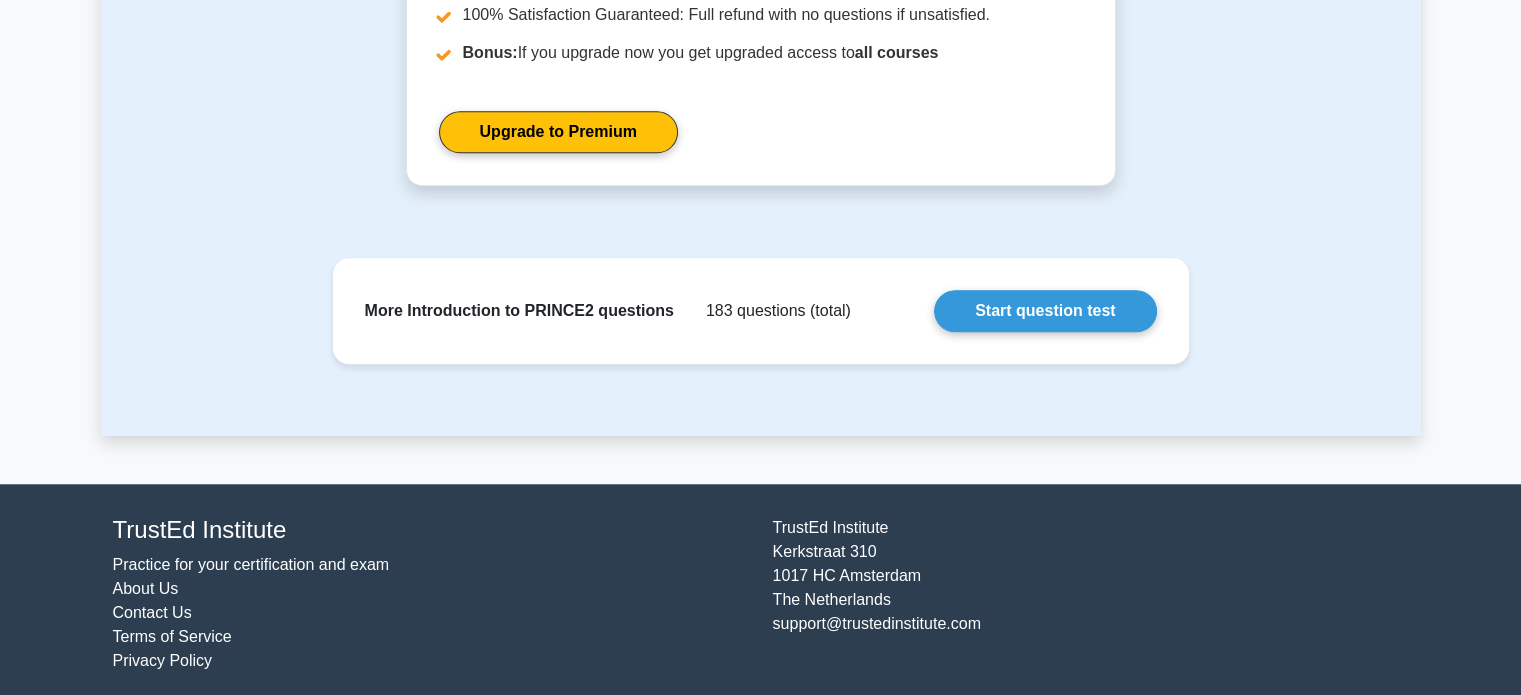 scroll, scrollTop: 1852, scrollLeft: 0, axis: vertical 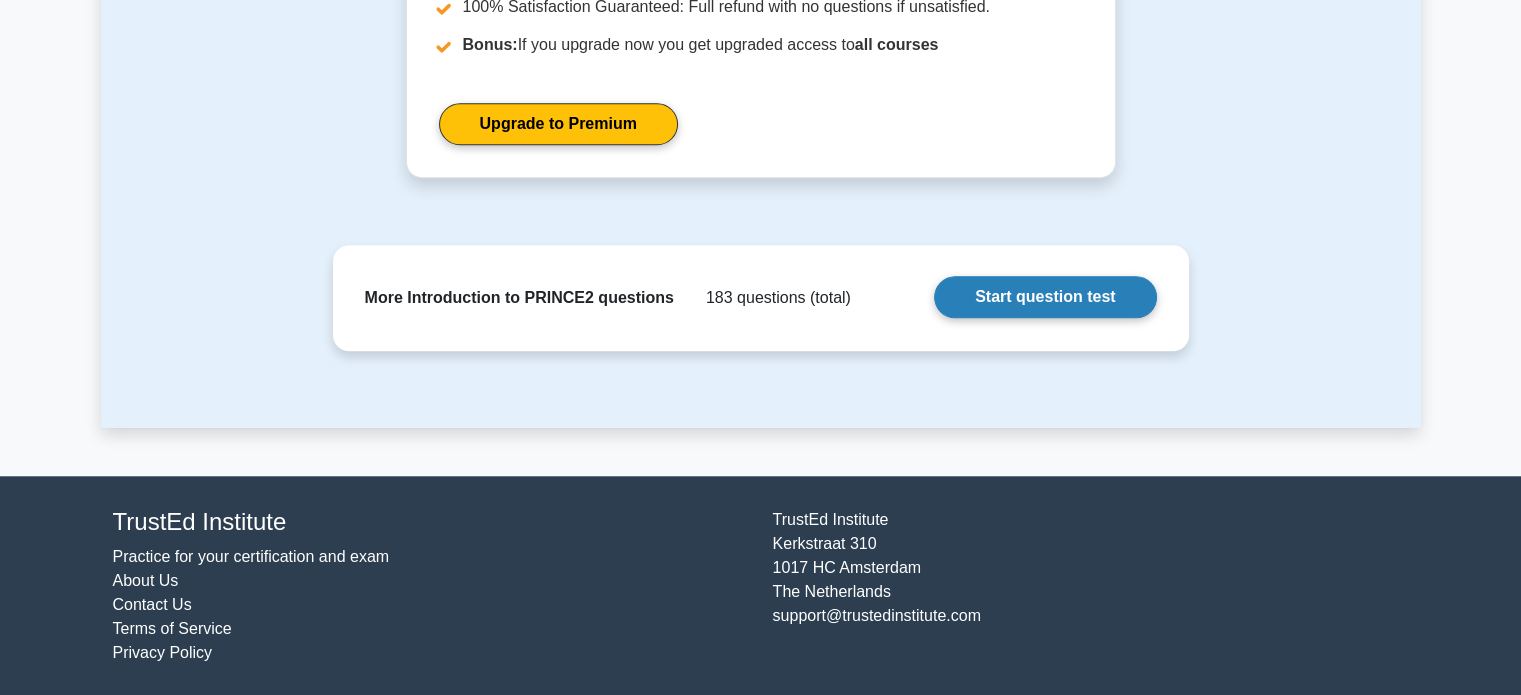 click on "Start  question test" at bounding box center [1045, 297] 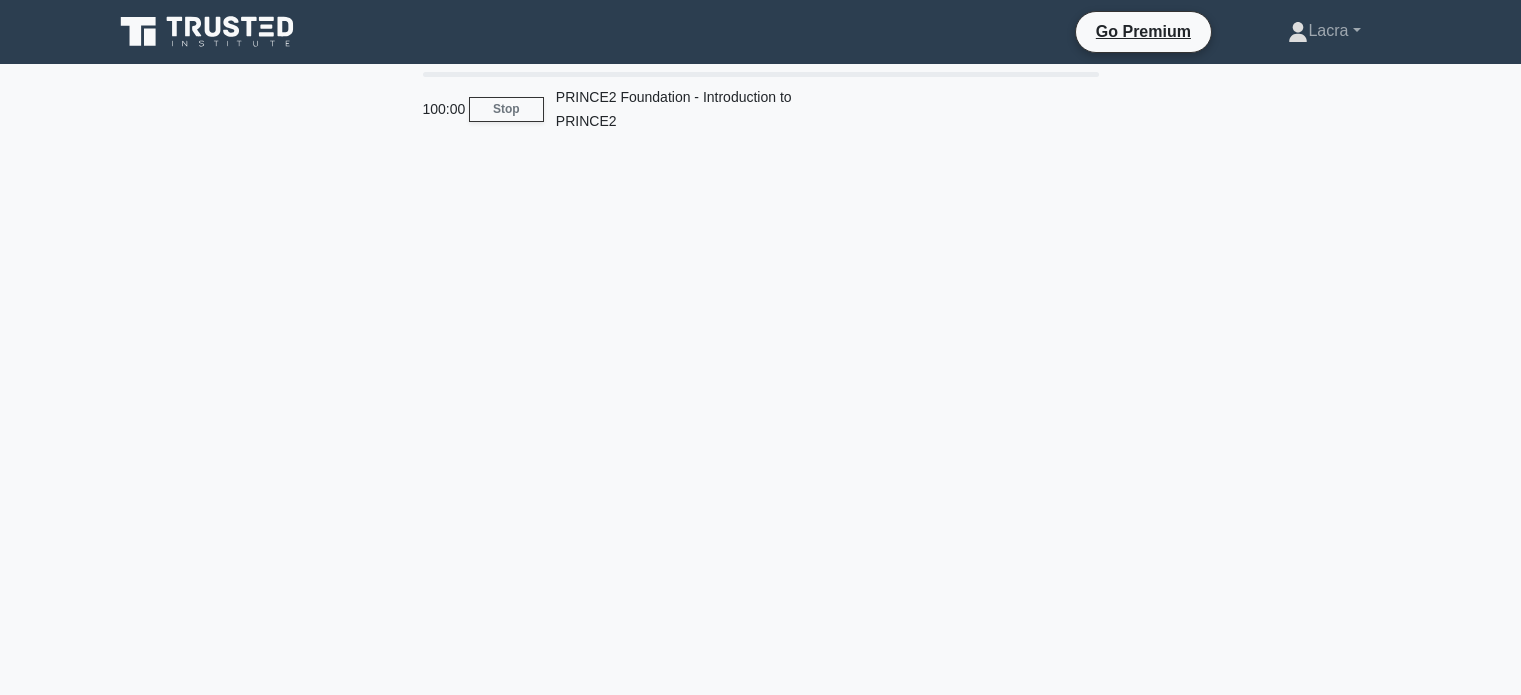 scroll, scrollTop: 0, scrollLeft: 0, axis: both 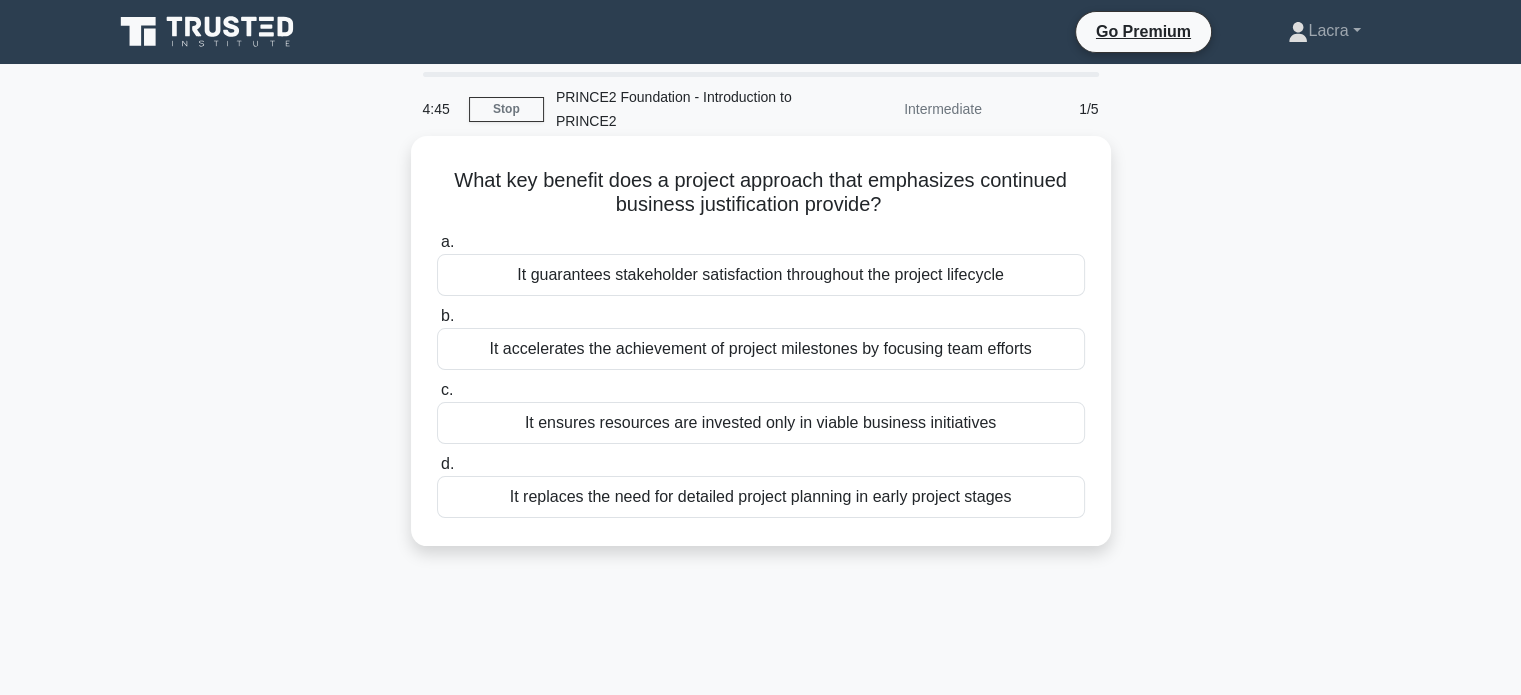 click on "It ensures resources are invested only in viable business initiatives" at bounding box center (761, 423) 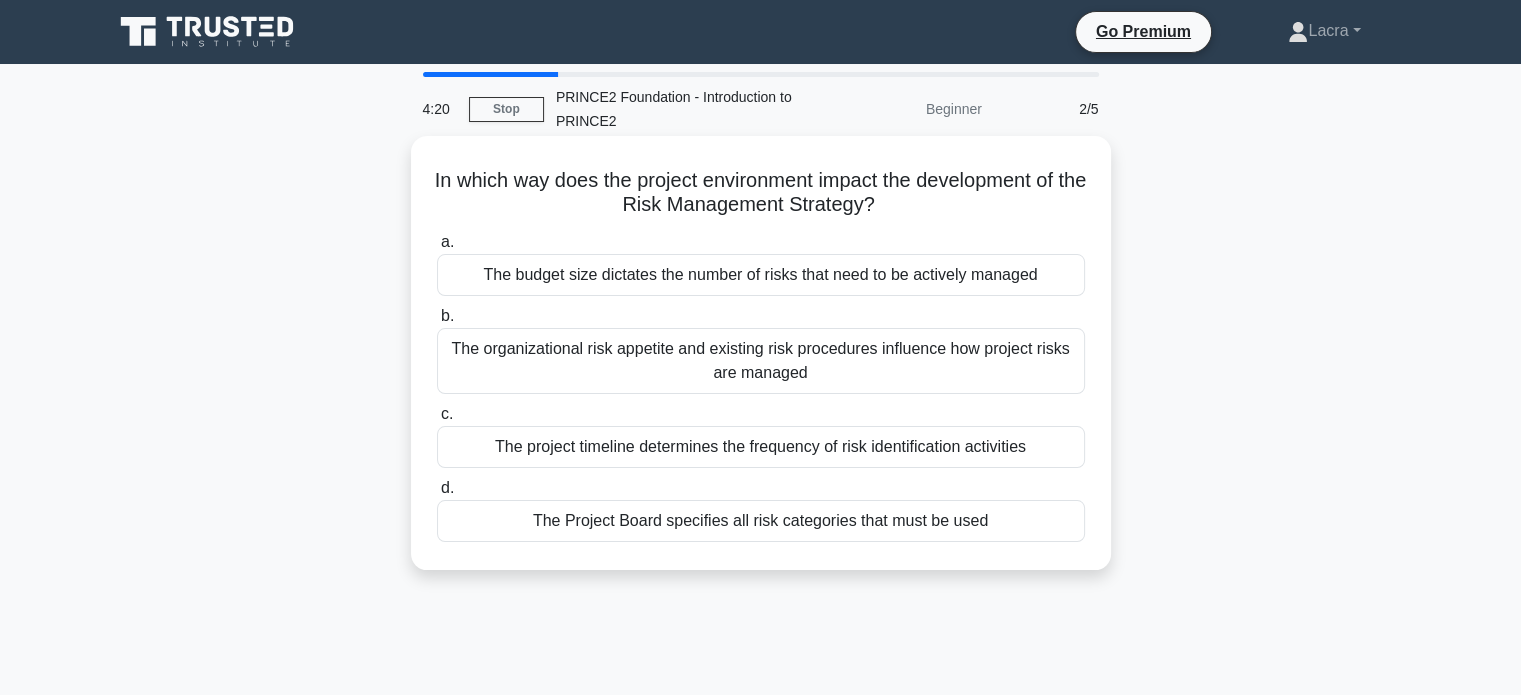 click on "The organizational risk appetite and existing risk procedures influence how project risks are managed" at bounding box center (761, 361) 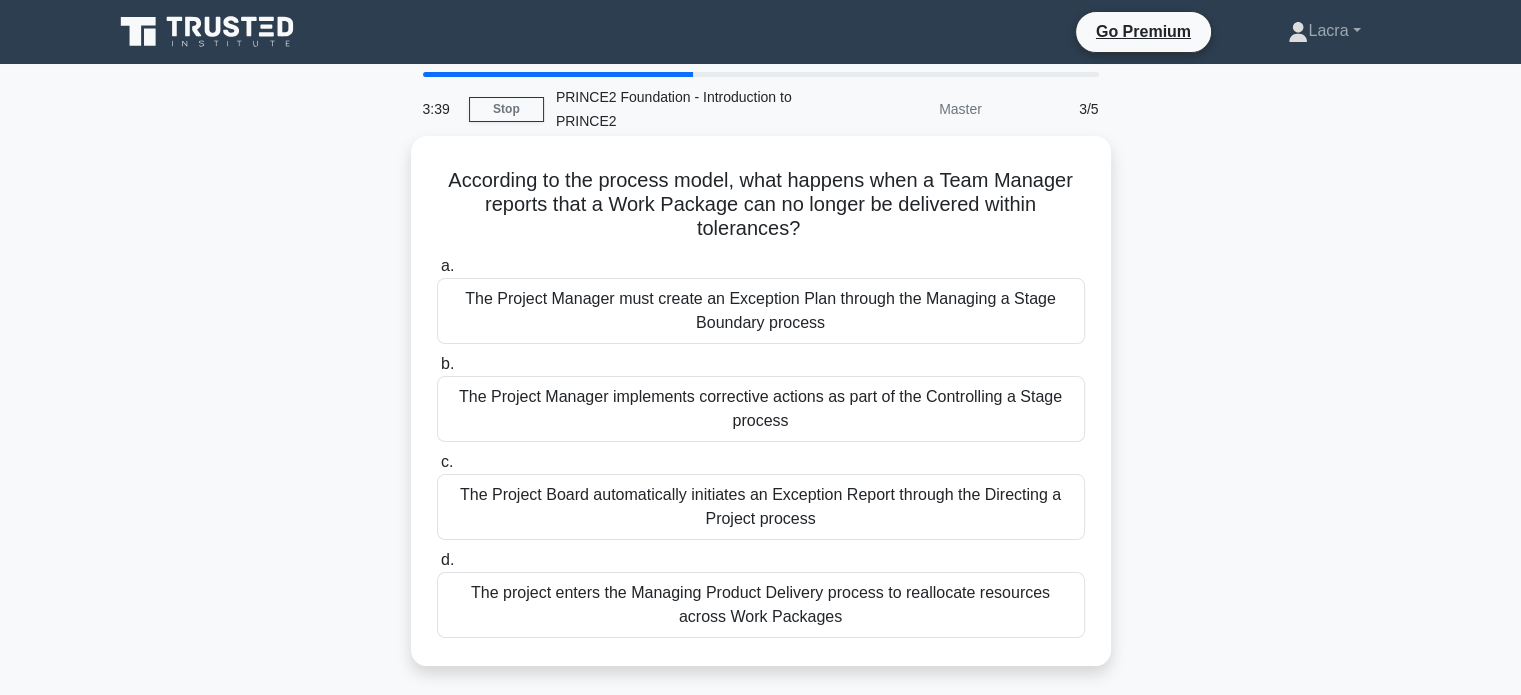 click on "The Project Manager must create an Exception Plan through the Managing a Stage Boundary process" at bounding box center [761, 311] 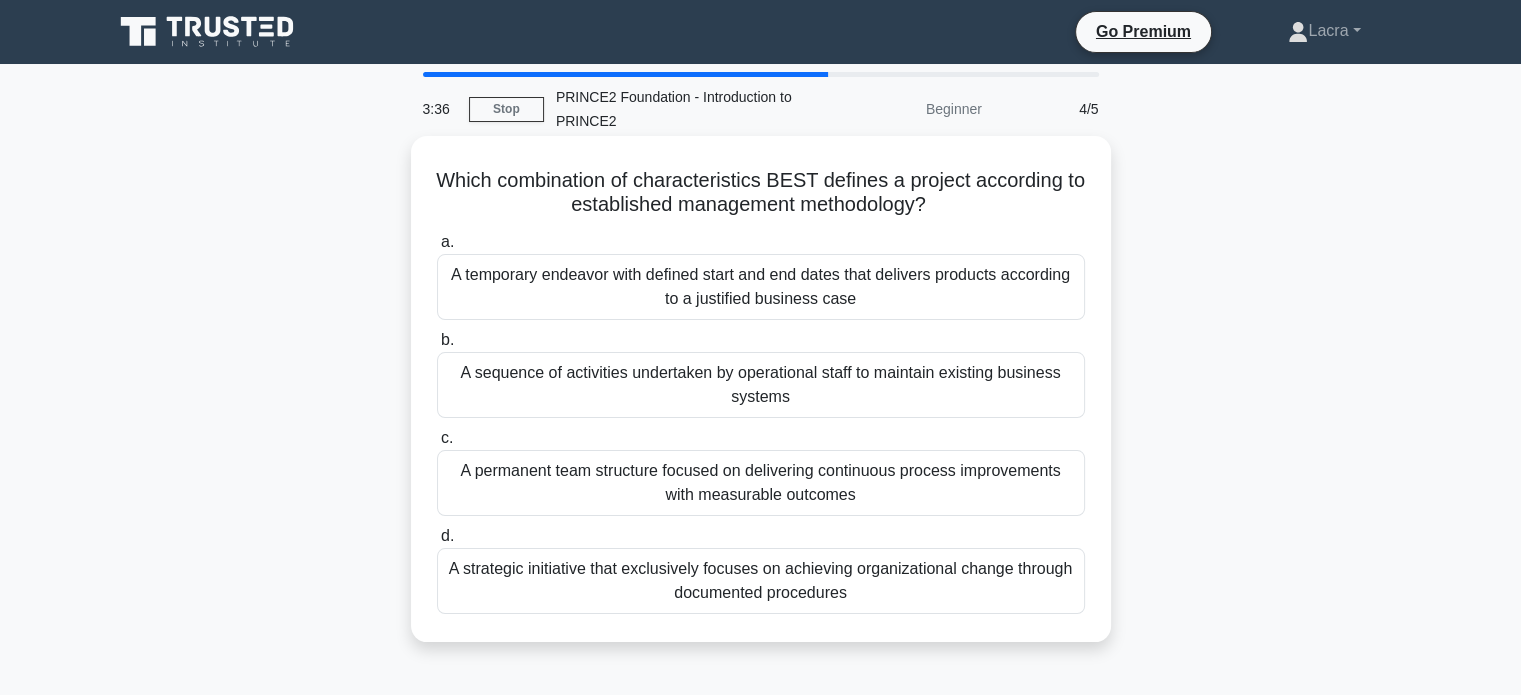 click on "A temporary endeavor with defined start and end dates that delivers products according to a justified business case" at bounding box center [761, 287] 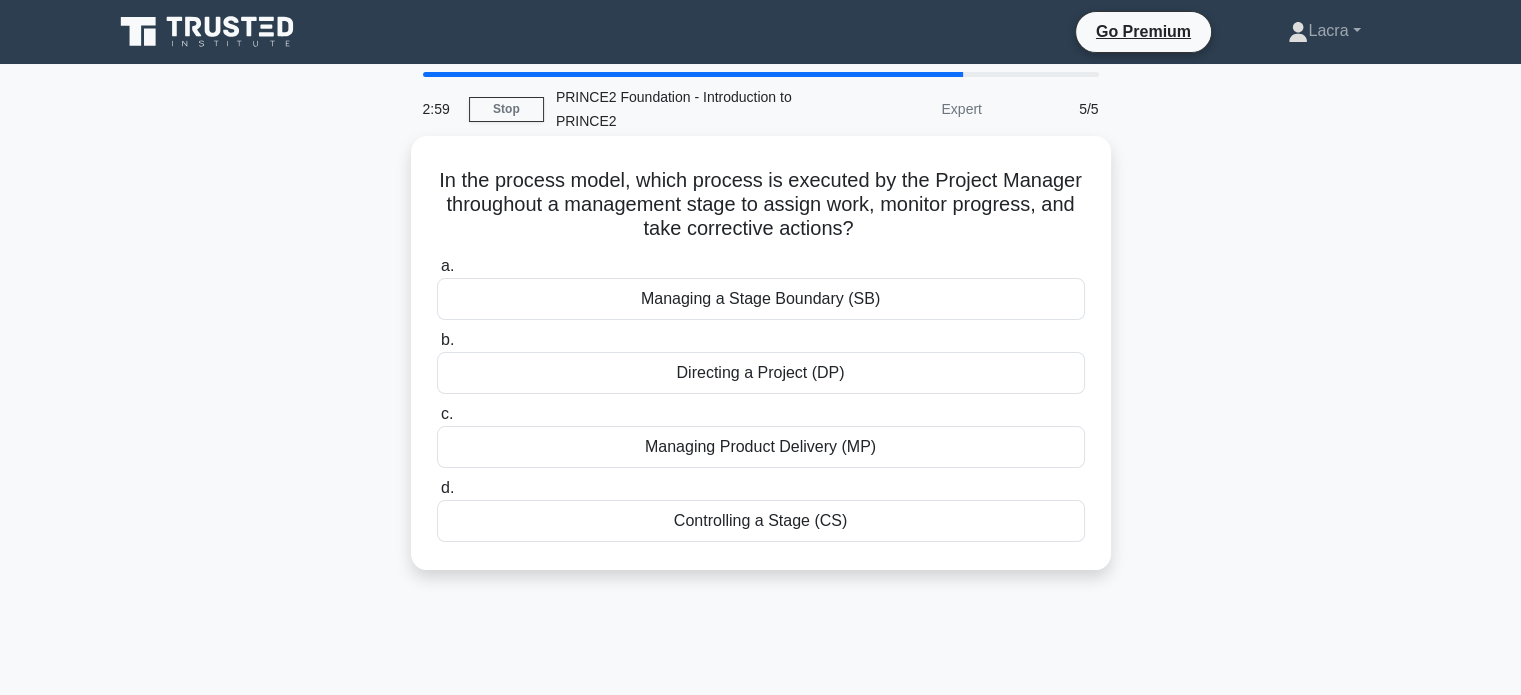click on "Directing a Project (DP)" at bounding box center [761, 373] 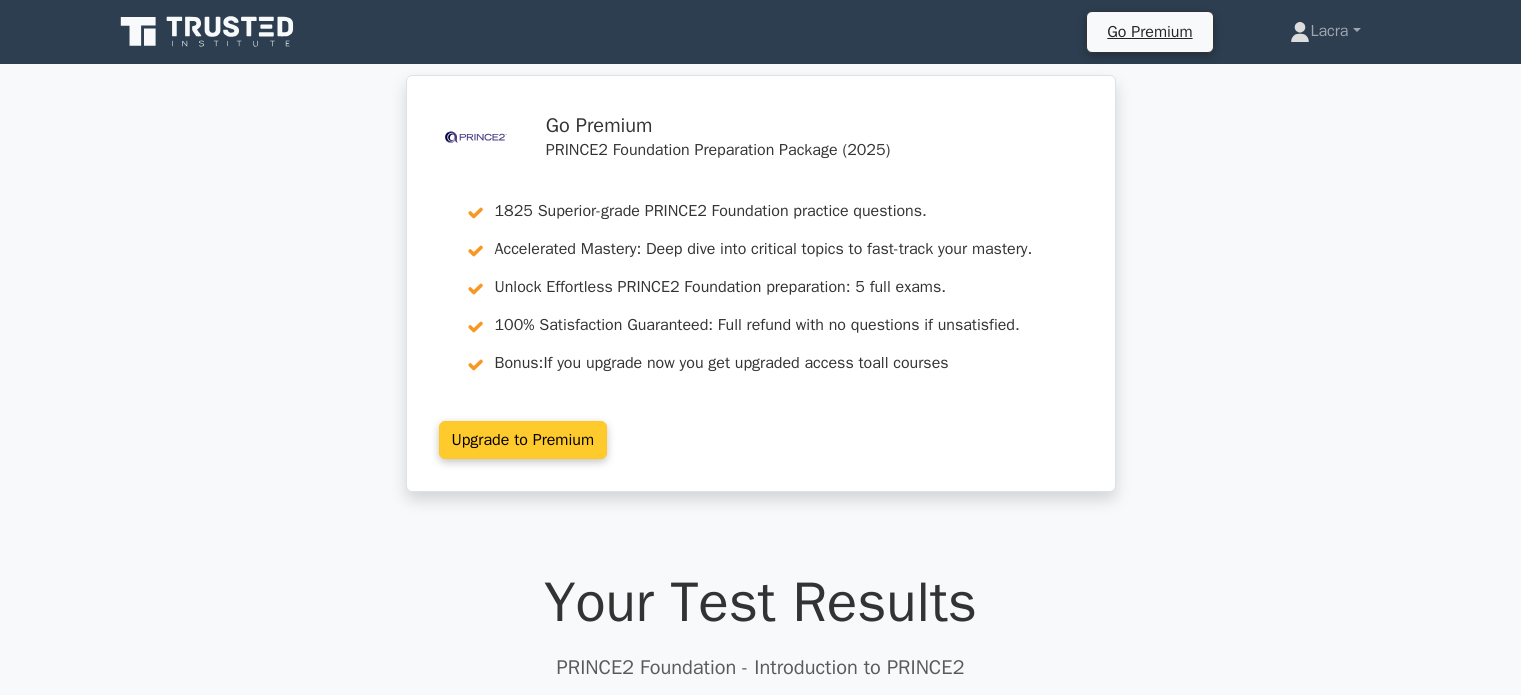 scroll, scrollTop: 0, scrollLeft: 0, axis: both 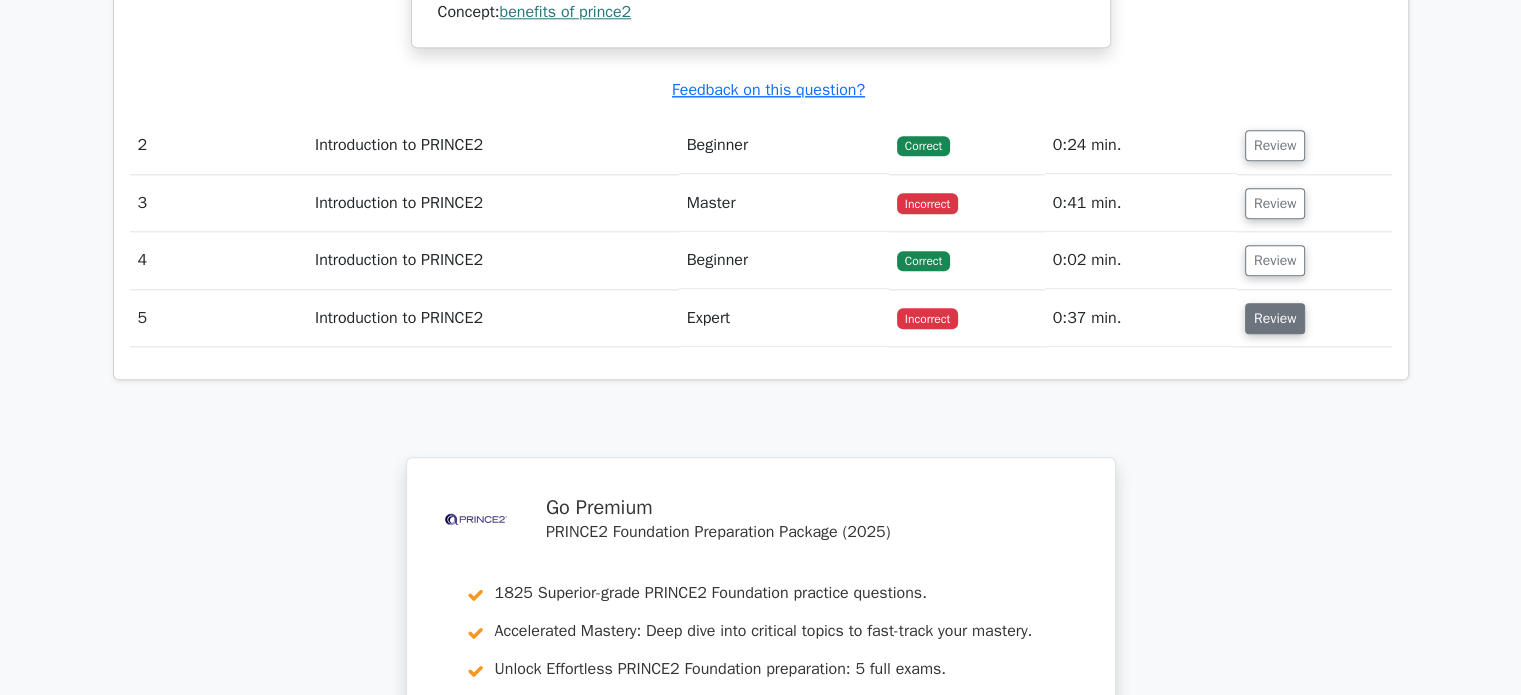 click on "Review" at bounding box center [1275, 318] 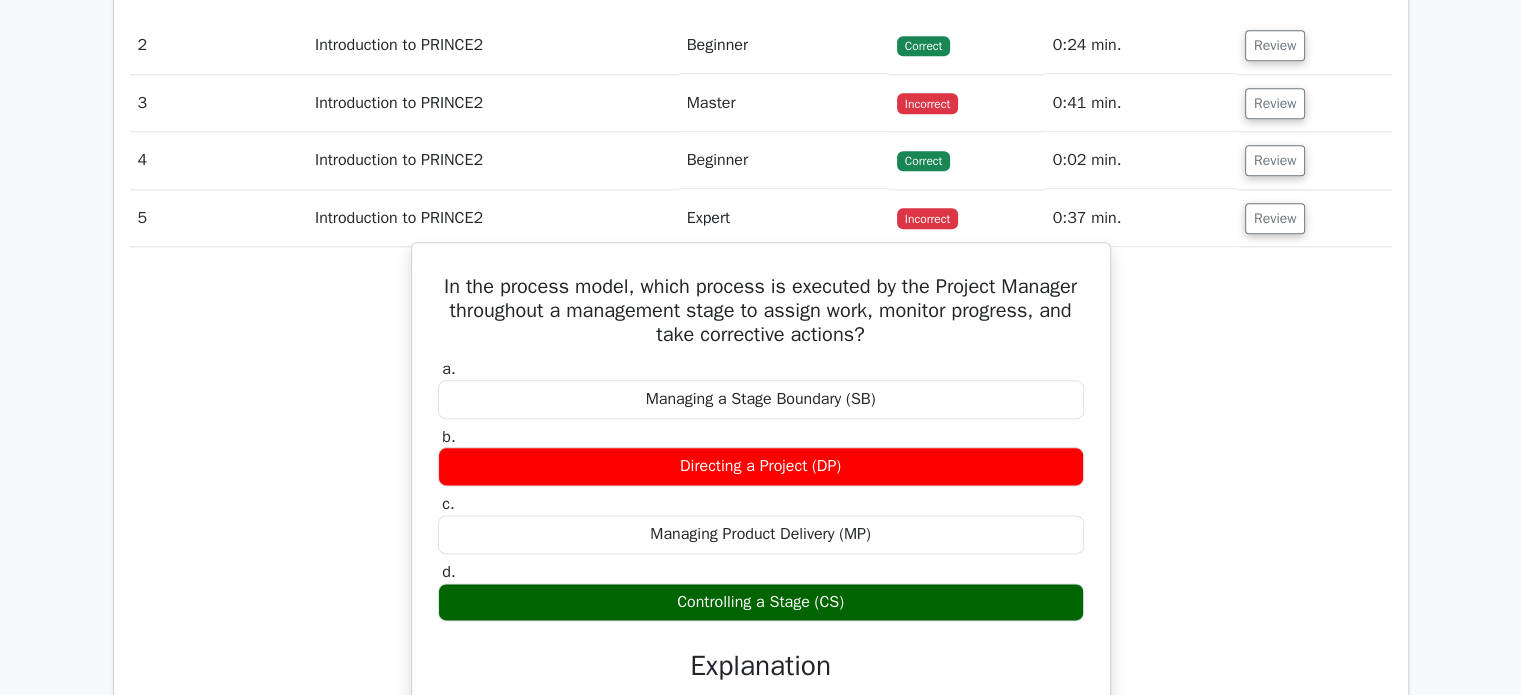 scroll, scrollTop: 2200, scrollLeft: 0, axis: vertical 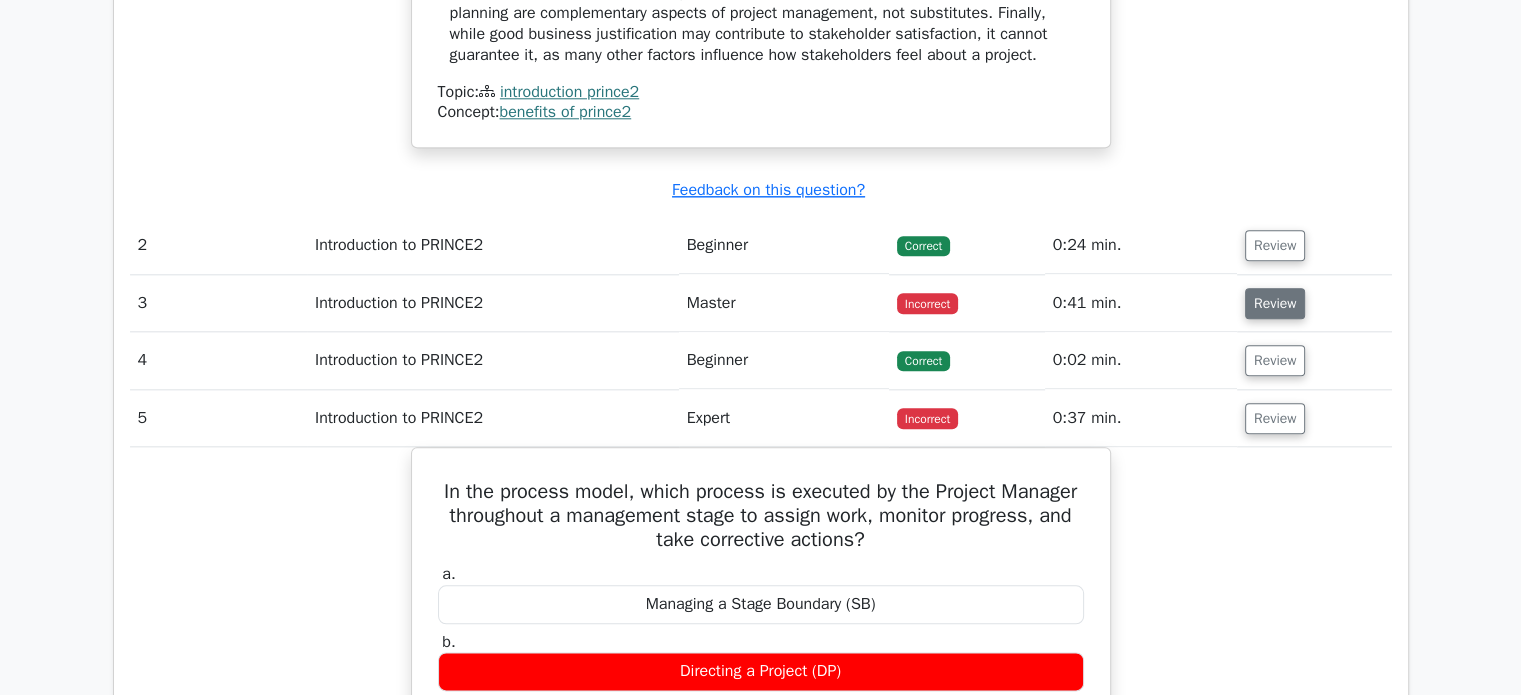 click on "Review" at bounding box center [1275, 303] 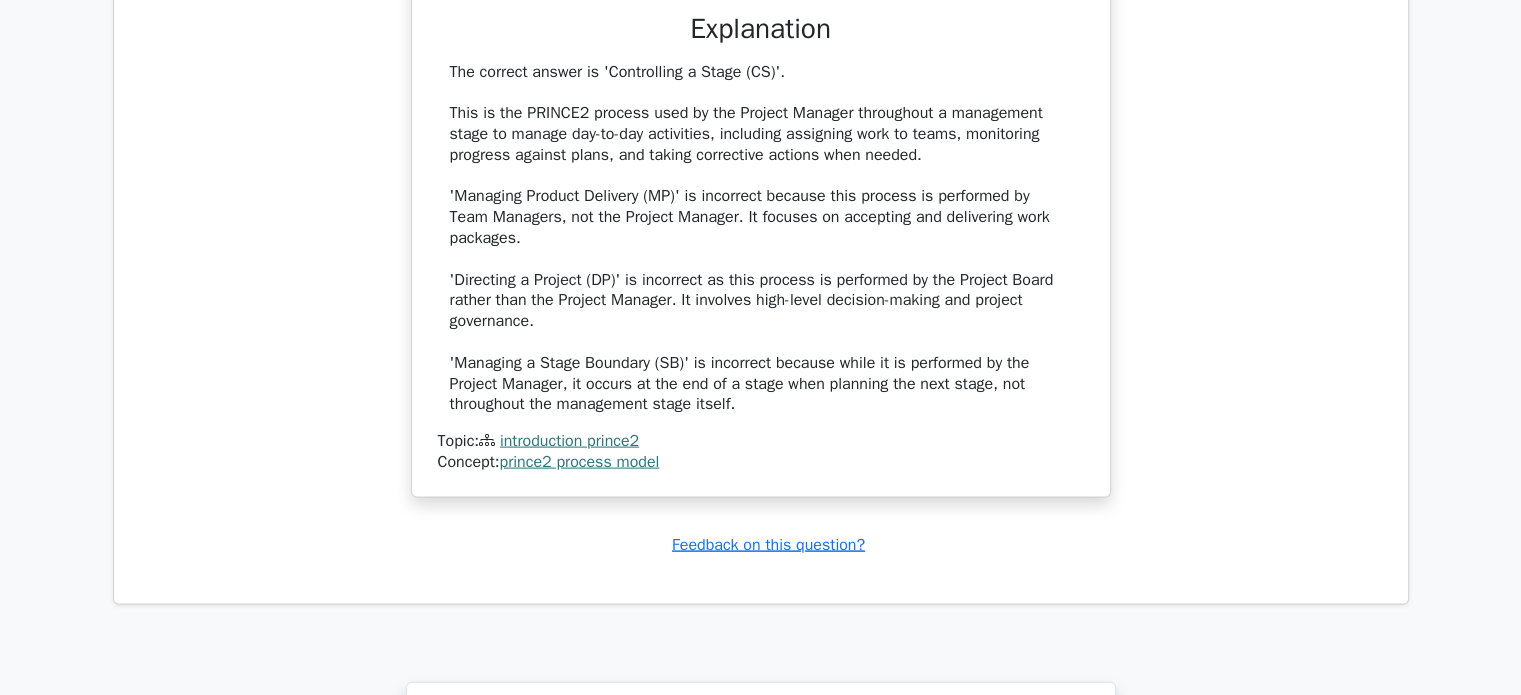 scroll, scrollTop: 4800, scrollLeft: 0, axis: vertical 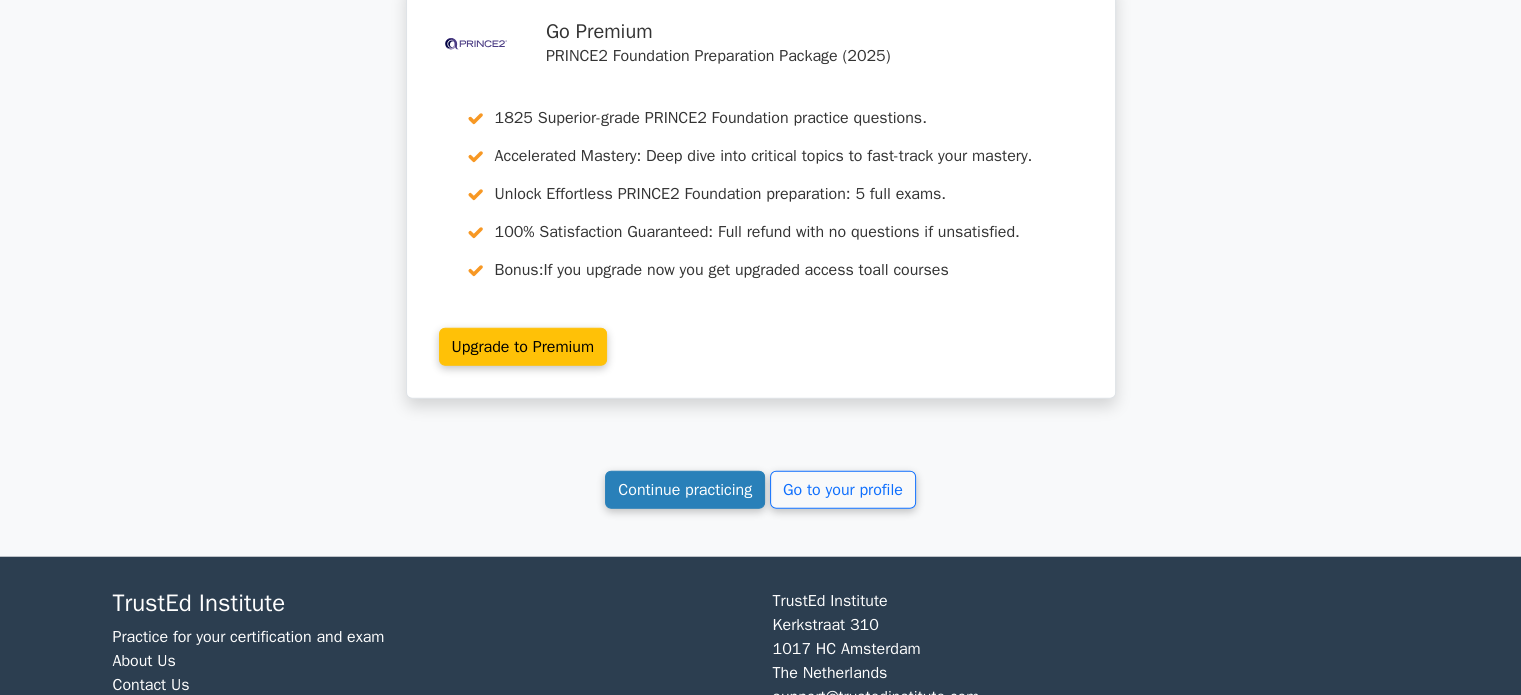 click on "Continue practicing" at bounding box center [685, 490] 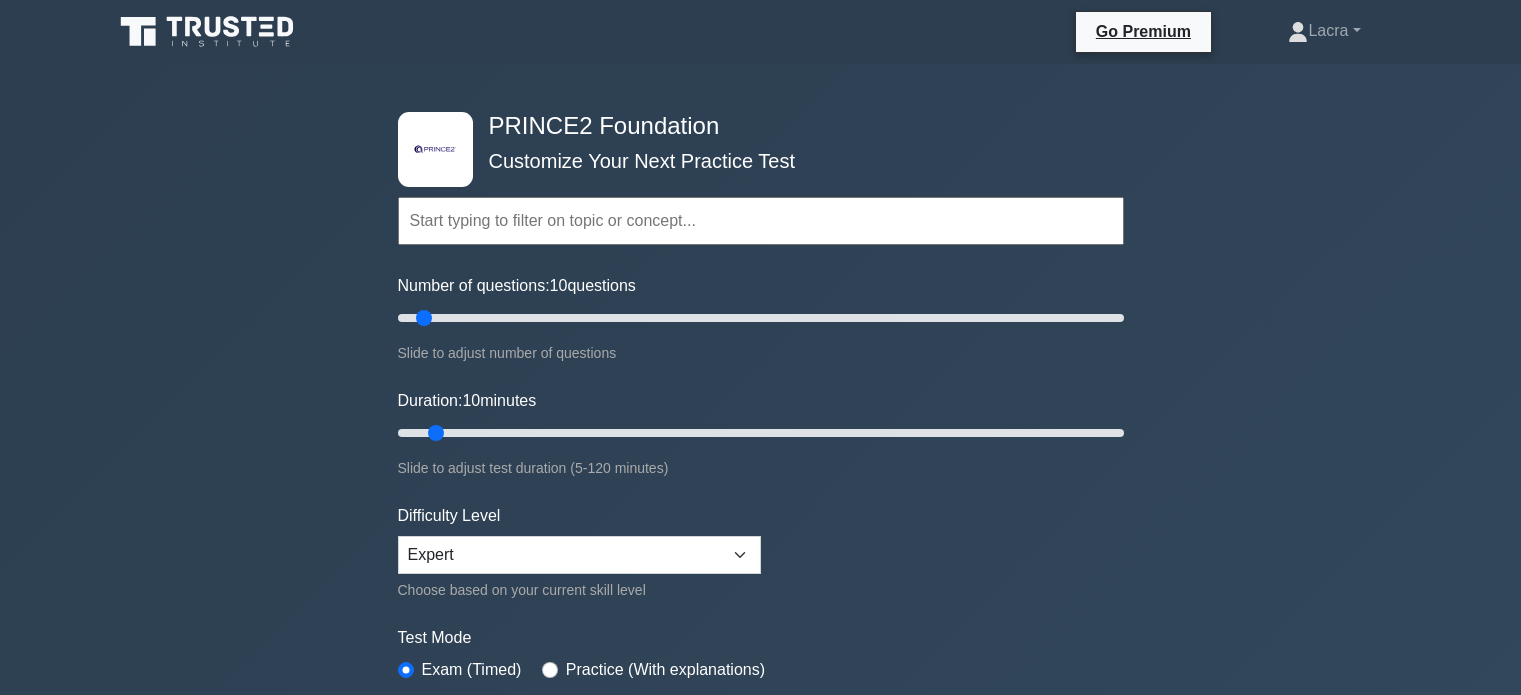 scroll, scrollTop: 0, scrollLeft: 0, axis: both 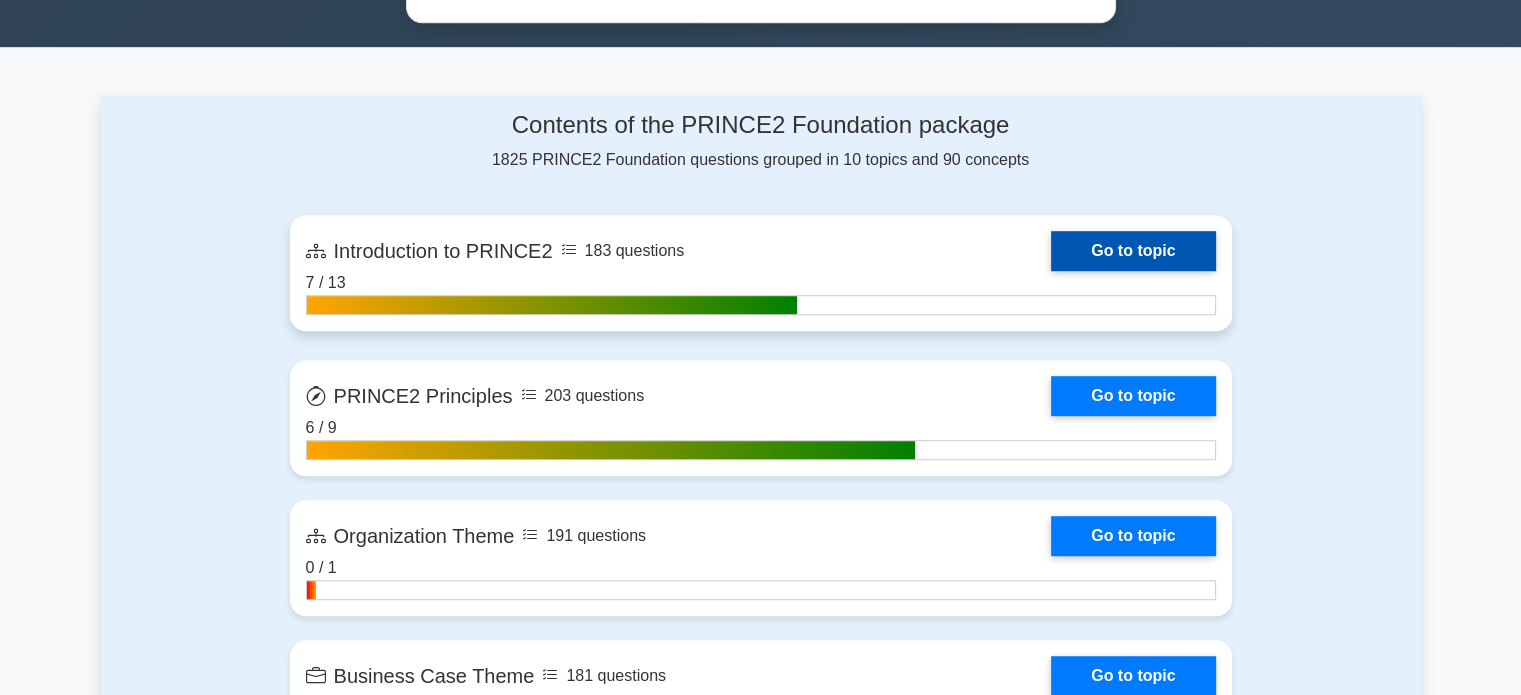 click on "Go to topic" at bounding box center [1133, 251] 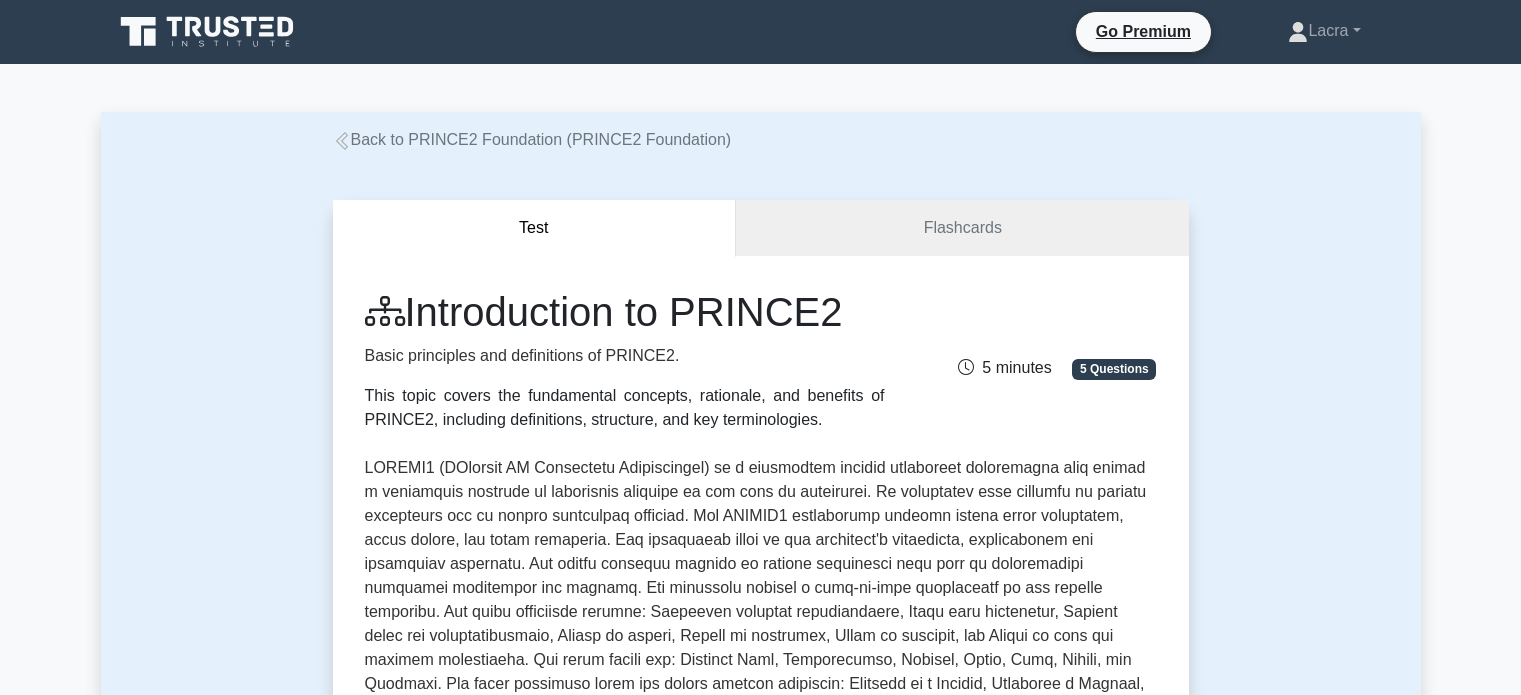 scroll, scrollTop: 0, scrollLeft: 0, axis: both 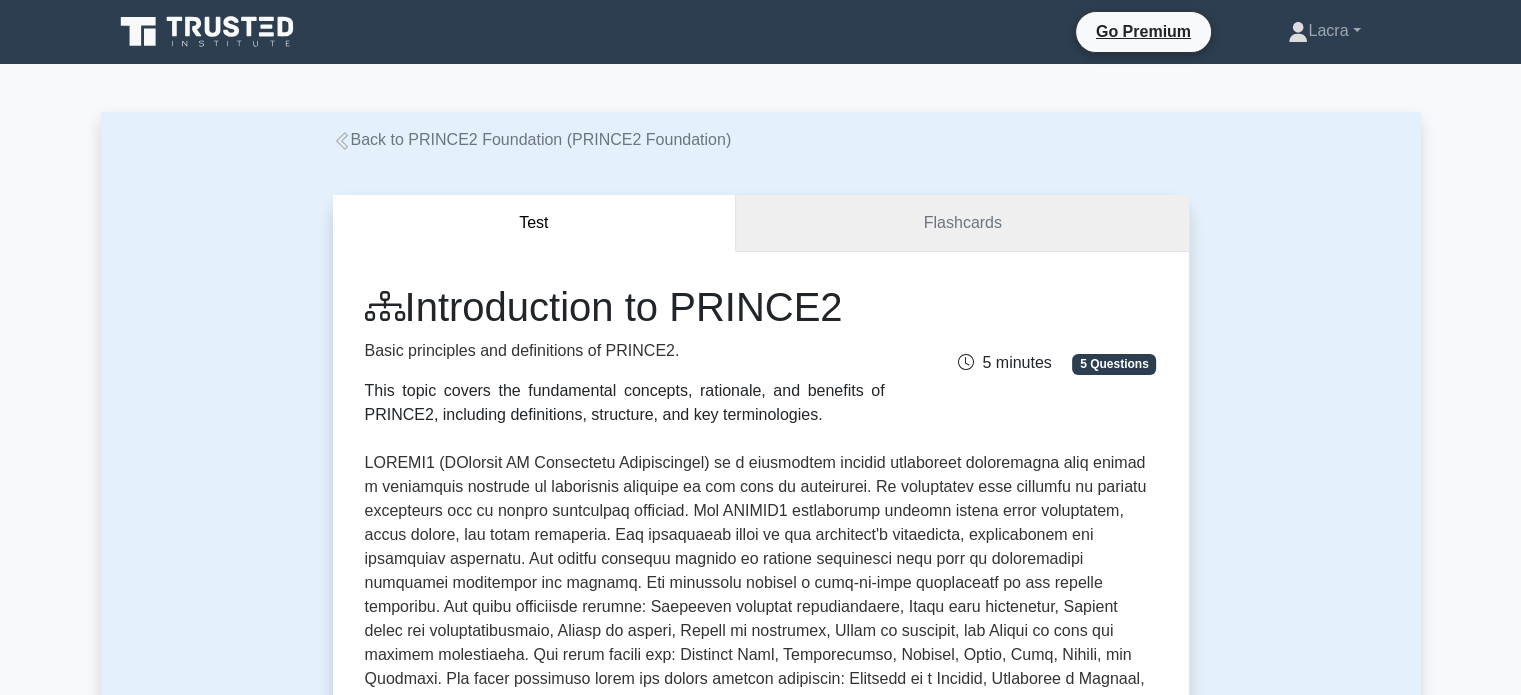 click on "Flashcards" at bounding box center (962, 223) 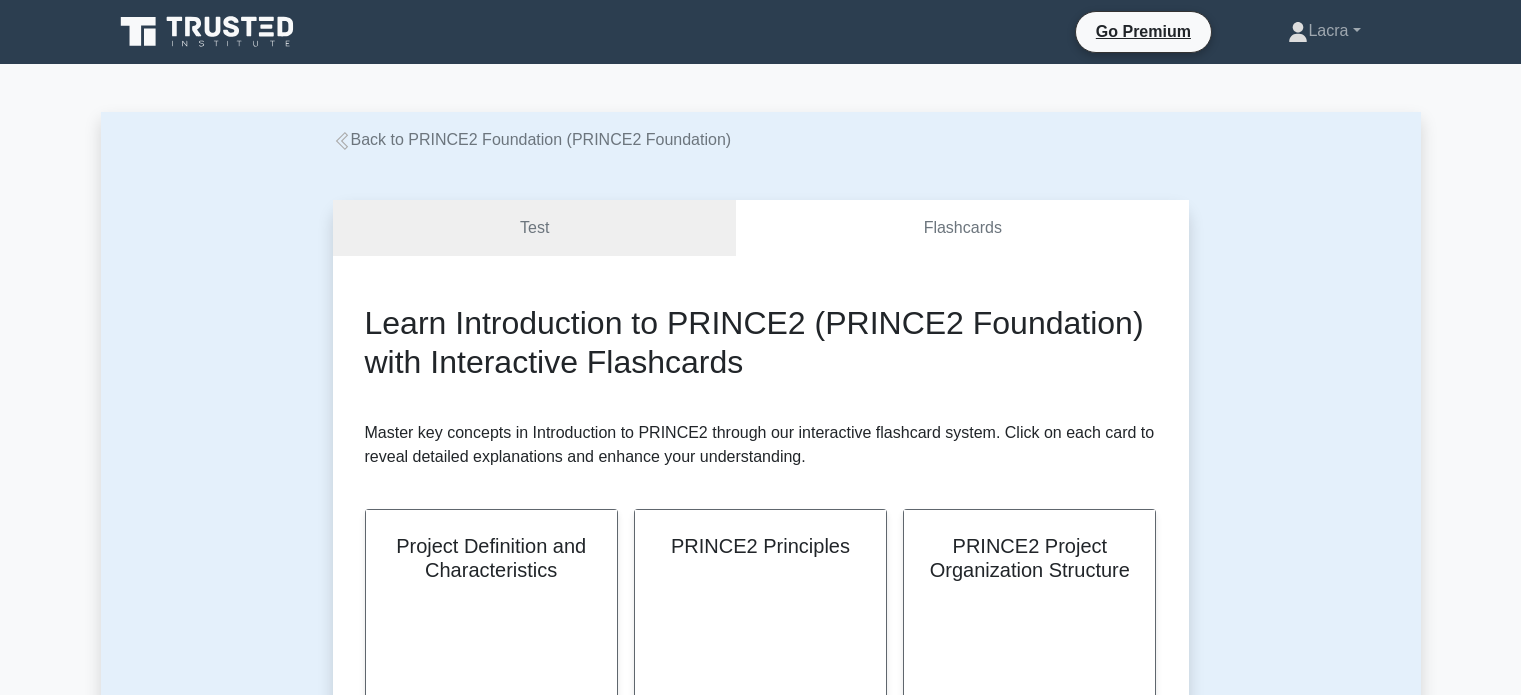scroll, scrollTop: 0, scrollLeft: 0, axis: both 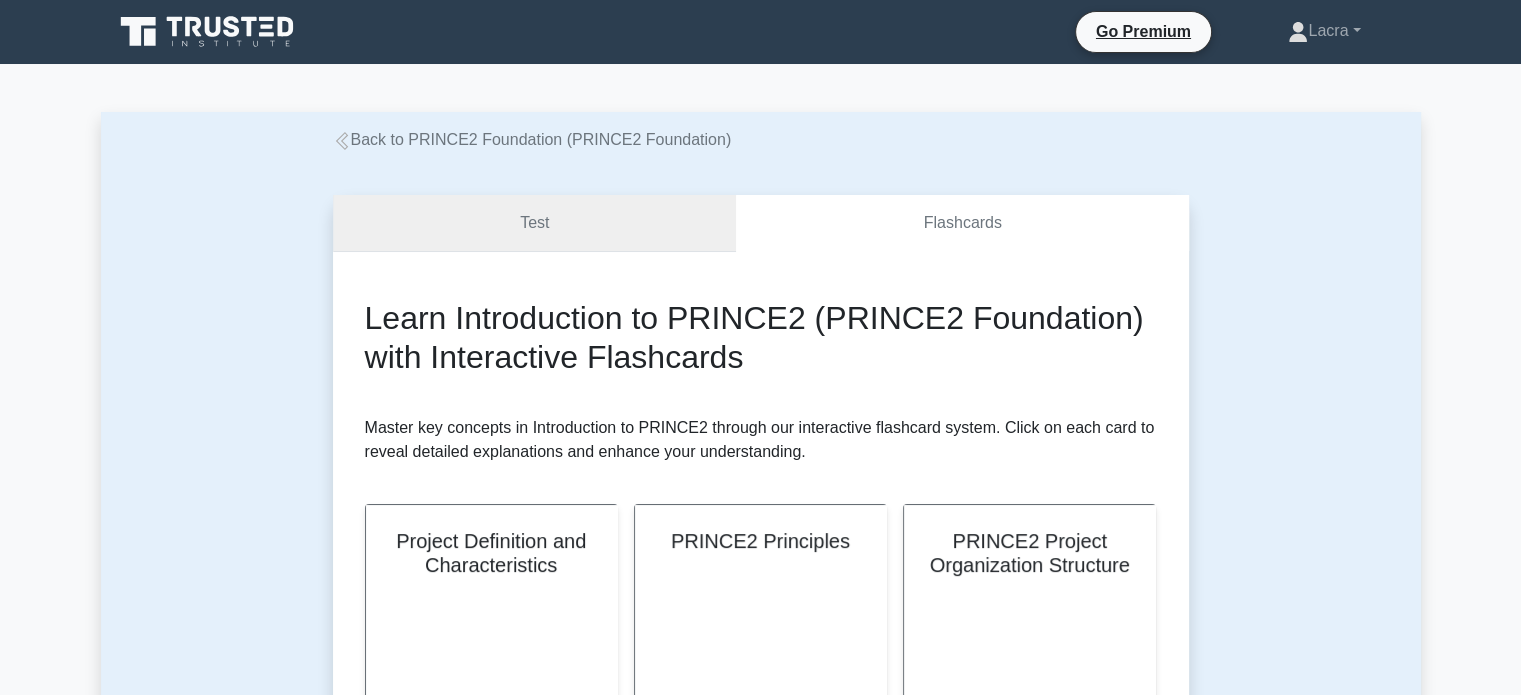 click on "Test" at bounding box center (535, 223) 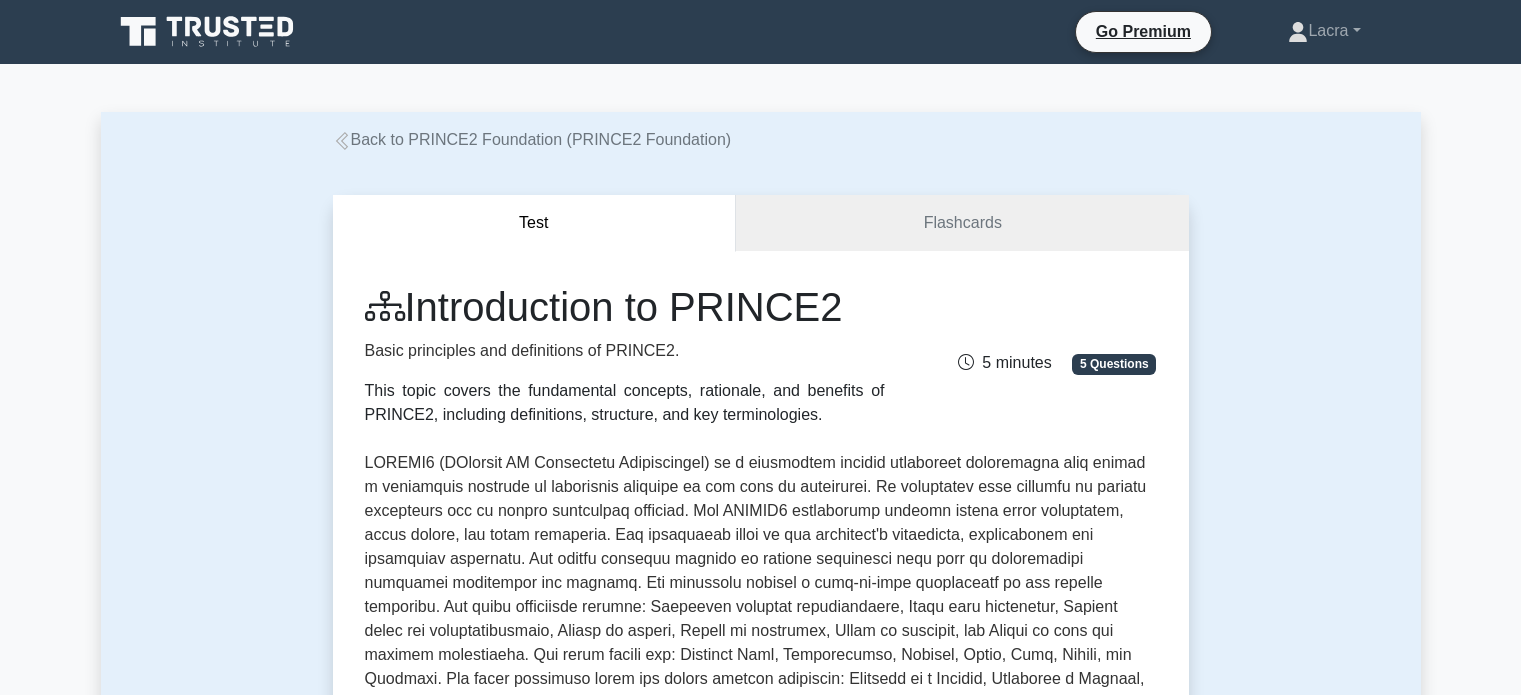 scroll, scrollTop: 0, scrollLeft: 0, axis: both 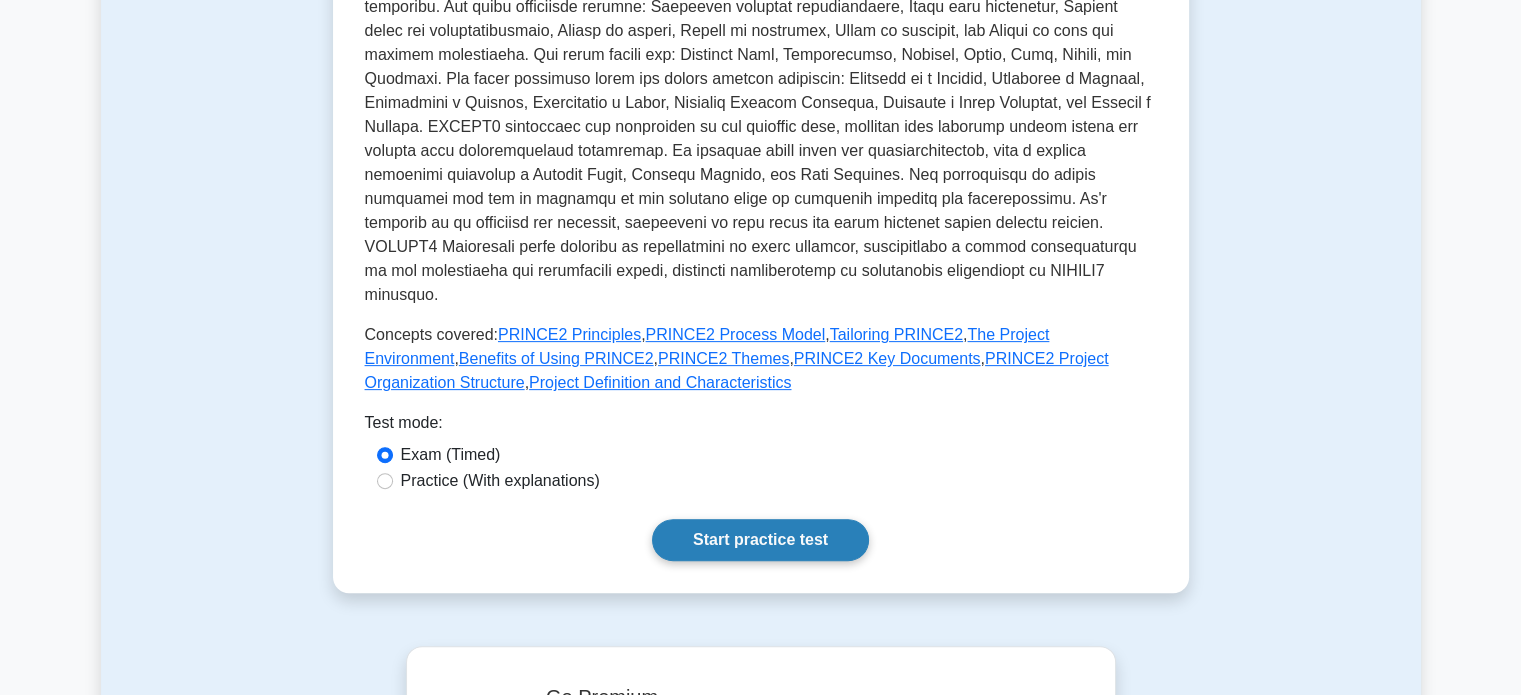 click on "Start practice test" at bounding box center (760, 540) 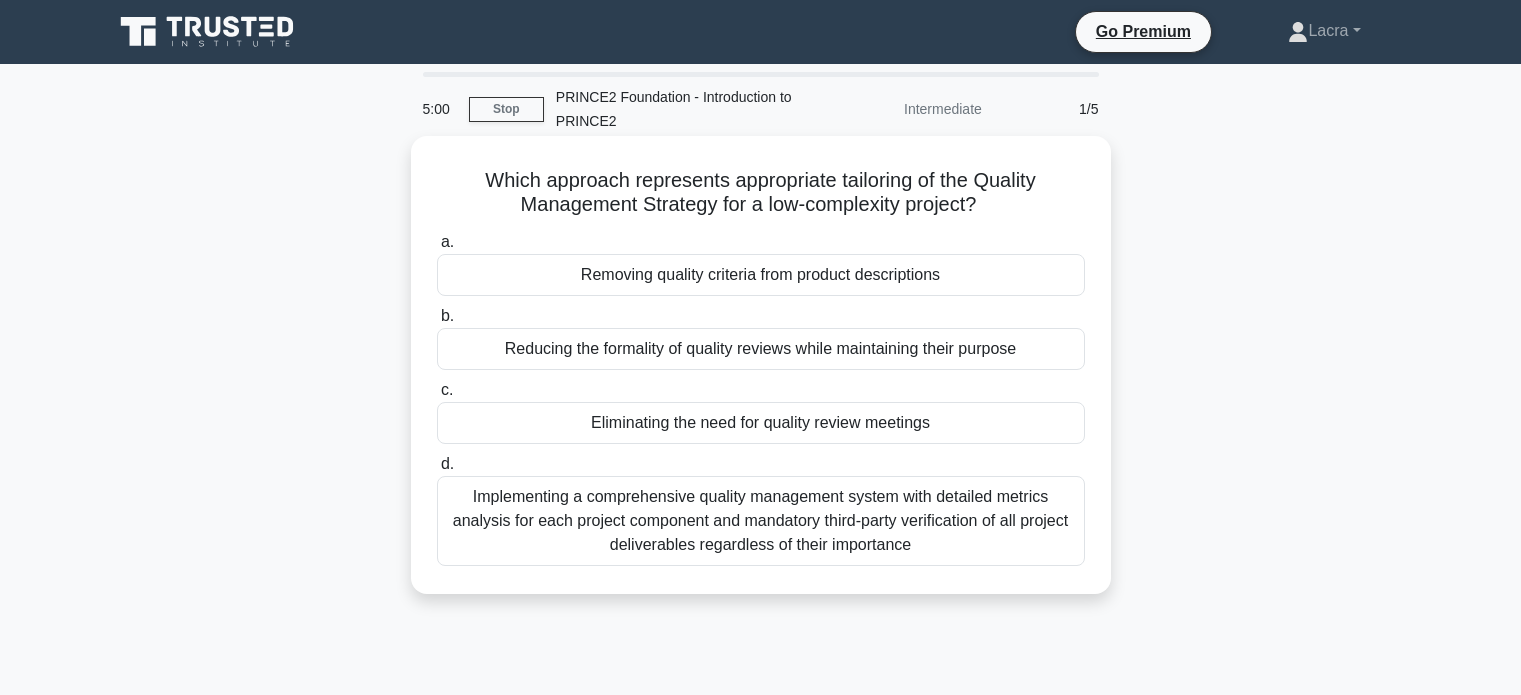 scroll, scrollTop: 0, scrollLeft: 0, axis: both 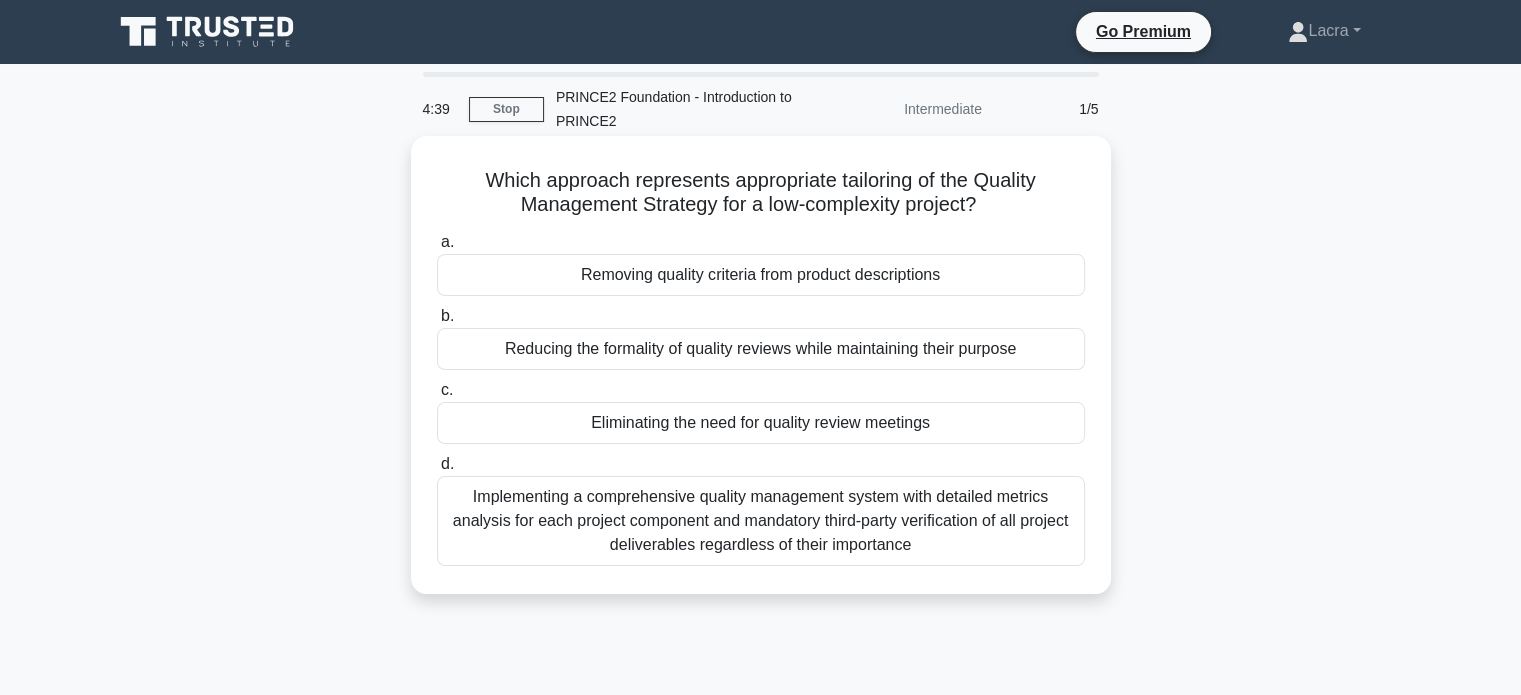 click on "Implementing a comprehensive quality management system with detailed metrics analysis for each project component and mandatory third-party verification of all project deliverables regardless of their importance" at bounding box center (761, 521) 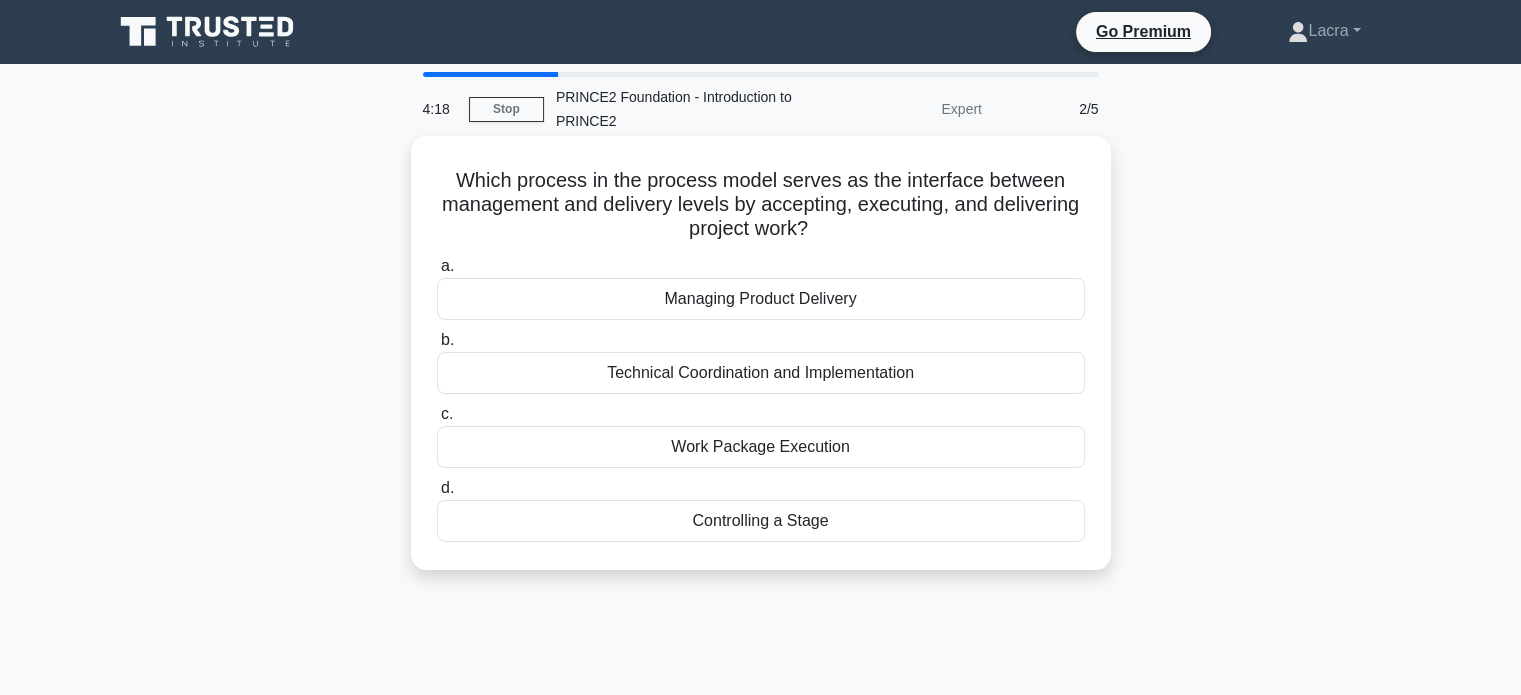 click on "Work Package Execution" at bounding box center (761, 447) 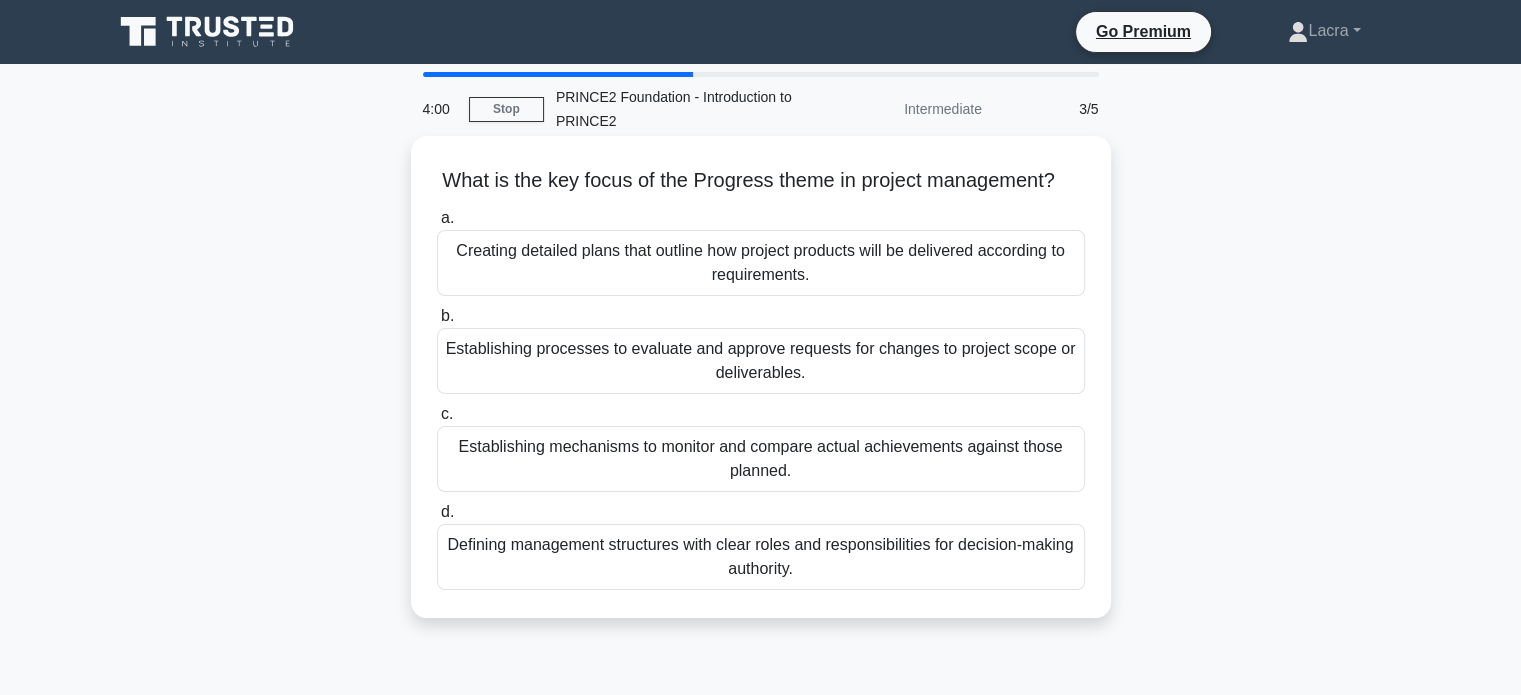 click on "Creating detailed plans that outline how project products will be delivered according to requirements." at bounding box center (761, 263) 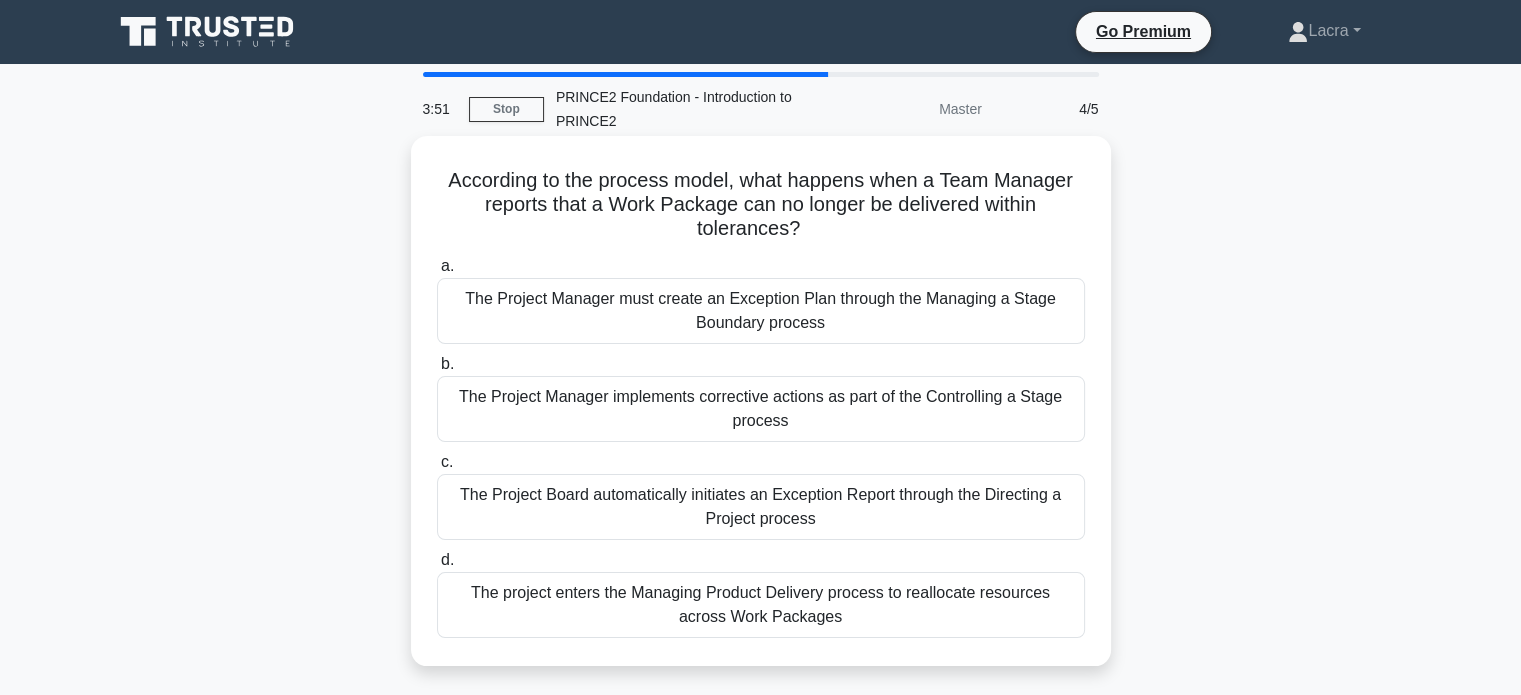 click on "The Project Manager implements corrective actions as part of the Controlling a Stage process" at bounding box center [761, 409] 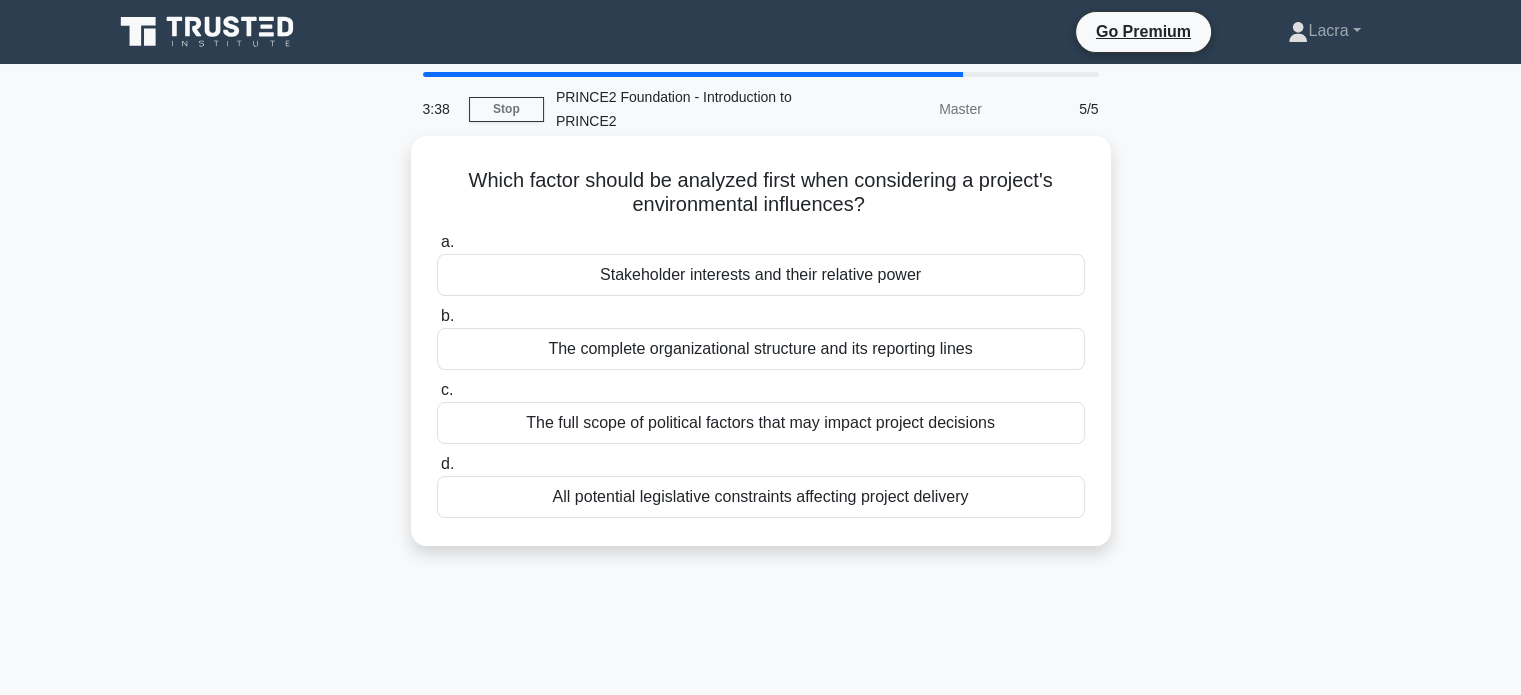 click on "Stakeholder interests and their relative power" at bounding box center [761, 275] 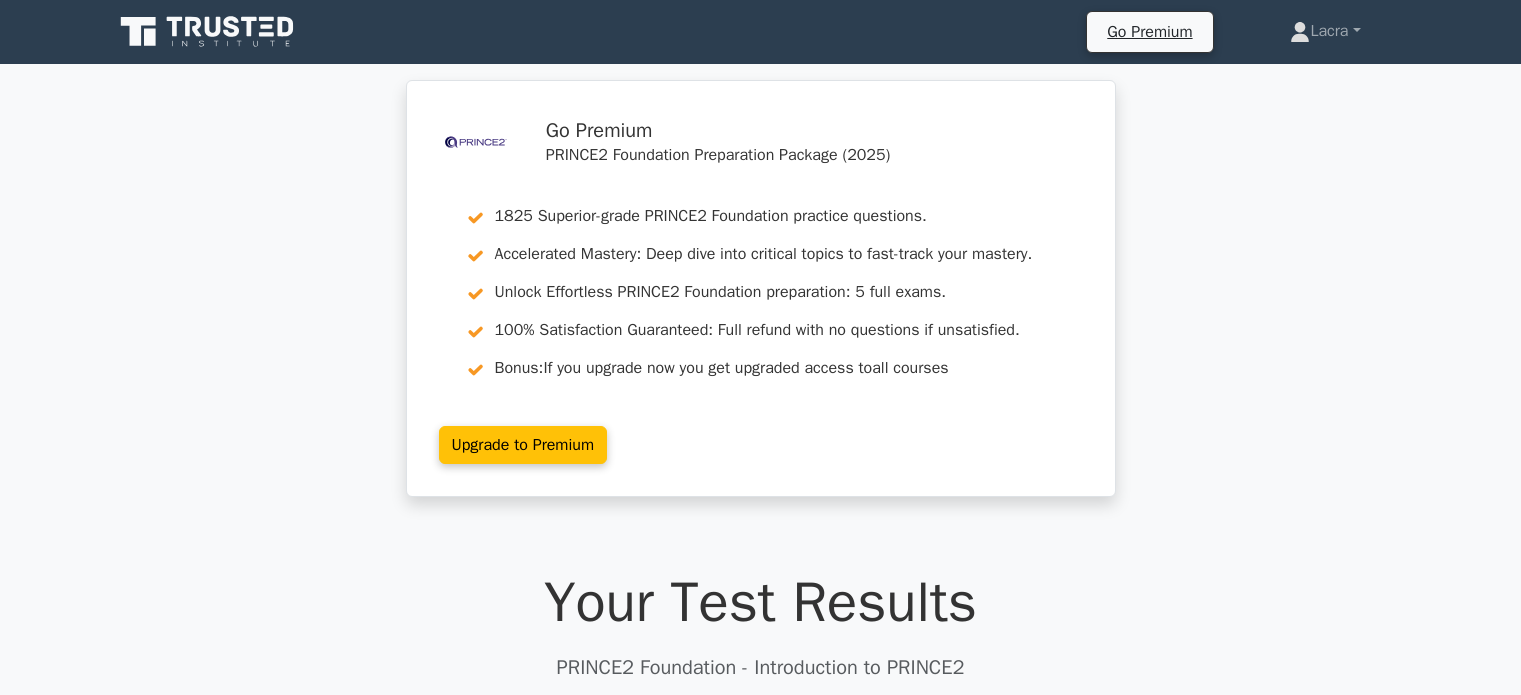 scroll, scrollTop: 0, scrollLeft: 0, axis: both 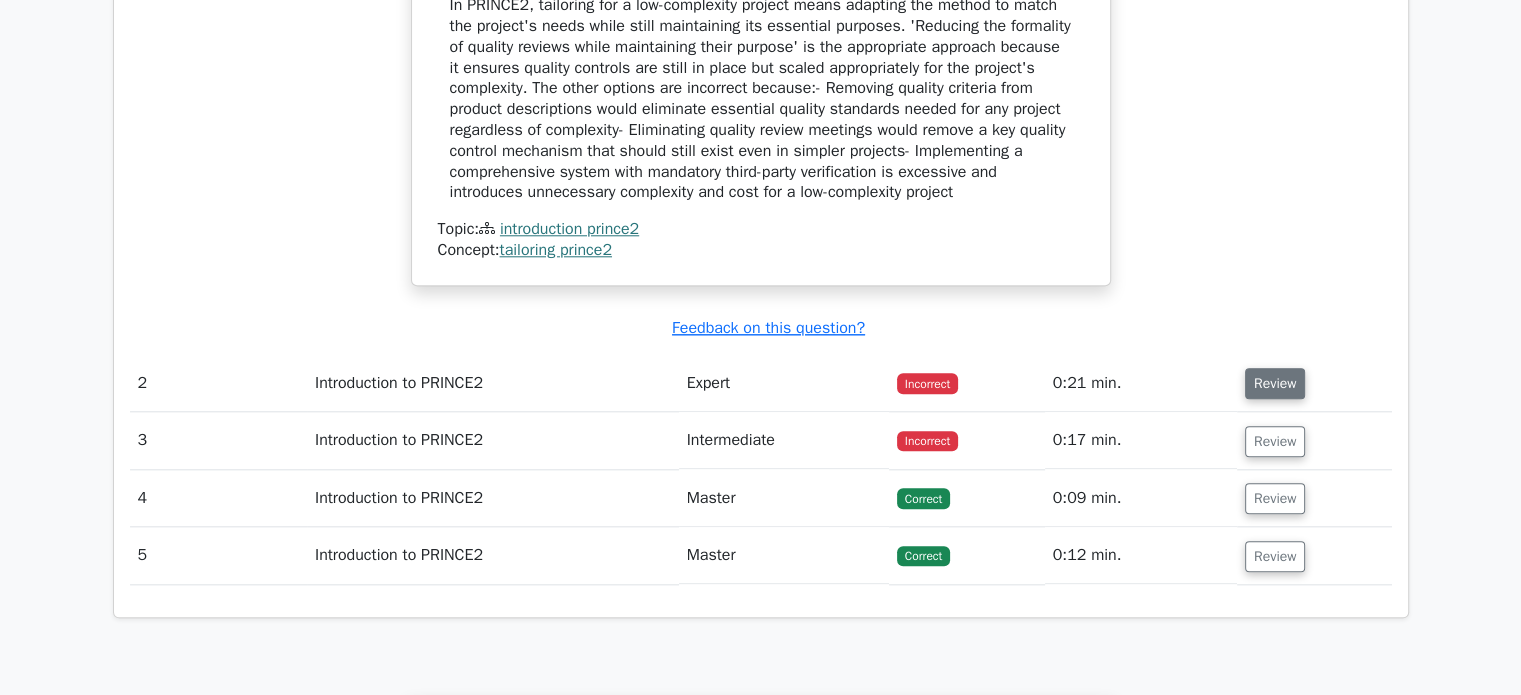 click on "Review" at bounding box center [1275, 383] 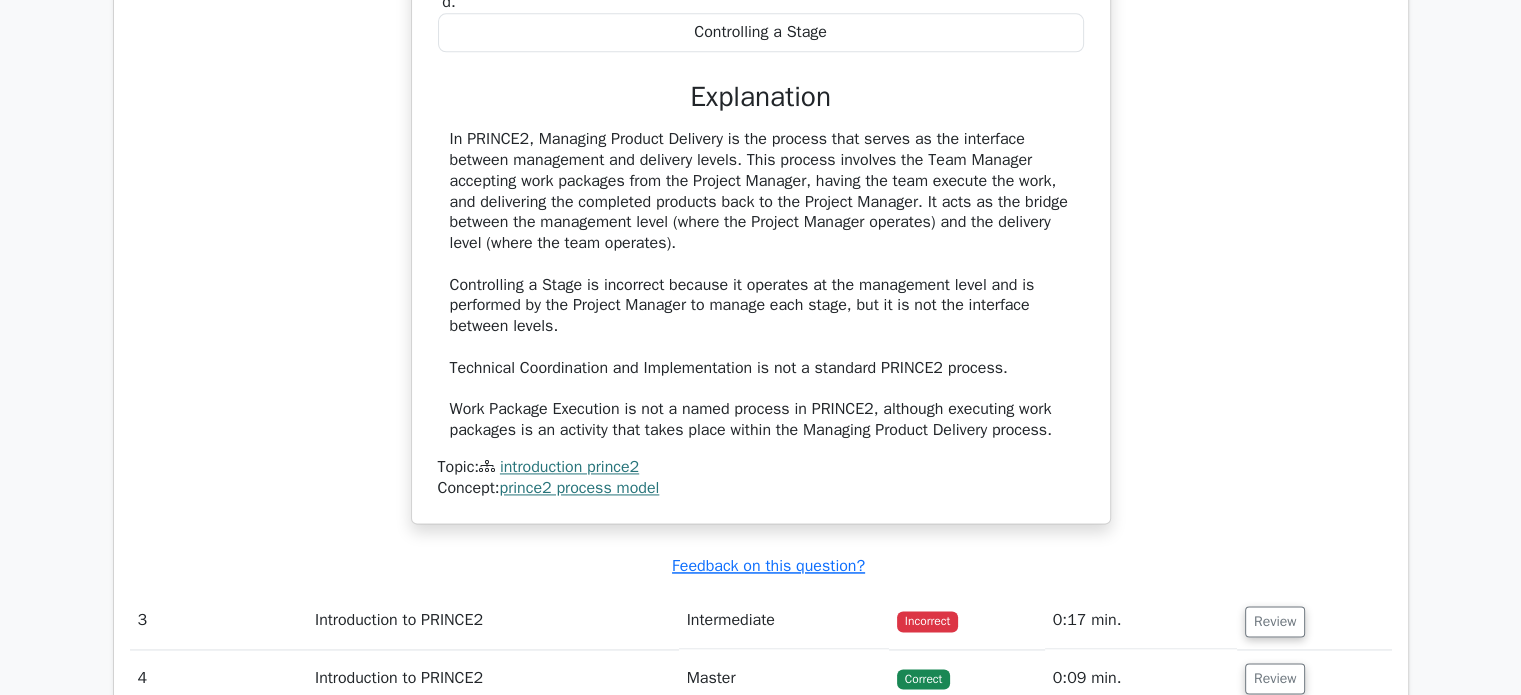 scroll, scrollTop: 3000, scrollLeft: 0, axis: vertical 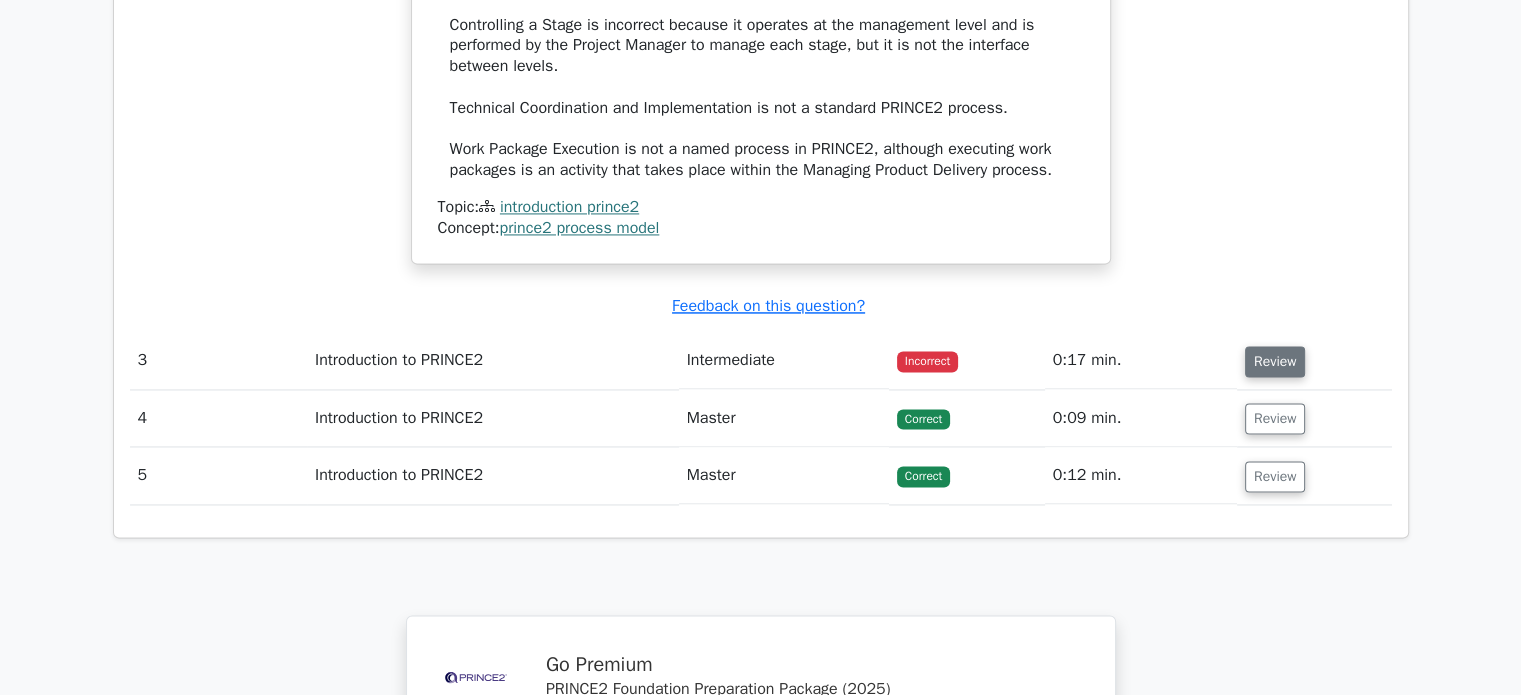 click on "Review" at bounding box center [1275, 361] 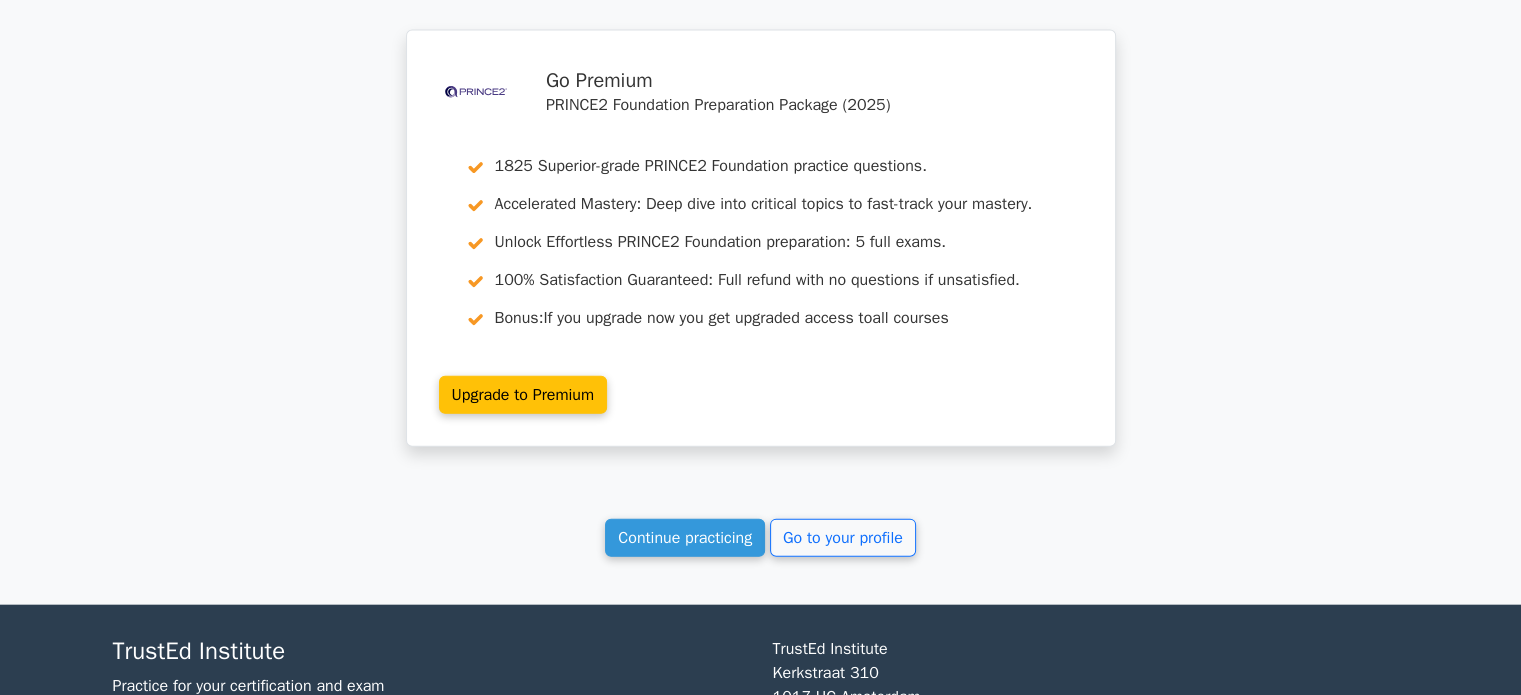 scroll, scrollTop: 4628, scrollLeft: 0, axis: vertical 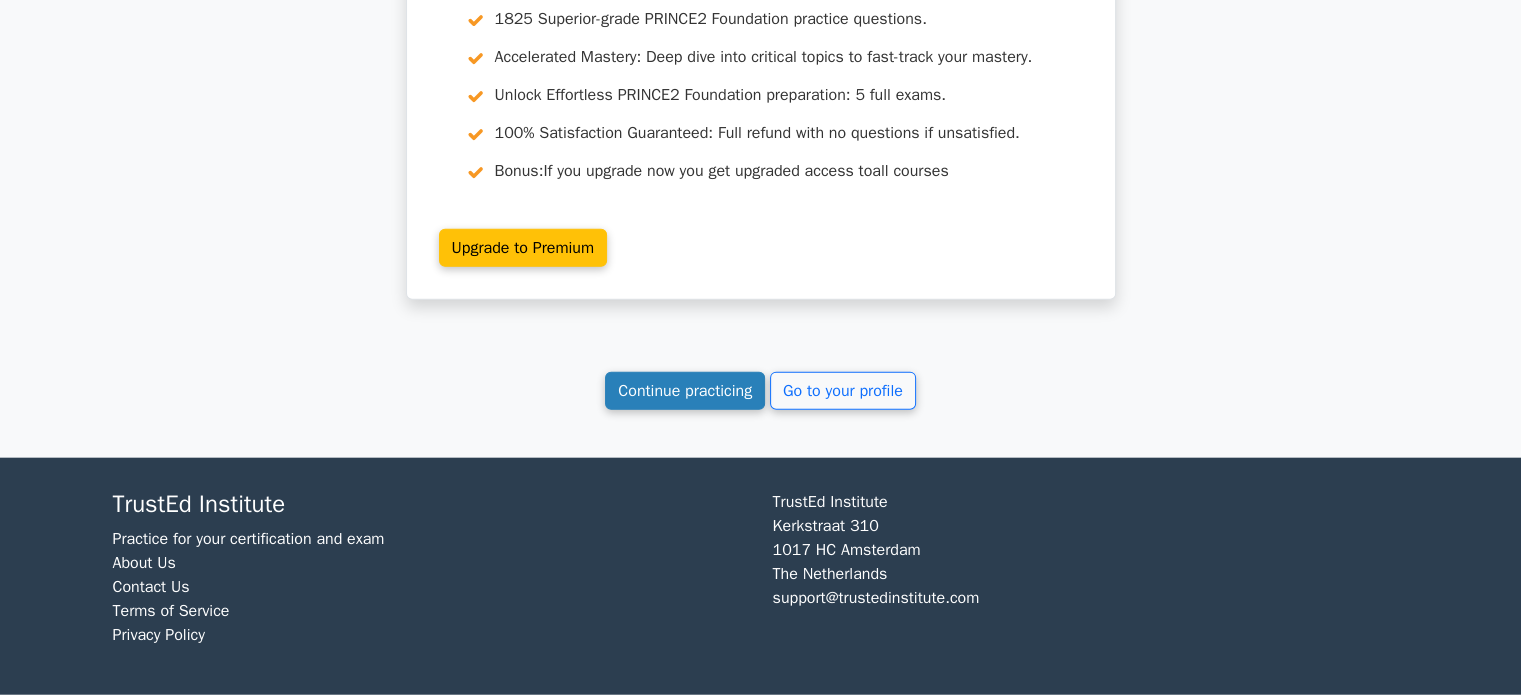 click on "Continue practicing" at bounding box center [685, 391] 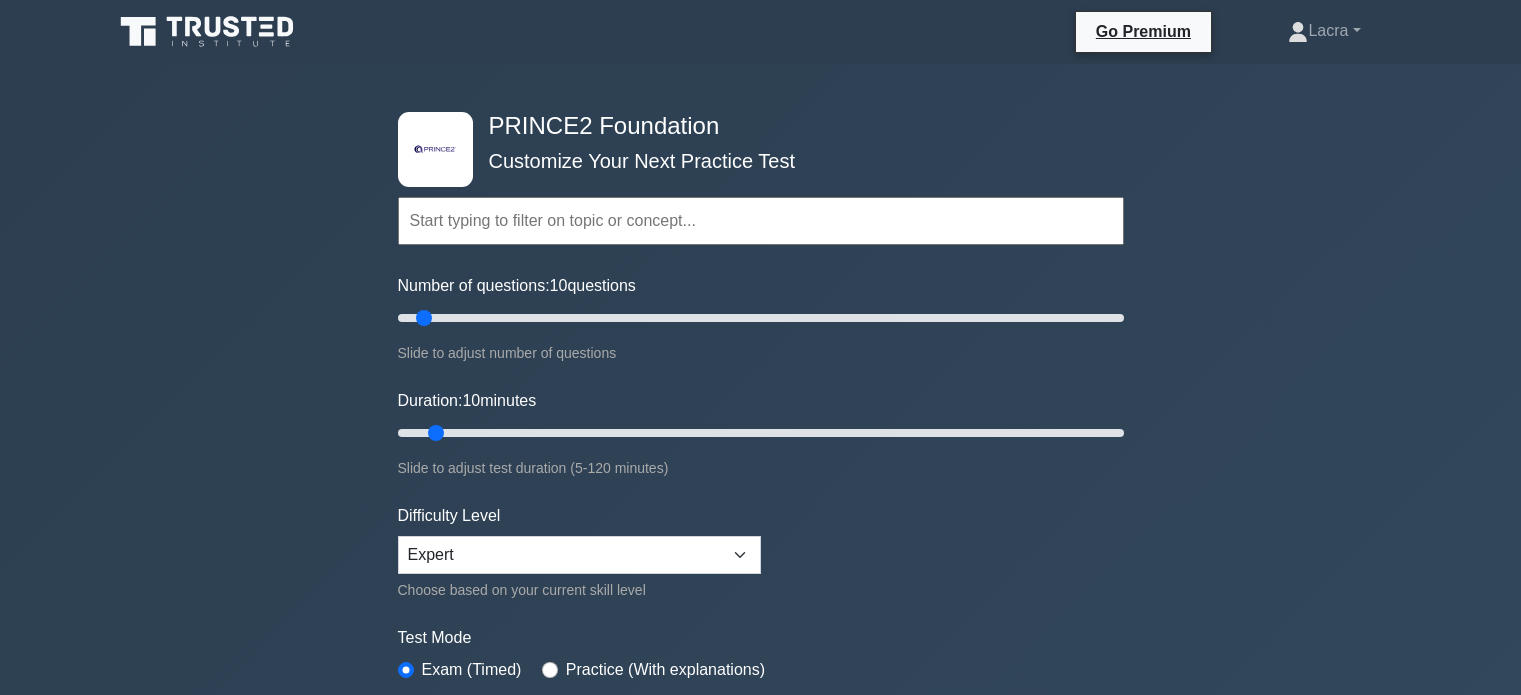 scroll, scrollTop: 0, scrollLeft: 0, axis: both 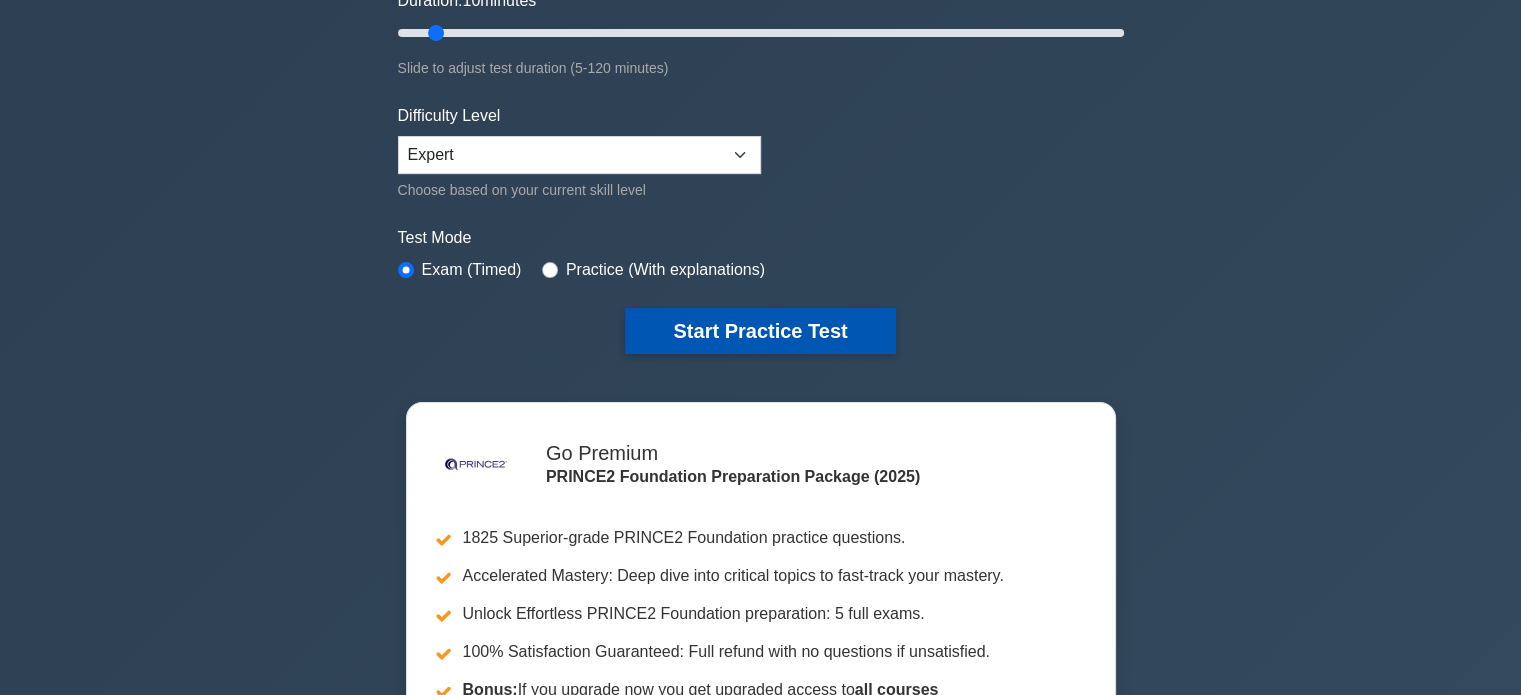 click on "Start Practice Test" at bounding box center (760, 331) 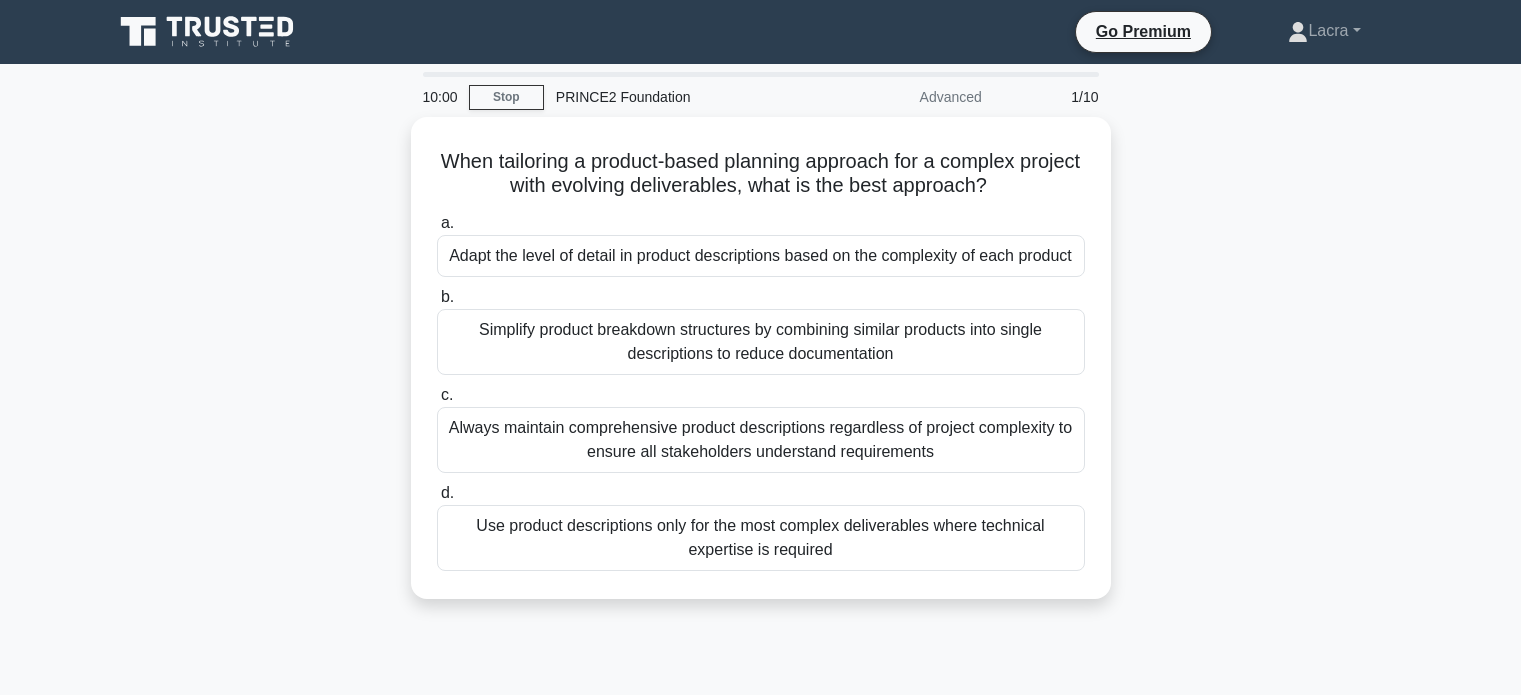 scroll, scrollTop: 0, scrollLeft: 0, axis: both 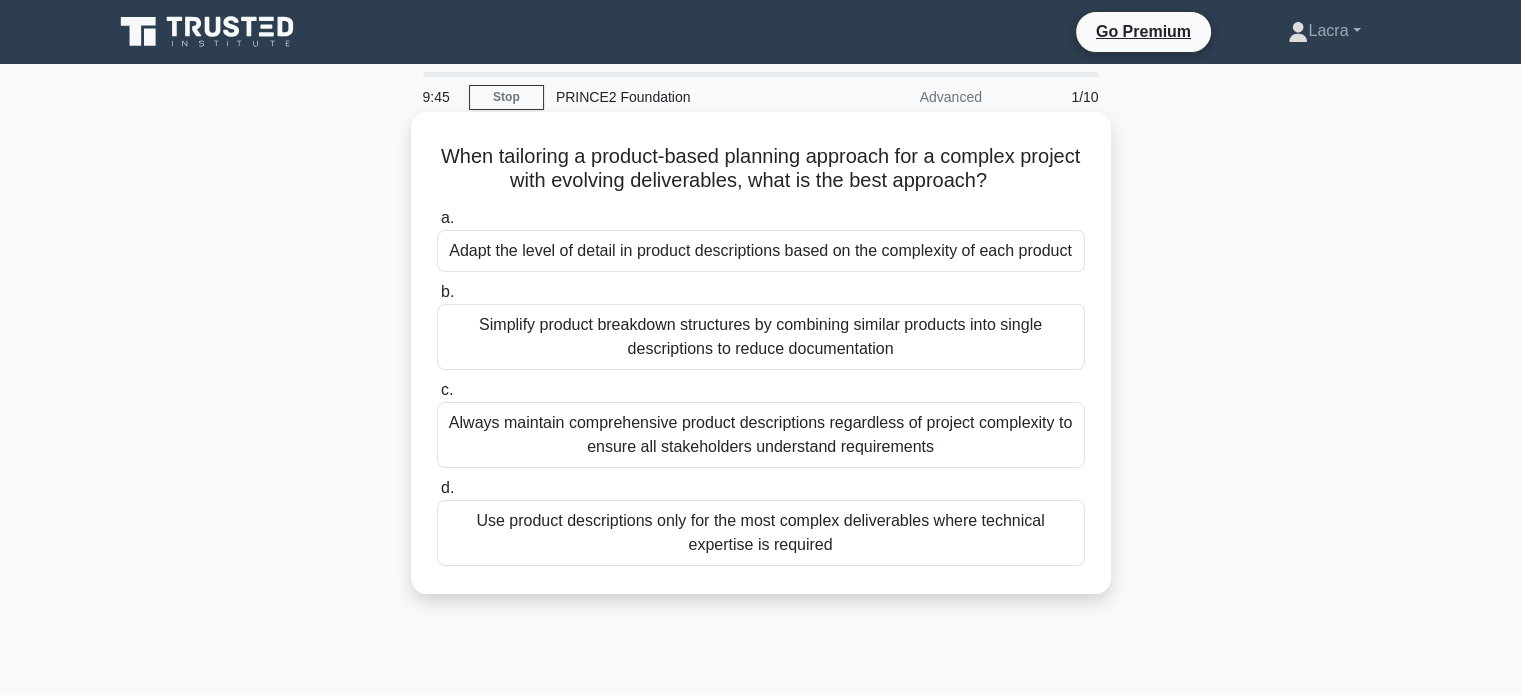 click on "Always maintain comprehensive product descriptions regardless of project complexity to ensure all stakeholders understand requirements" at bounding box center (761, 435) 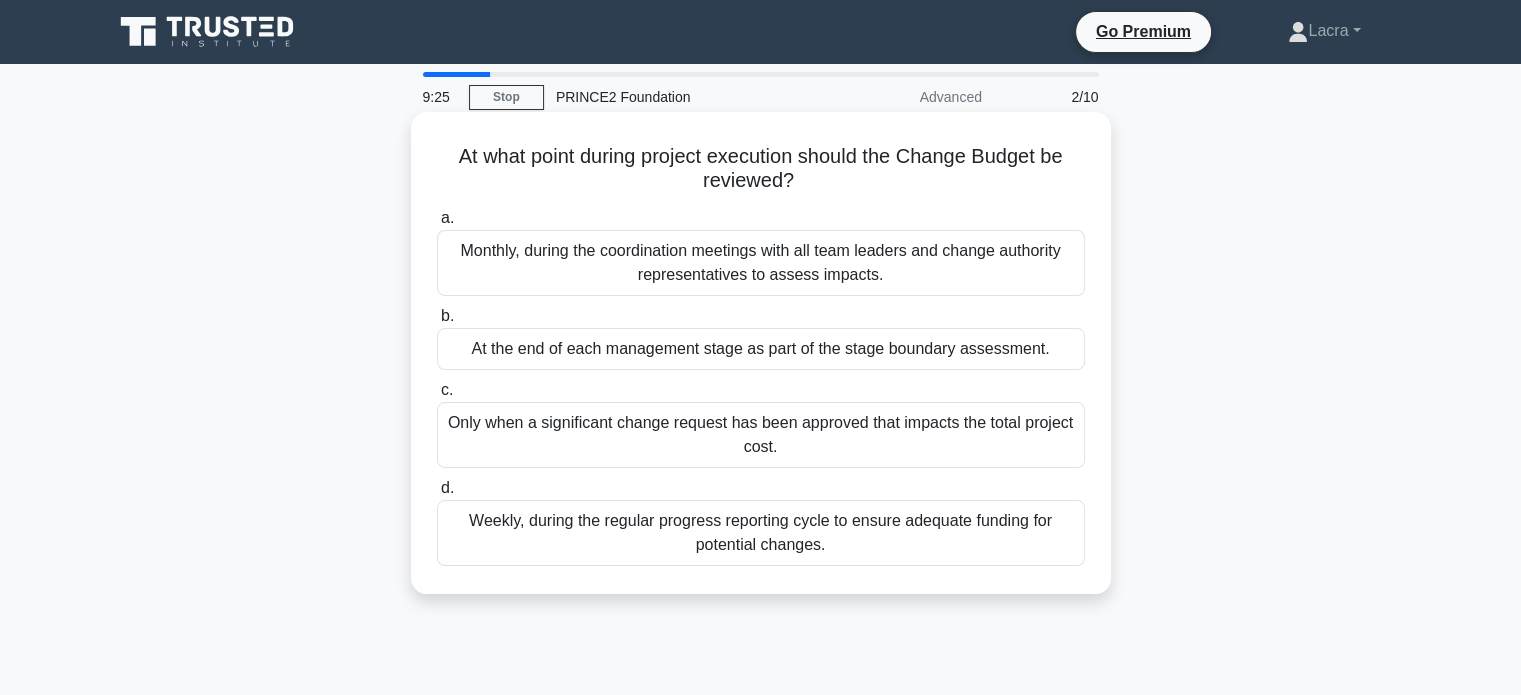 click on "At the end of each management stage as part of the stage boundary assessment." at bounding box center [761, 349] 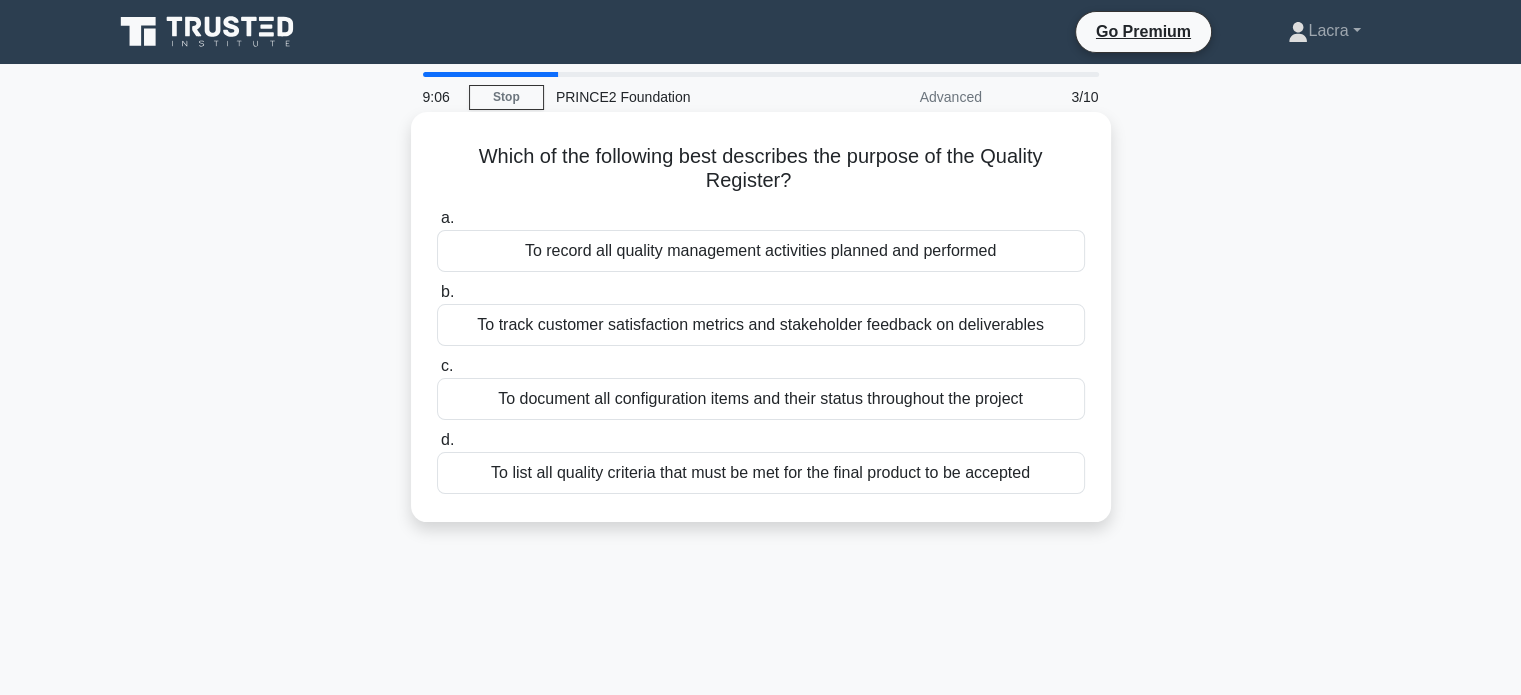 click on "To record all quality management activities planned and performed" at bounding box center (761, 251) 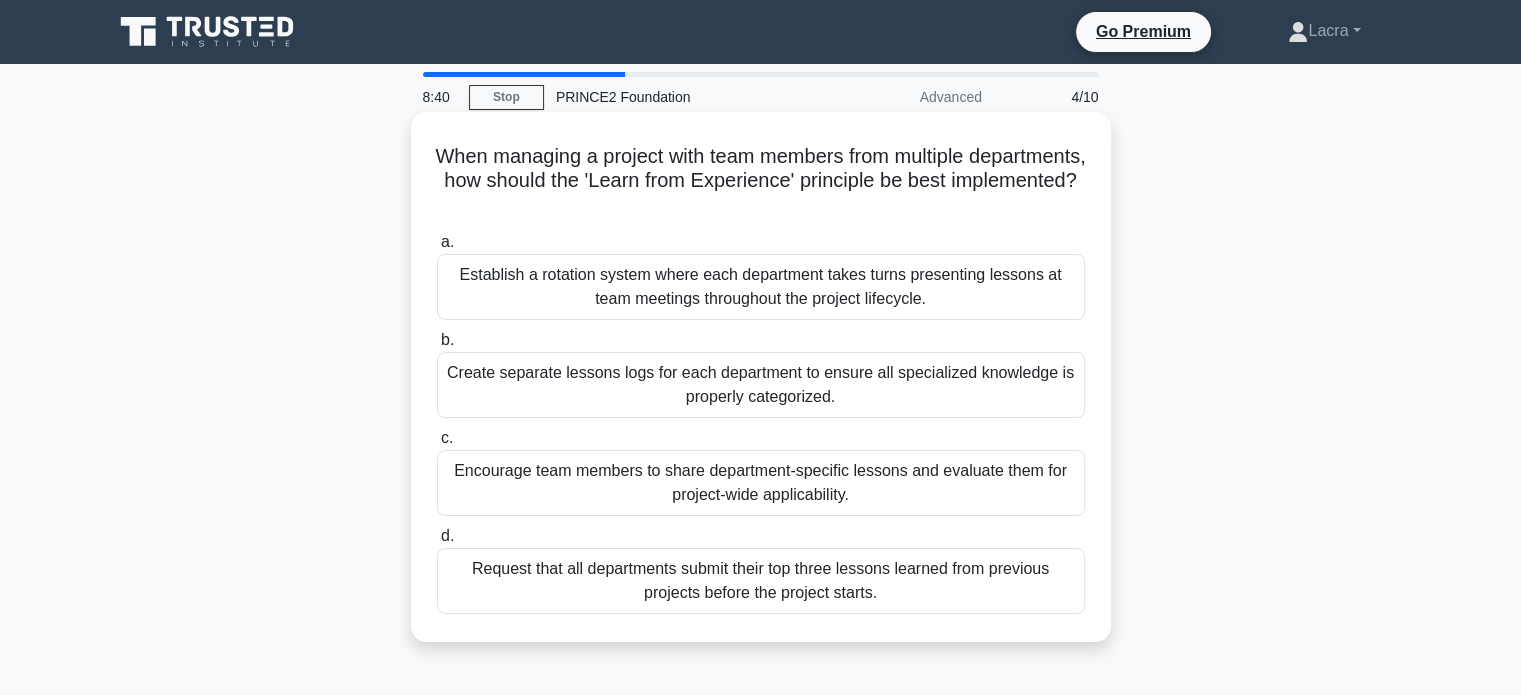 click on "Encourage team members to share department-specific lessons and evaluate them for project-wide applicability." at bounding box center (761, 483) 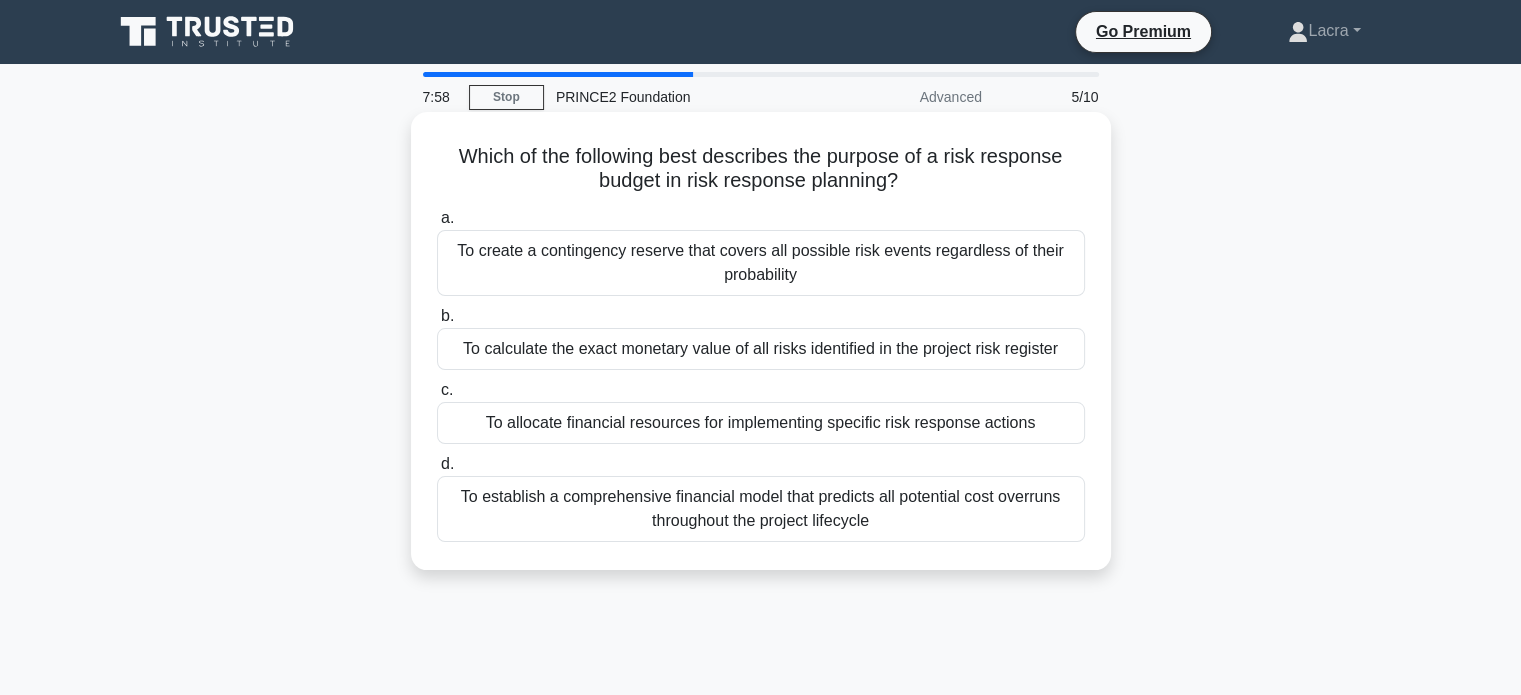 click on "To create a contingency reserve that covers all possible risk events regardless of their probability" at bounding box center (761, 263) 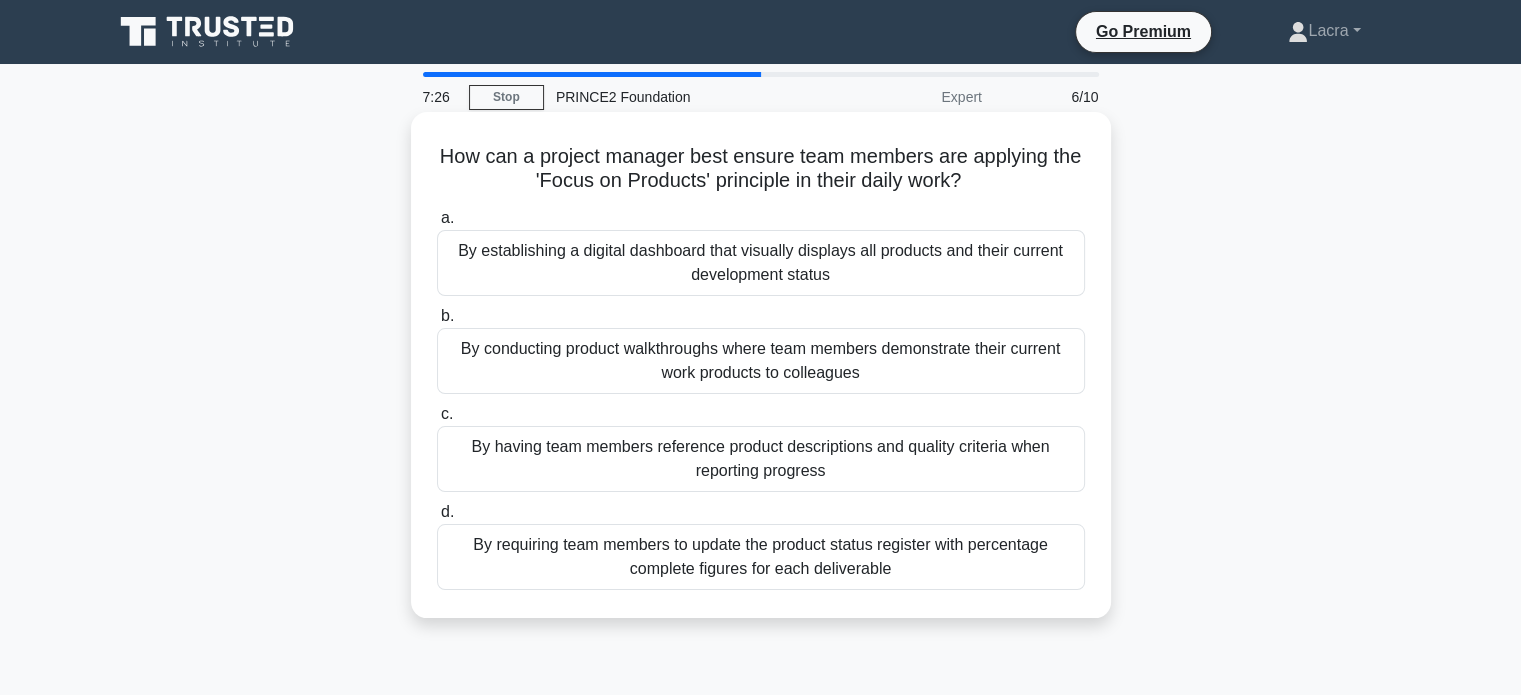 click on "By requiring team members to update the product status register with percentage complete figures for each deliverable" at bounding box center (761, 557) 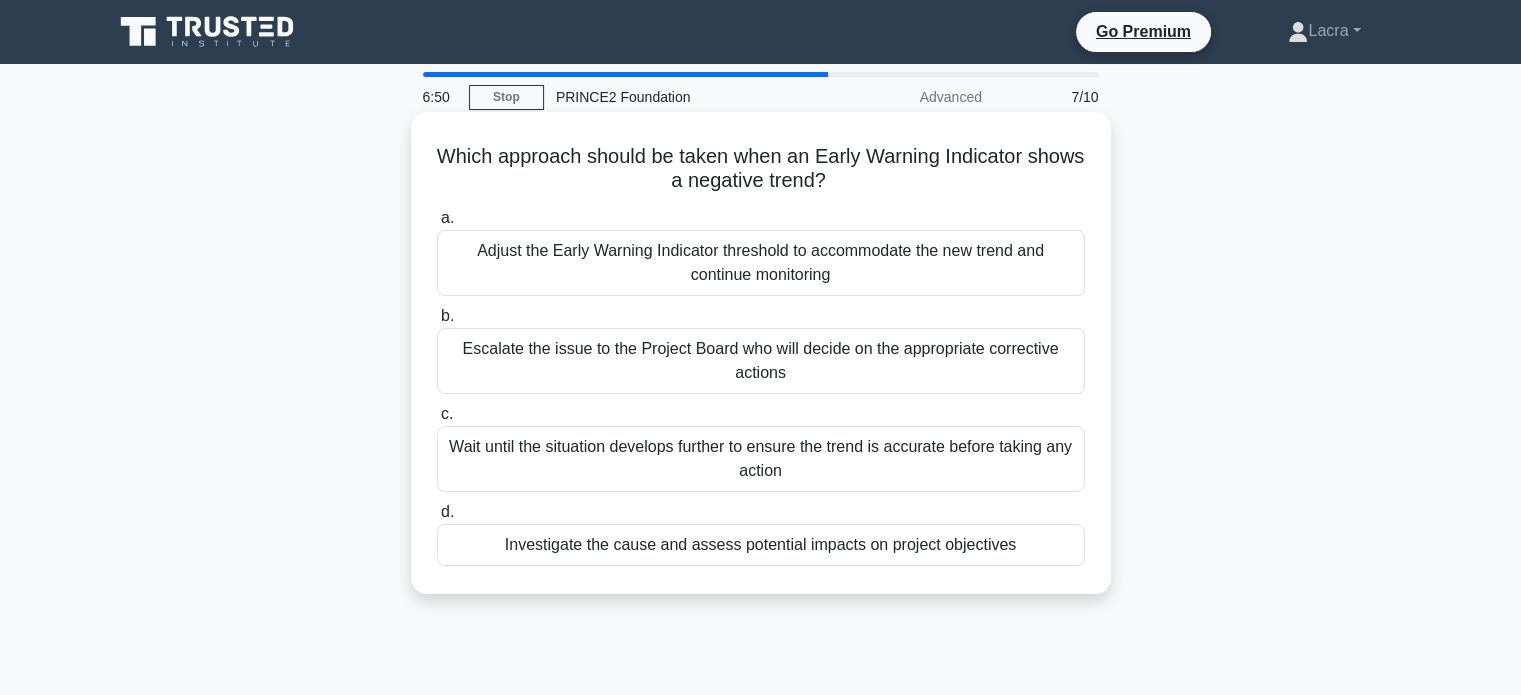 click on "Investigate the cause and assess potential impacts on project objectives" at bounding box center (761, 545) 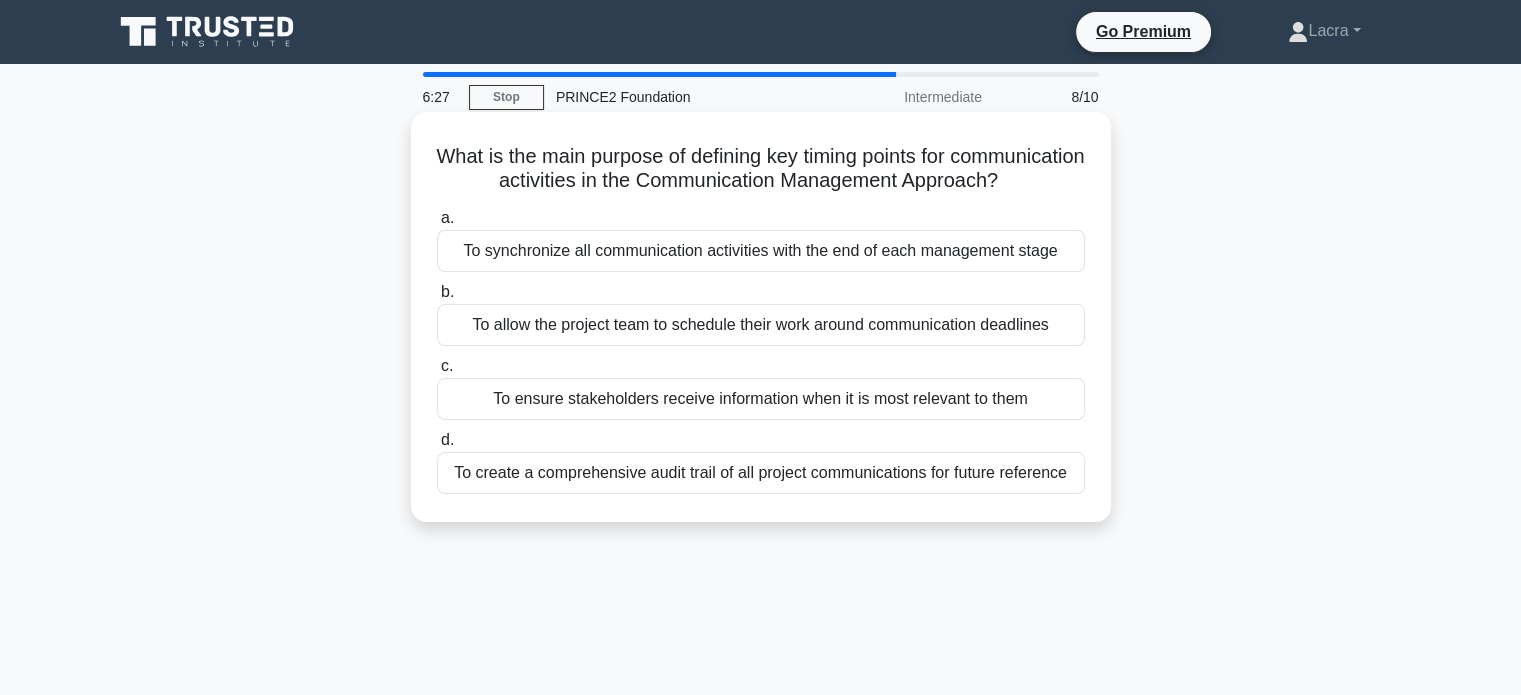 click on "To create a comprehensive audit trail of all project communications for future reference" at bounding box center [761, 473] 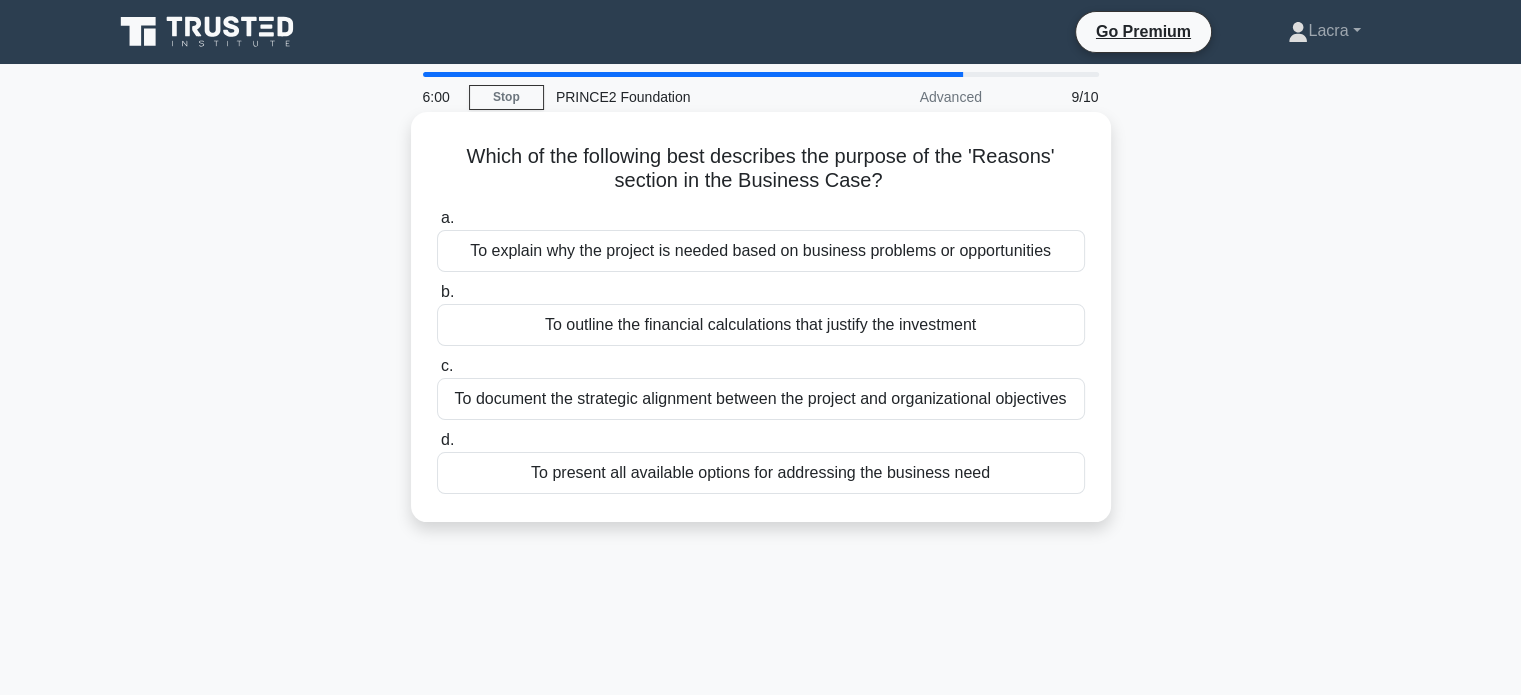 click on "To explain why the project is needed based on business problems or opportunities" at bounding box center (761, 251) 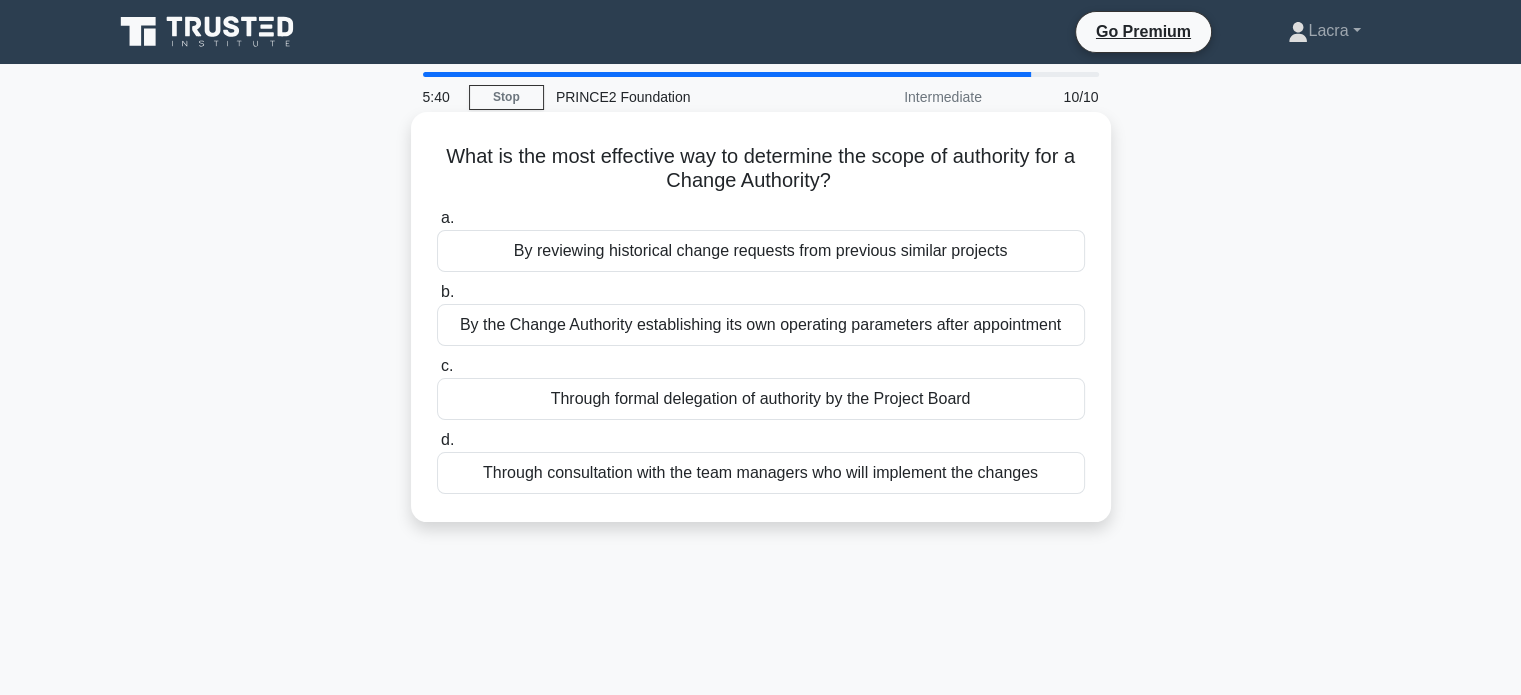 click on "Through formal delegation of authority by the Project Board" at bounding box center [761, 399] 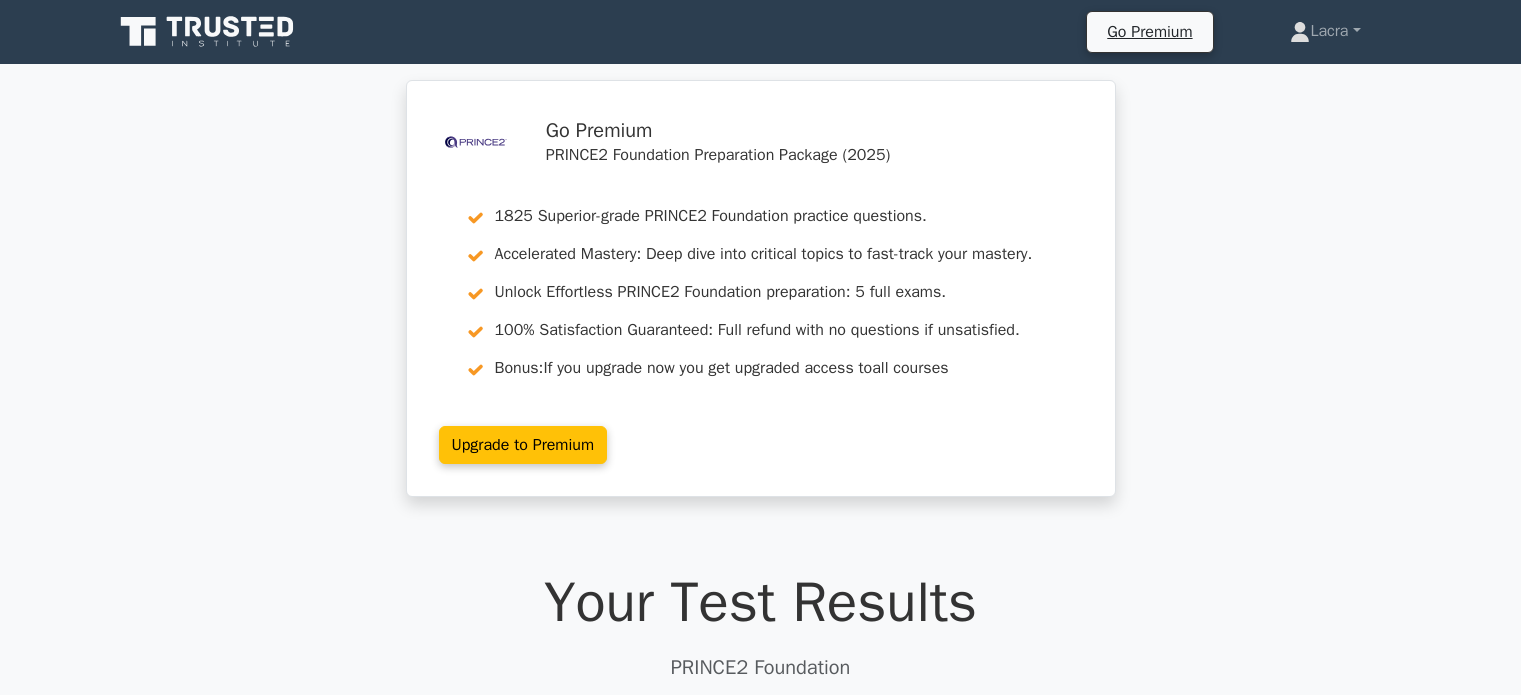 scroll, scrollTop: 0, scrollLeft: 0, axis: both 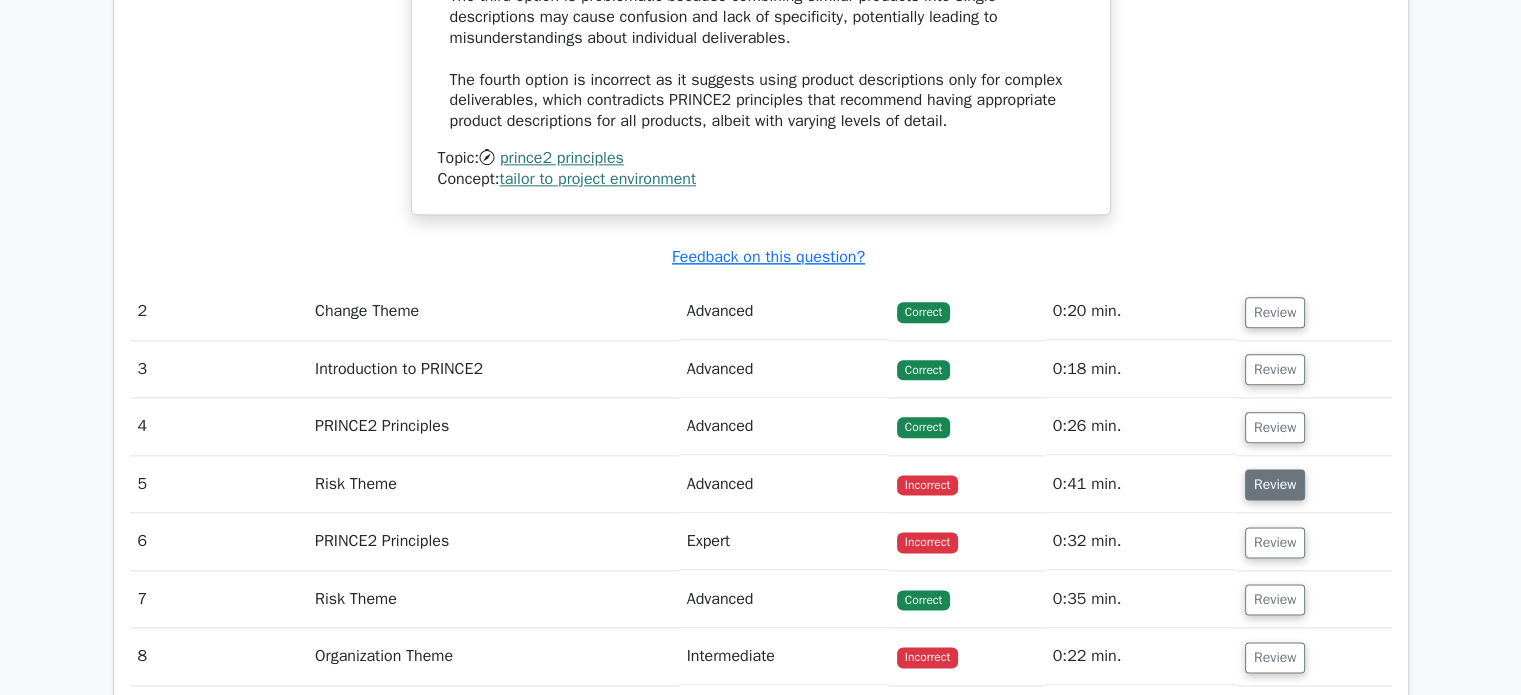 click on "Review" at bounding box center (1275, 484) 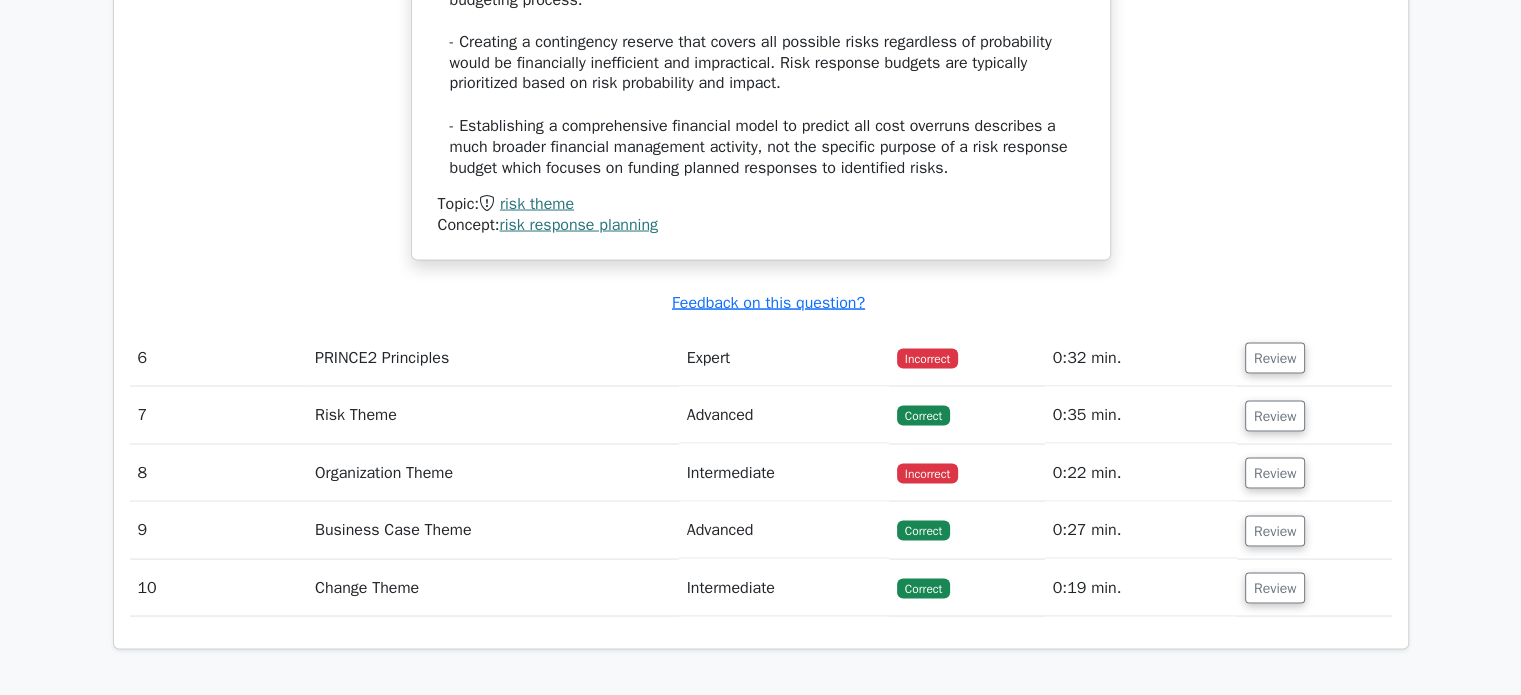 scroll, scrollTop: 3700, scrollLeft: 0, axis: vertical 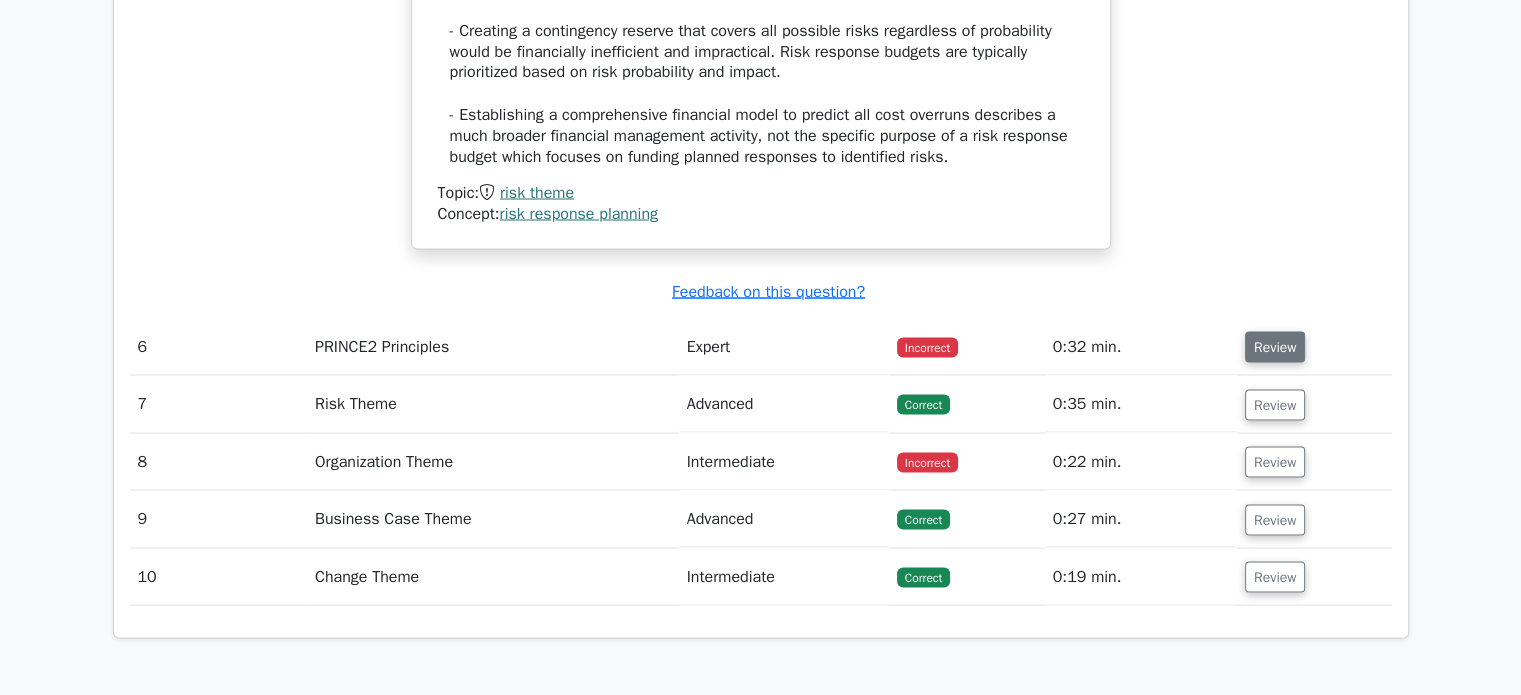click on "Review" at bounding box center (1275, 346) 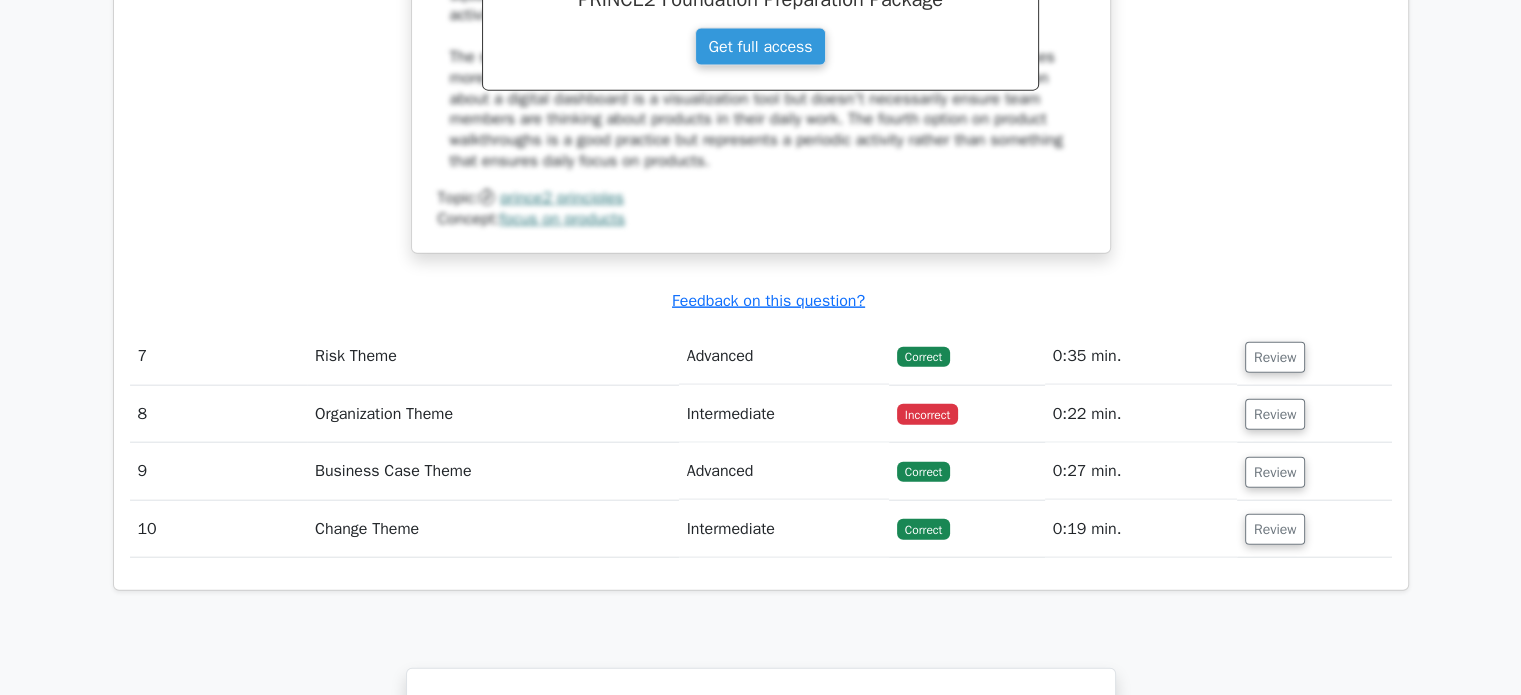 scroll, scrollTop: 4700, scrollLeft: 0, axis: vertical 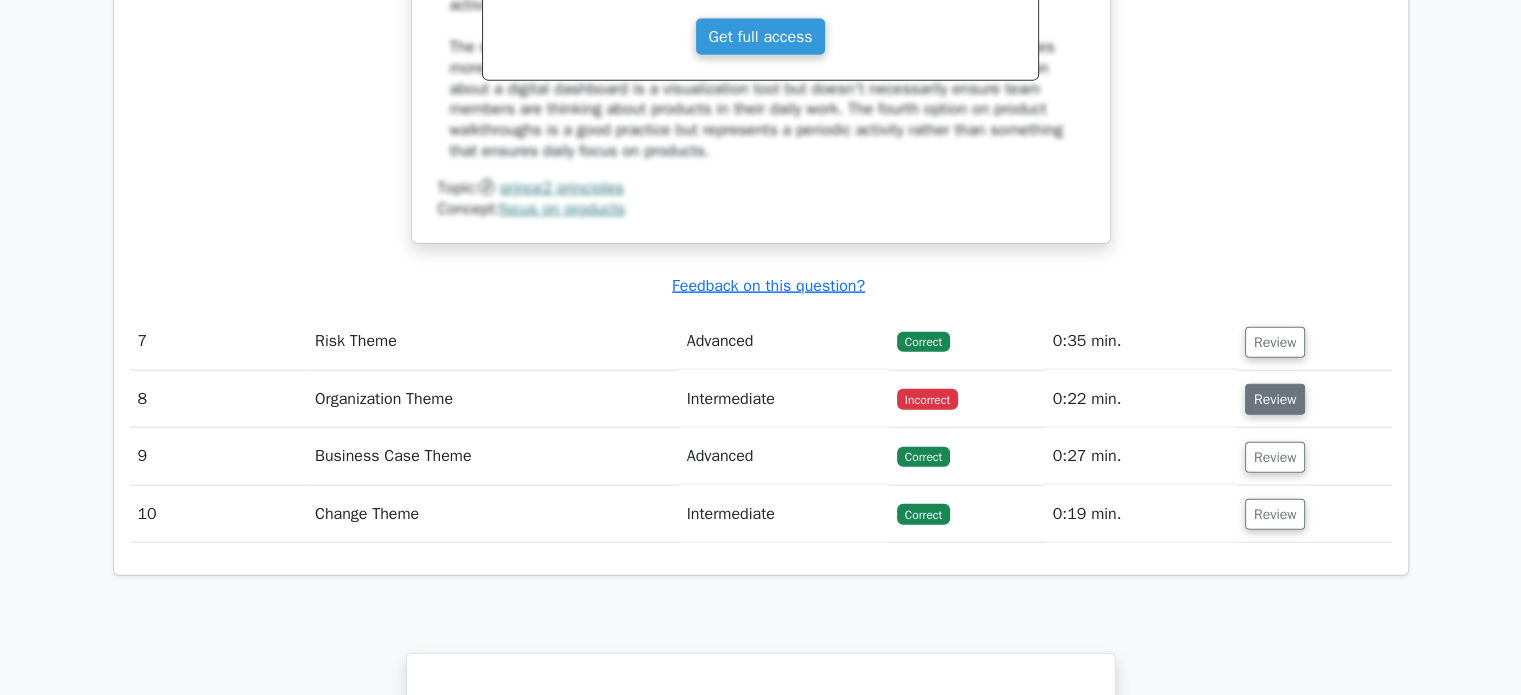 click on "Review" at bounding box center [1275, 399] 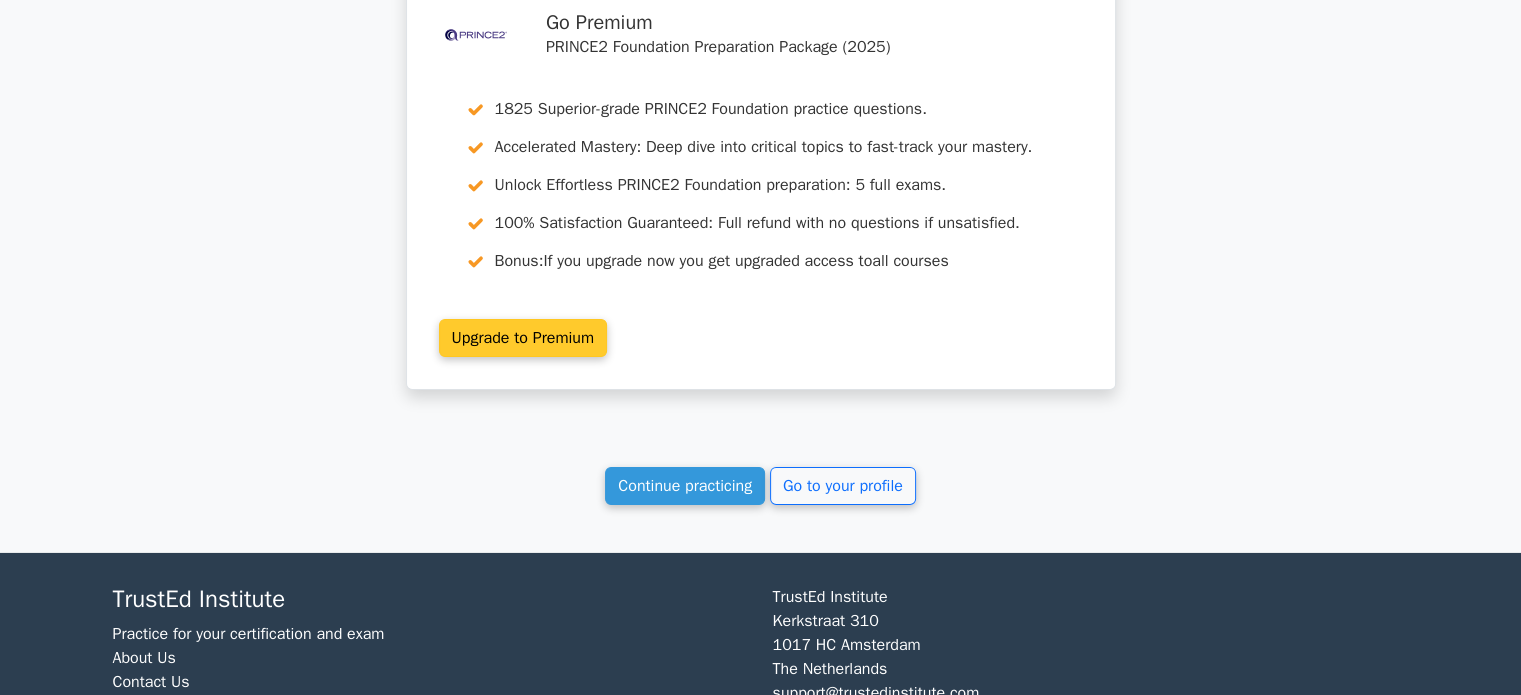 scroll, scrollTop: 6599, scrollLeft: 0, axis: vertical 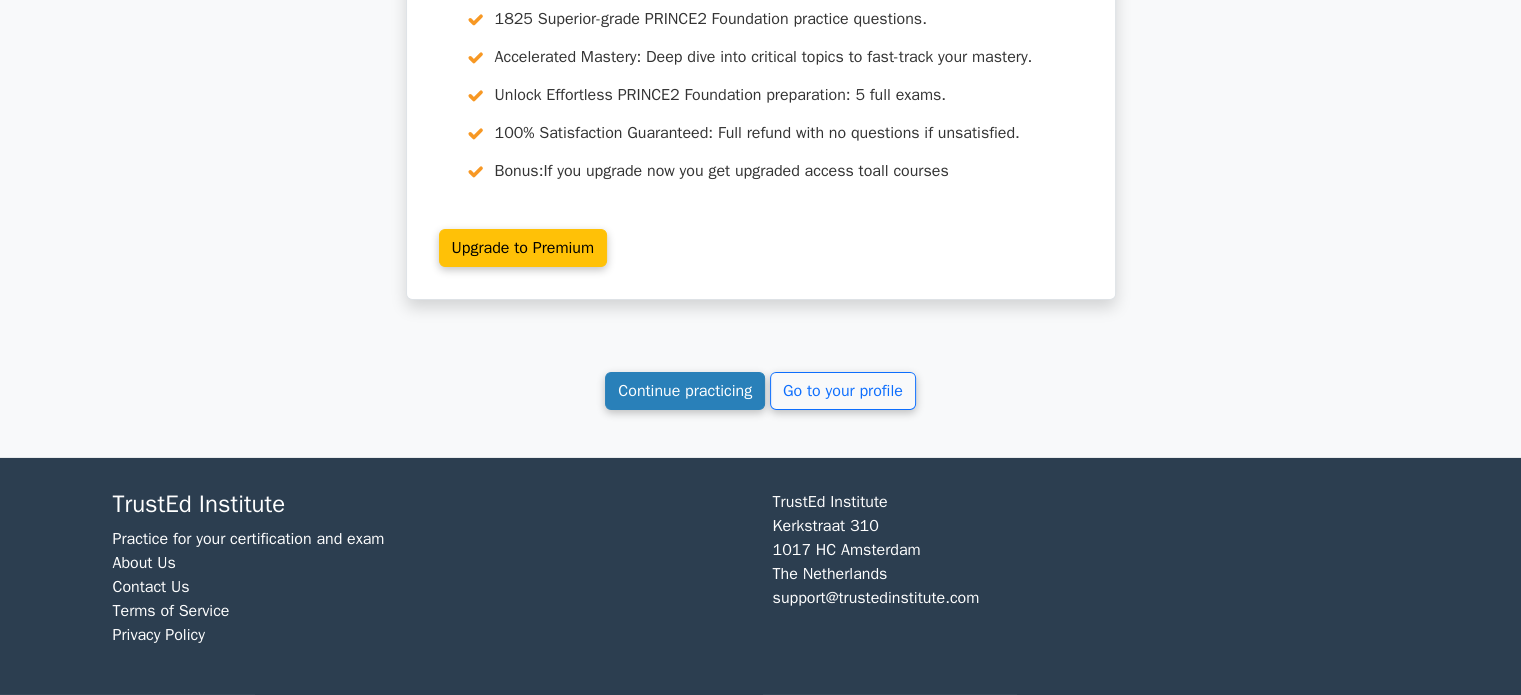 click on "Continue practicing" at bounding box center [685, 391] 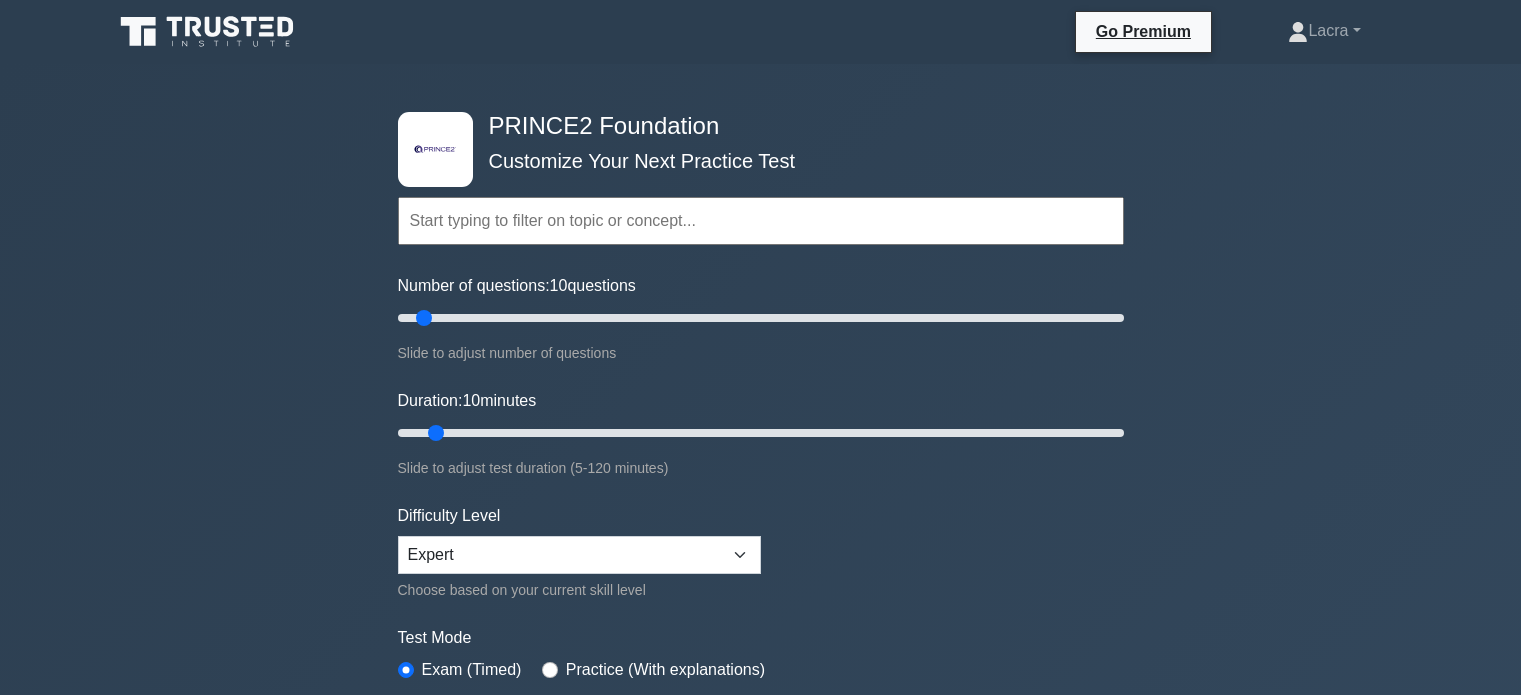 scroll, scrollTop: 0, scrollLeft: 0, axis: both 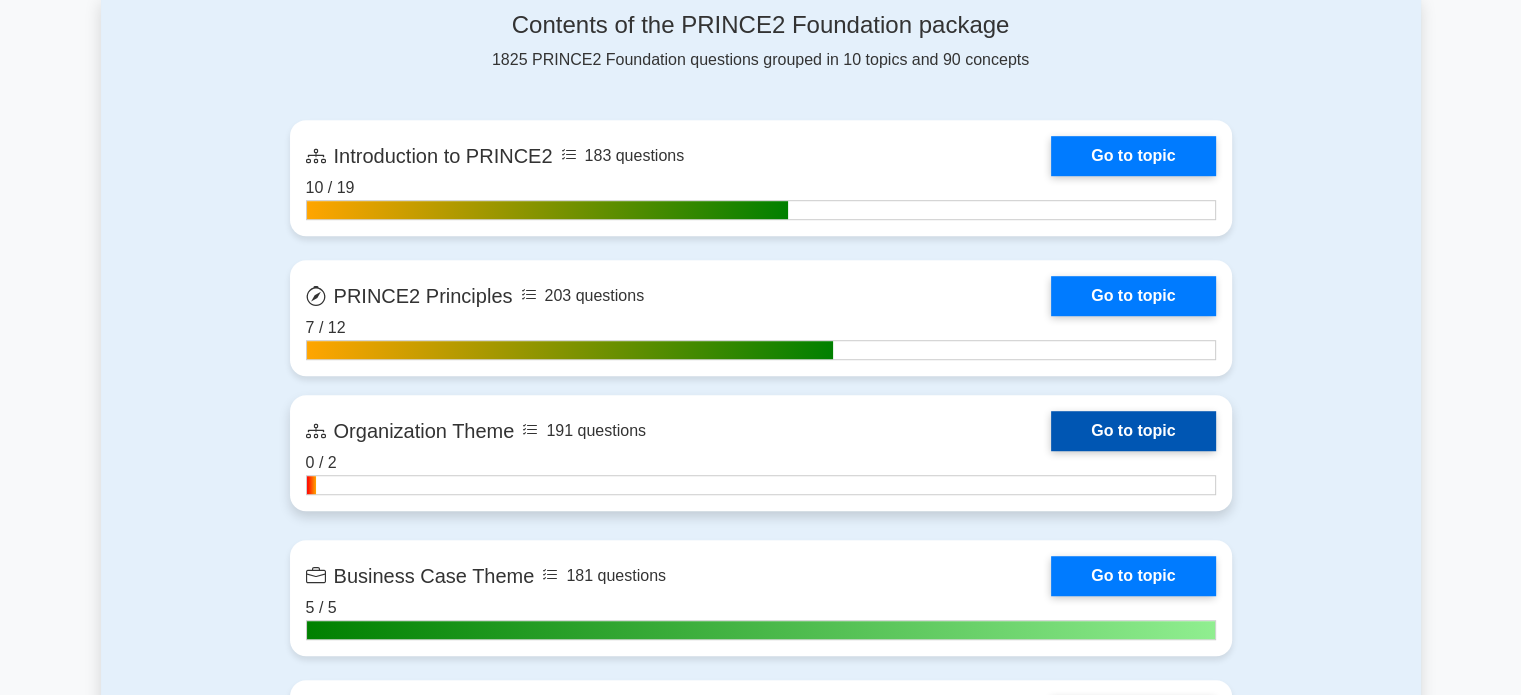 click on "Go to topic" at bounding box center (1133, 431) 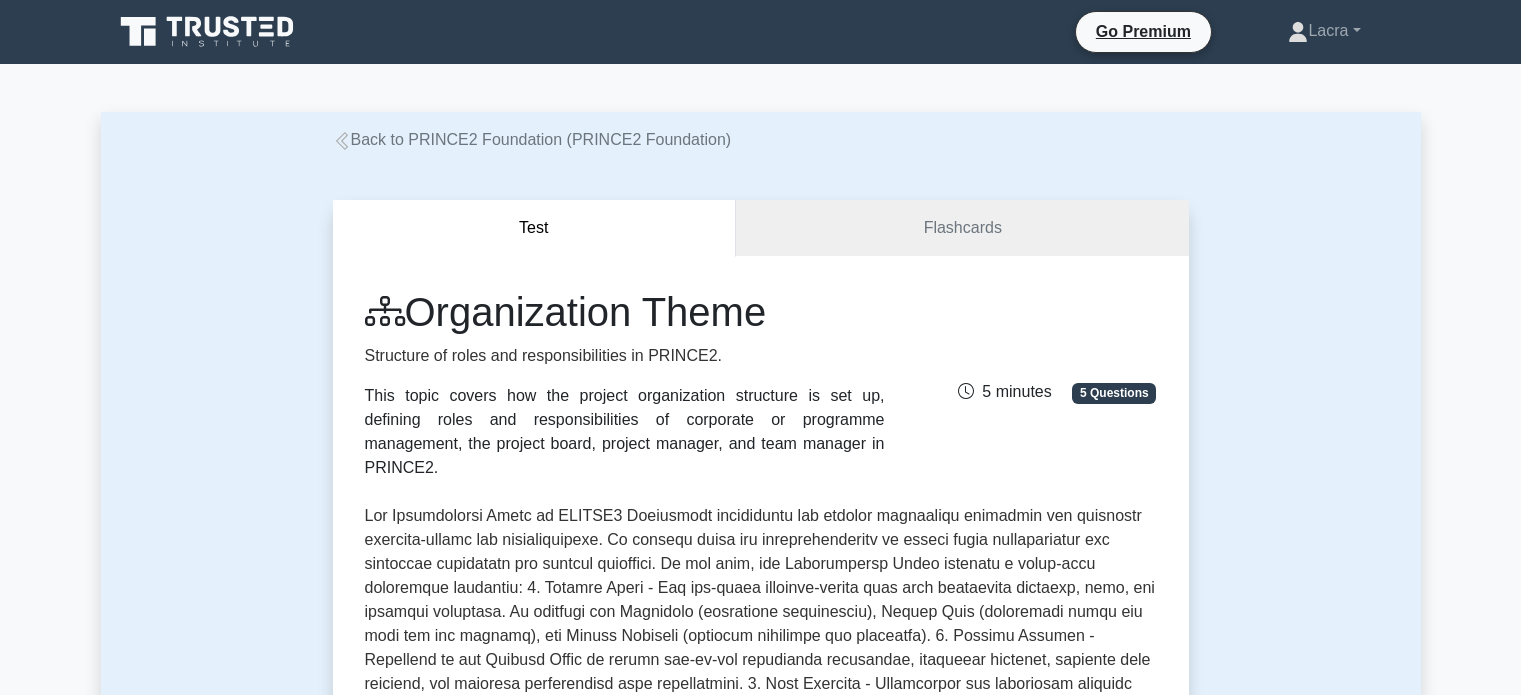 scroll, scrollTop: 0, scrollLeft: 0, axis: both 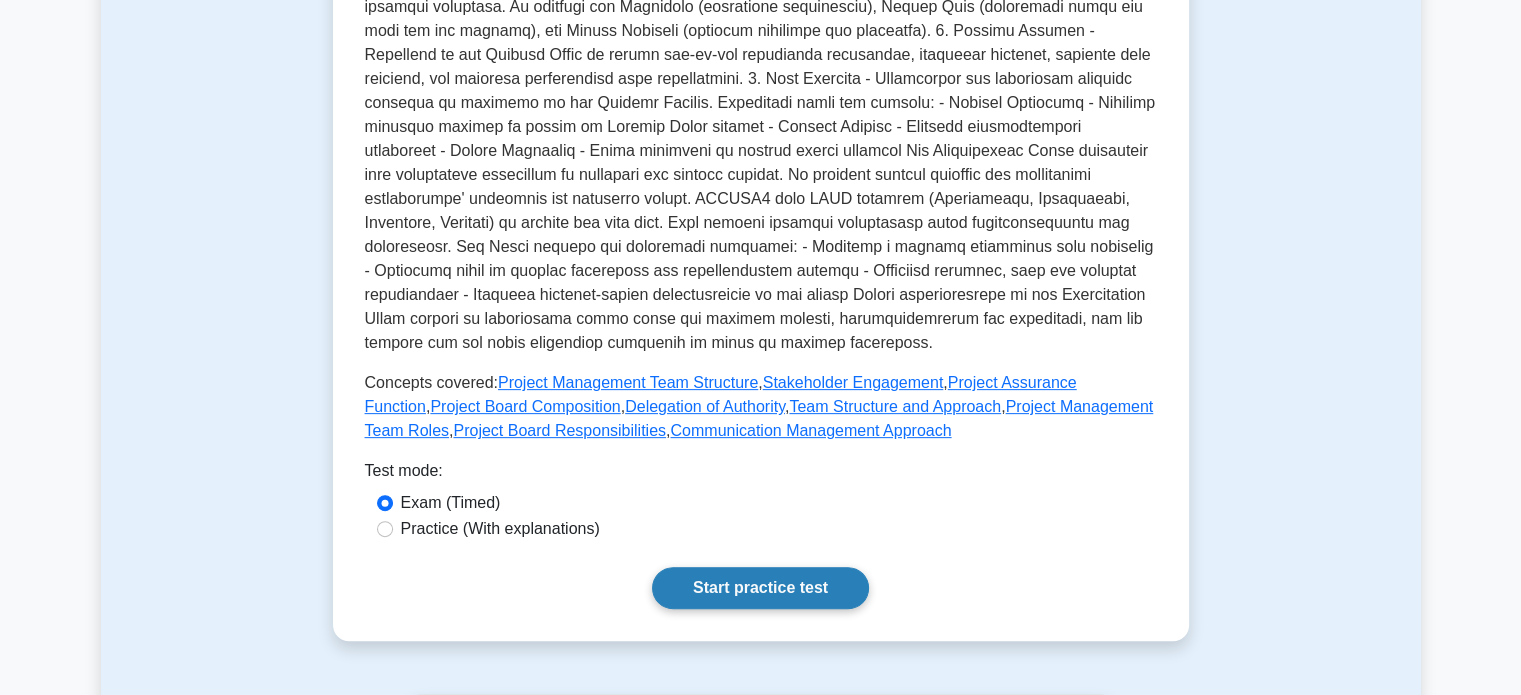 click on "Start practice test" at bounding box center [760, 588] 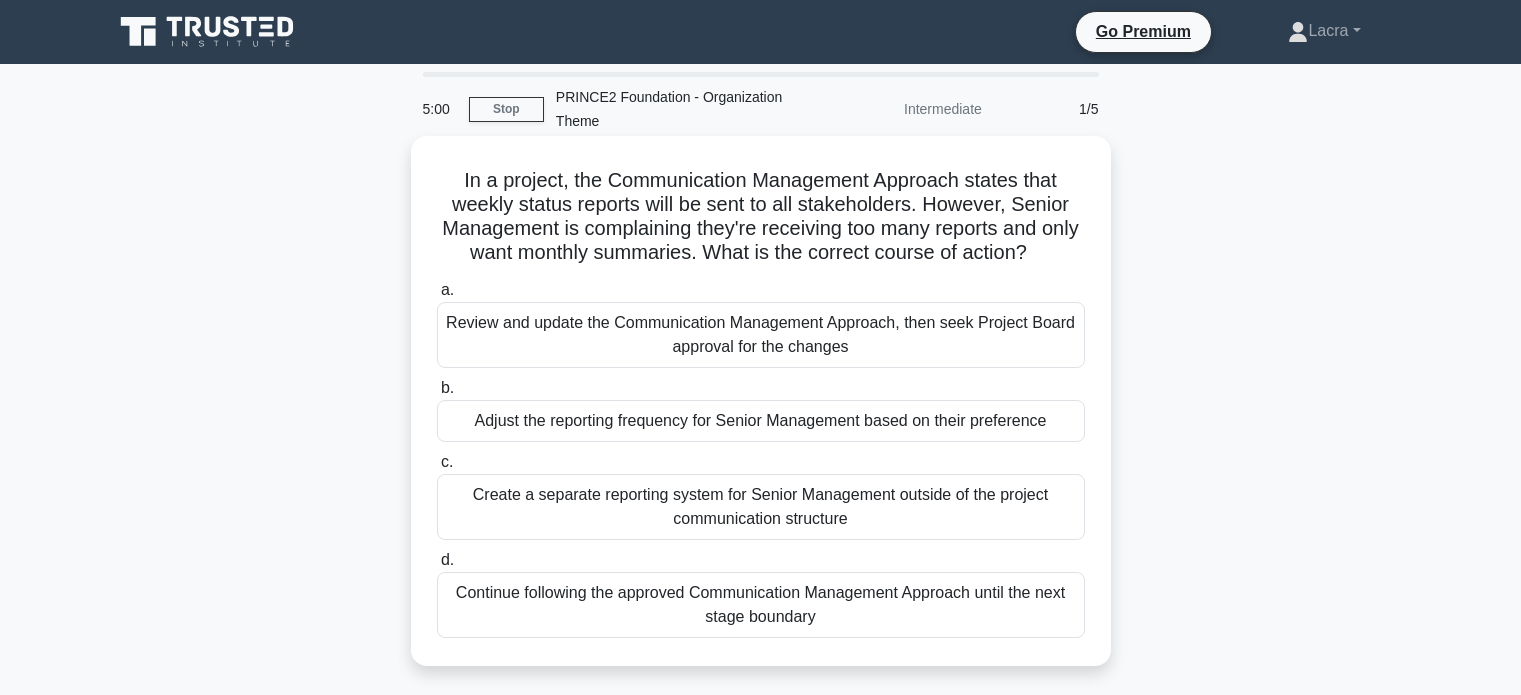 scroll, scrollTop: 0, scrollLeft: 0, axis: both 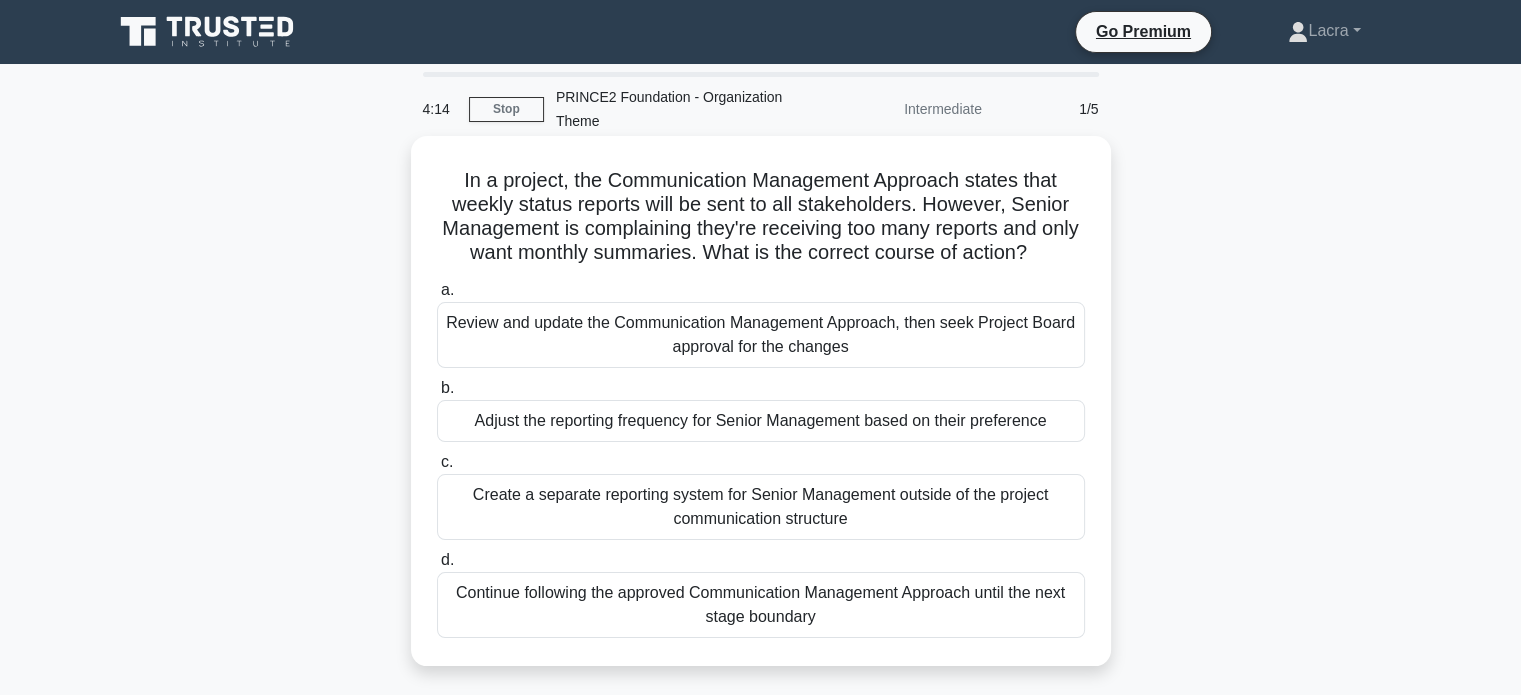 click on "Adjust the reporting frequency for Senior Management based on their preference" at bounding box center (761, 421) 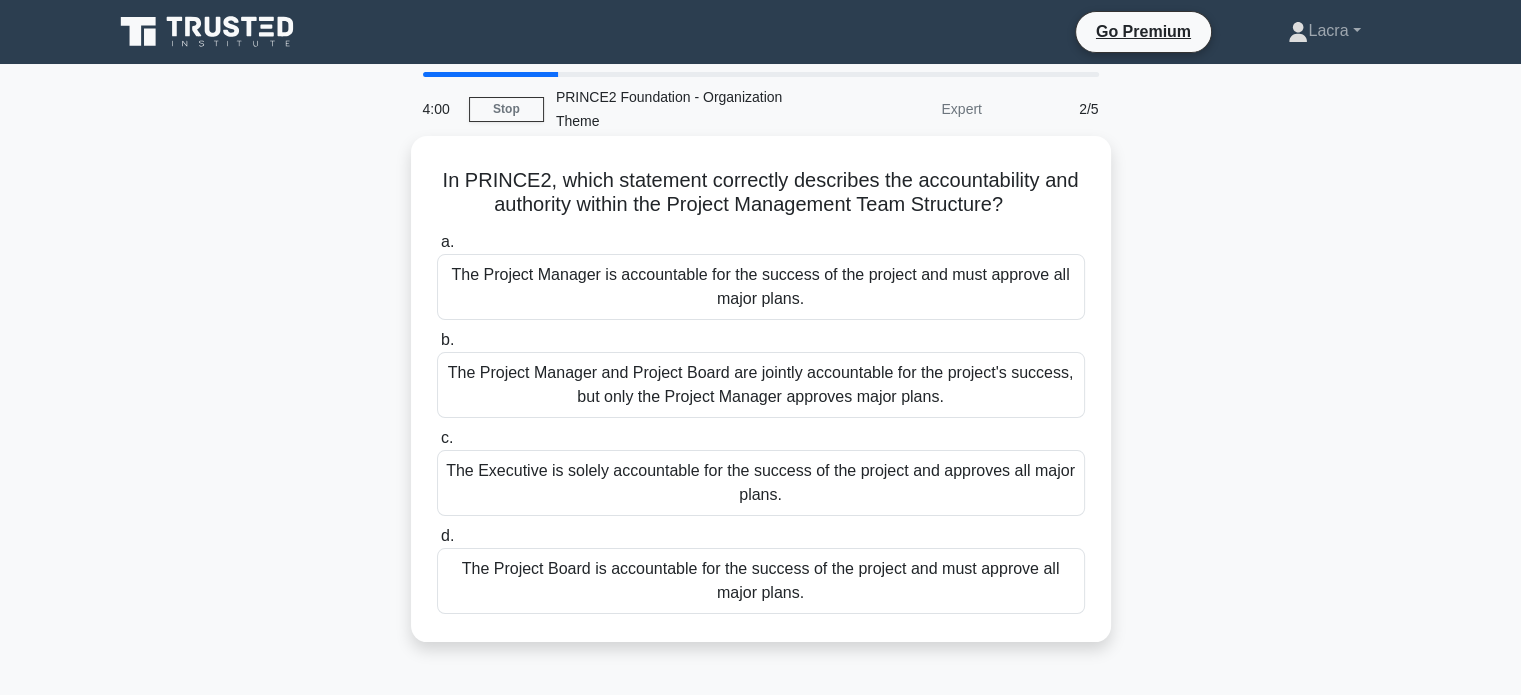 click on "The Executive is solely accountable for the success of the project and approves all major plans." at bounding box center [761, 483] 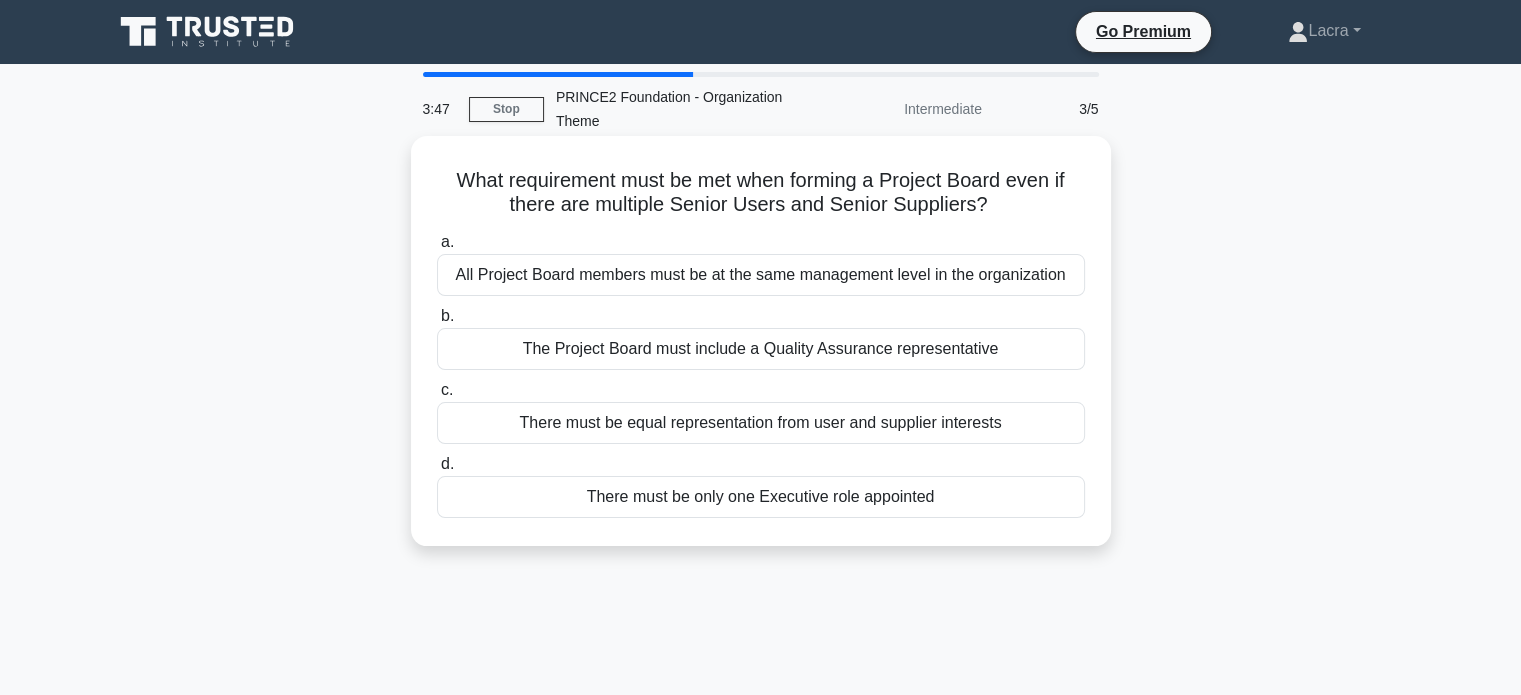click on "There must be only one Executive role appointed" at bounding box center [761, 497] 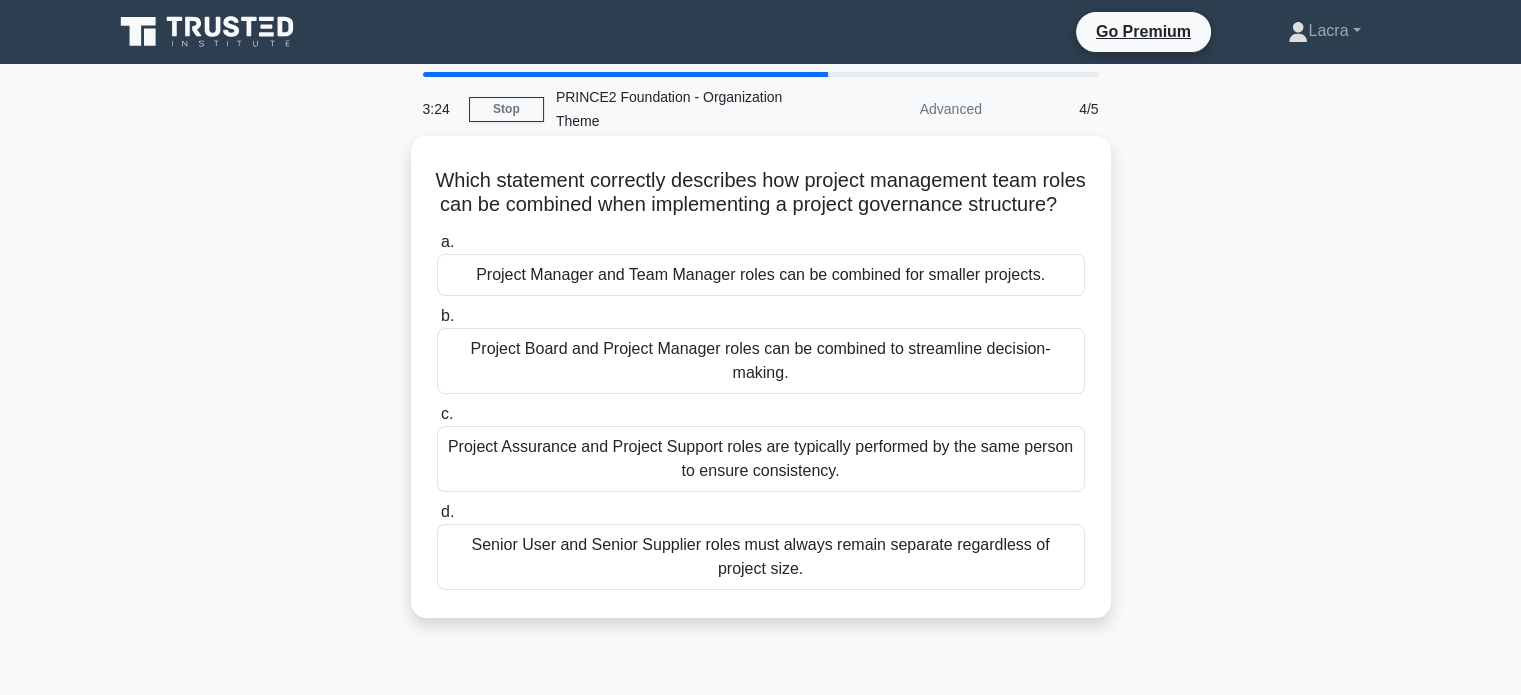 click on "Project Manager and Team Manager roles can be combined for smaller projects." at bounding box center [761, 275] 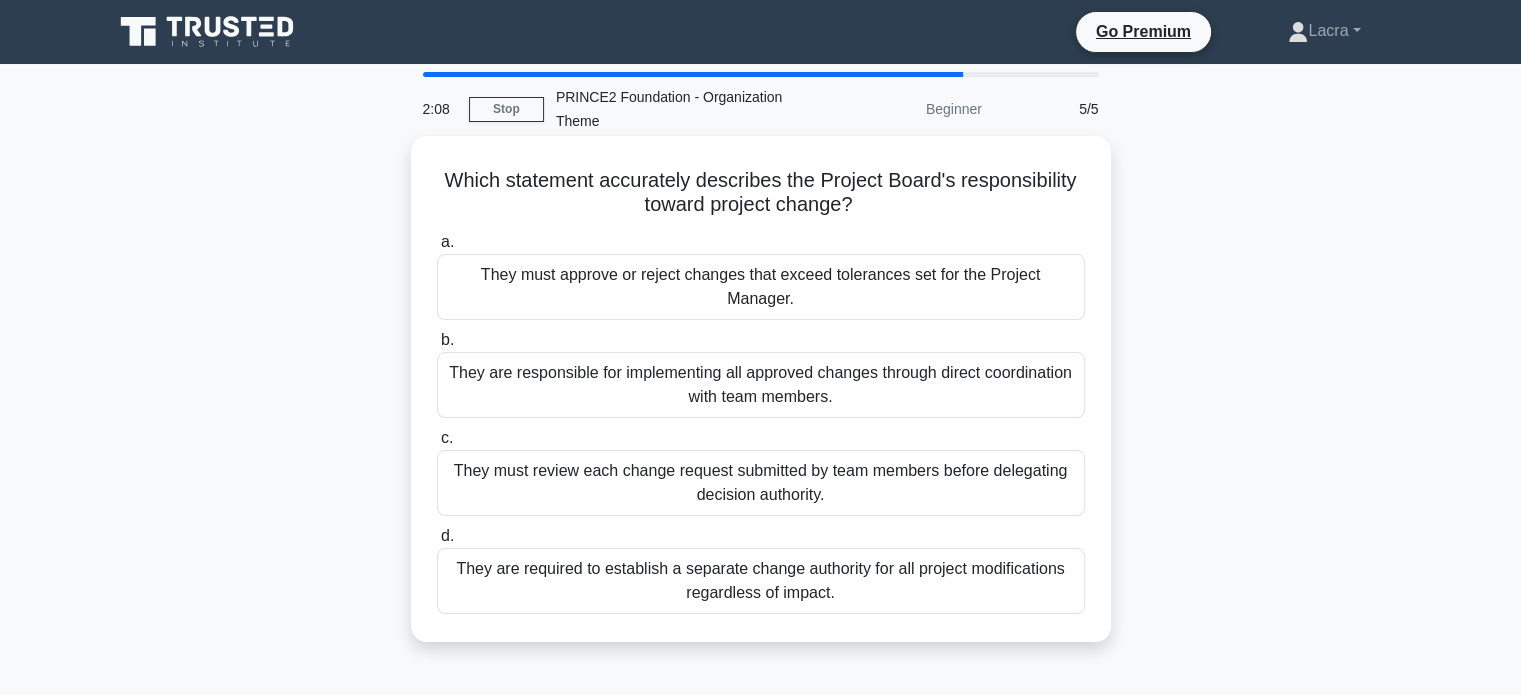 click on "They must approve or reject changes that exceed tolerances set for the Project Manager." at bounding box center [761, 287] 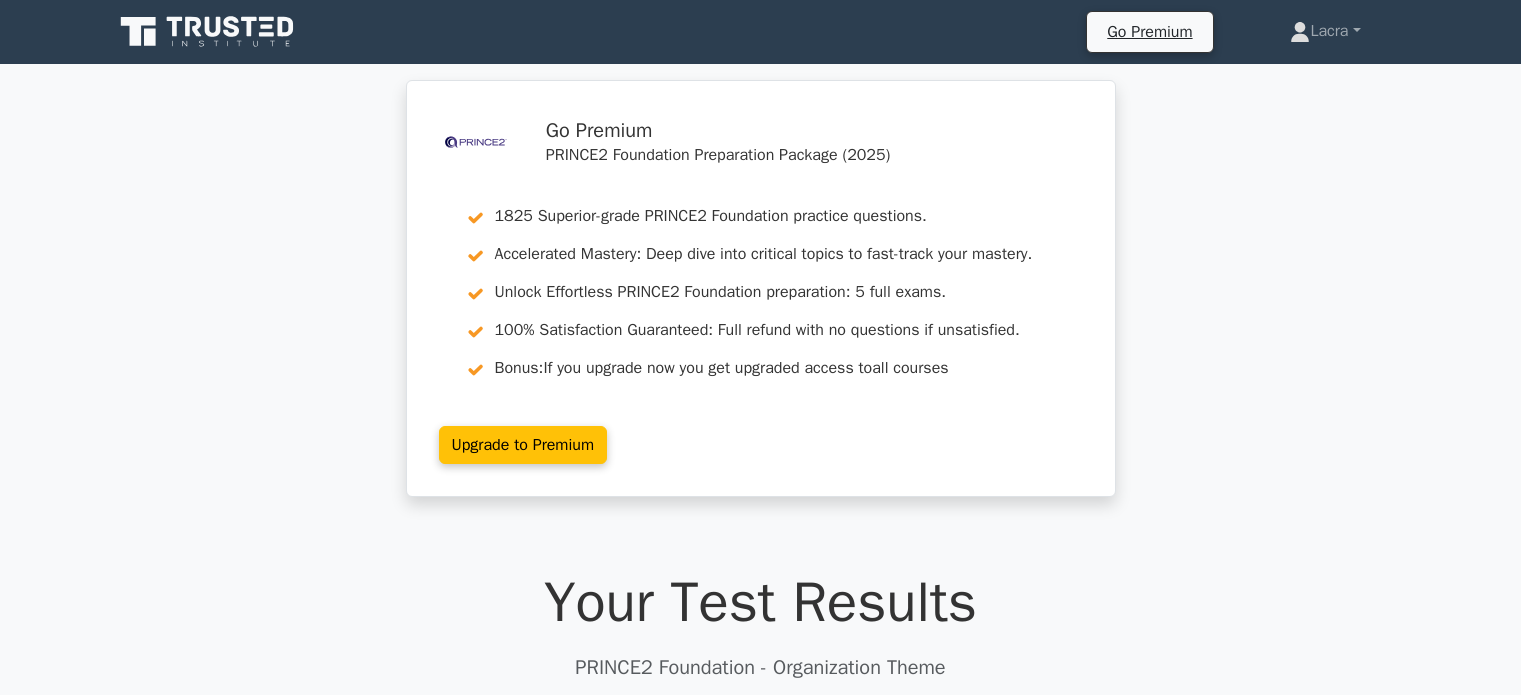 scroll, scrollTop: 600, scrollLeft: 0, axis: vertical 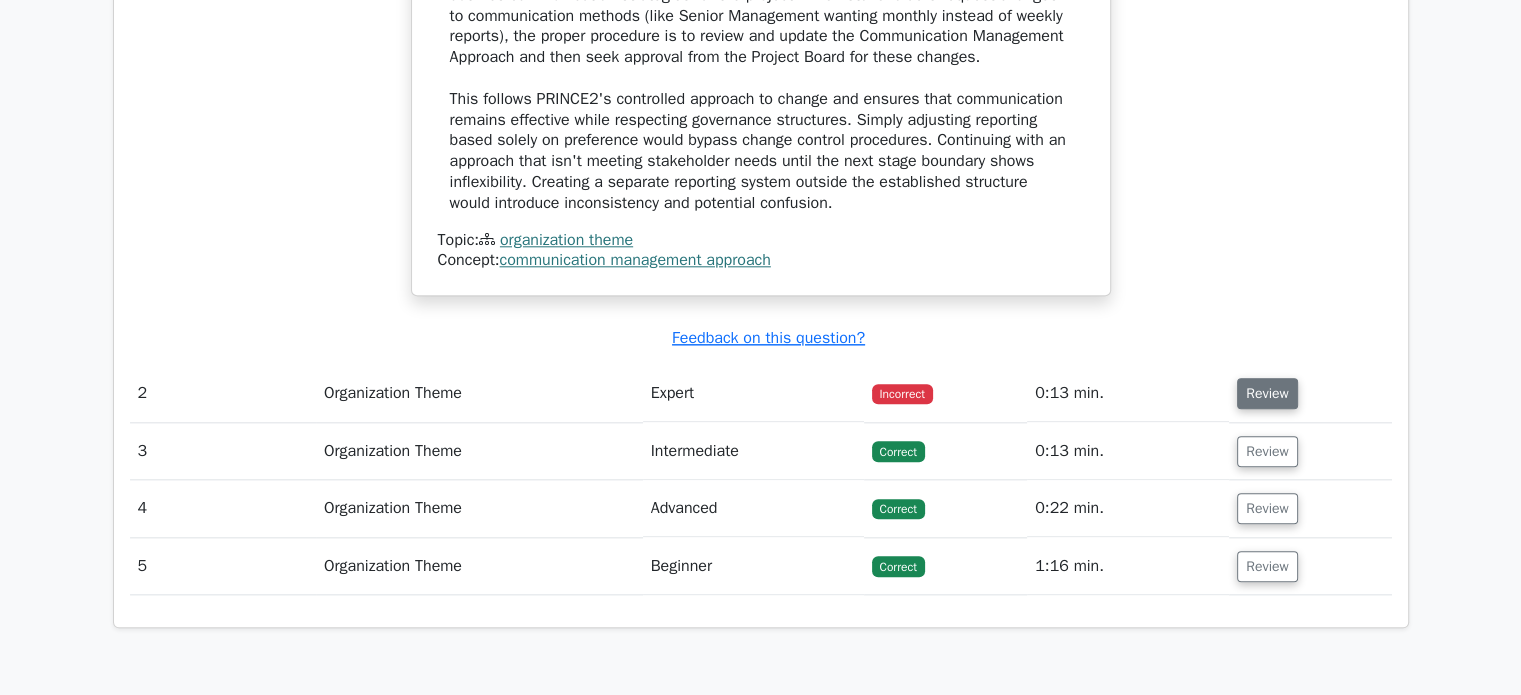 click on "Review" at bounding box center (1267, 393) 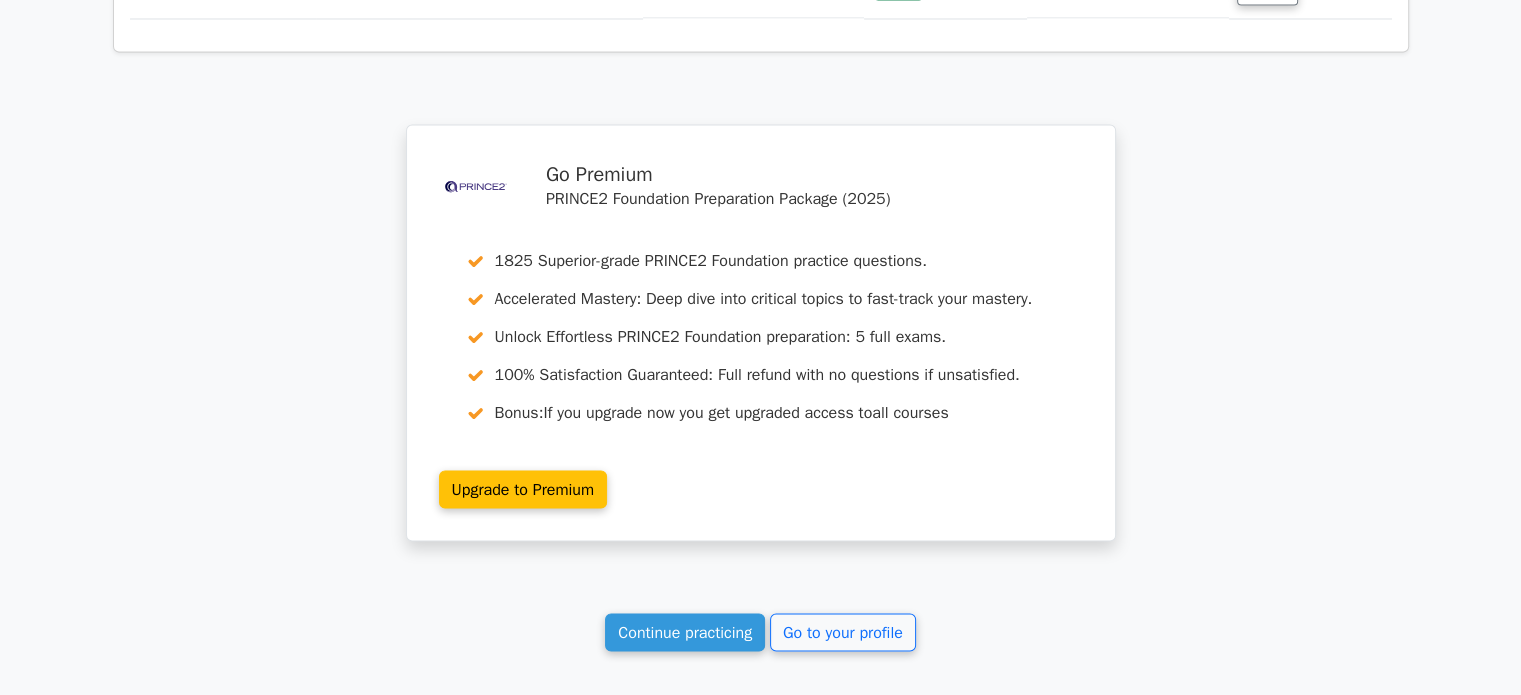 scroll, scrollTop: 3900, scrollLeft: 0, axis: vertical 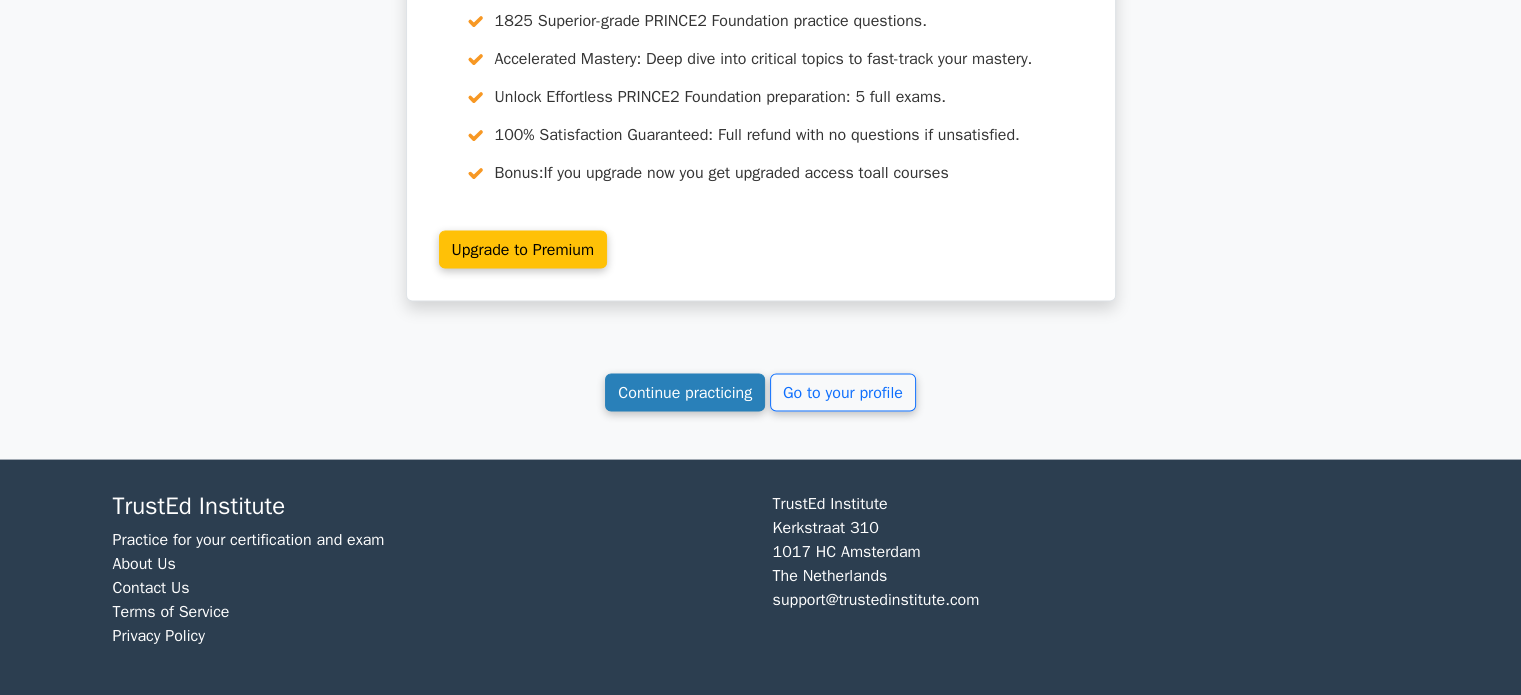 click on "Continue practicing" at bounding box center [685, 393] 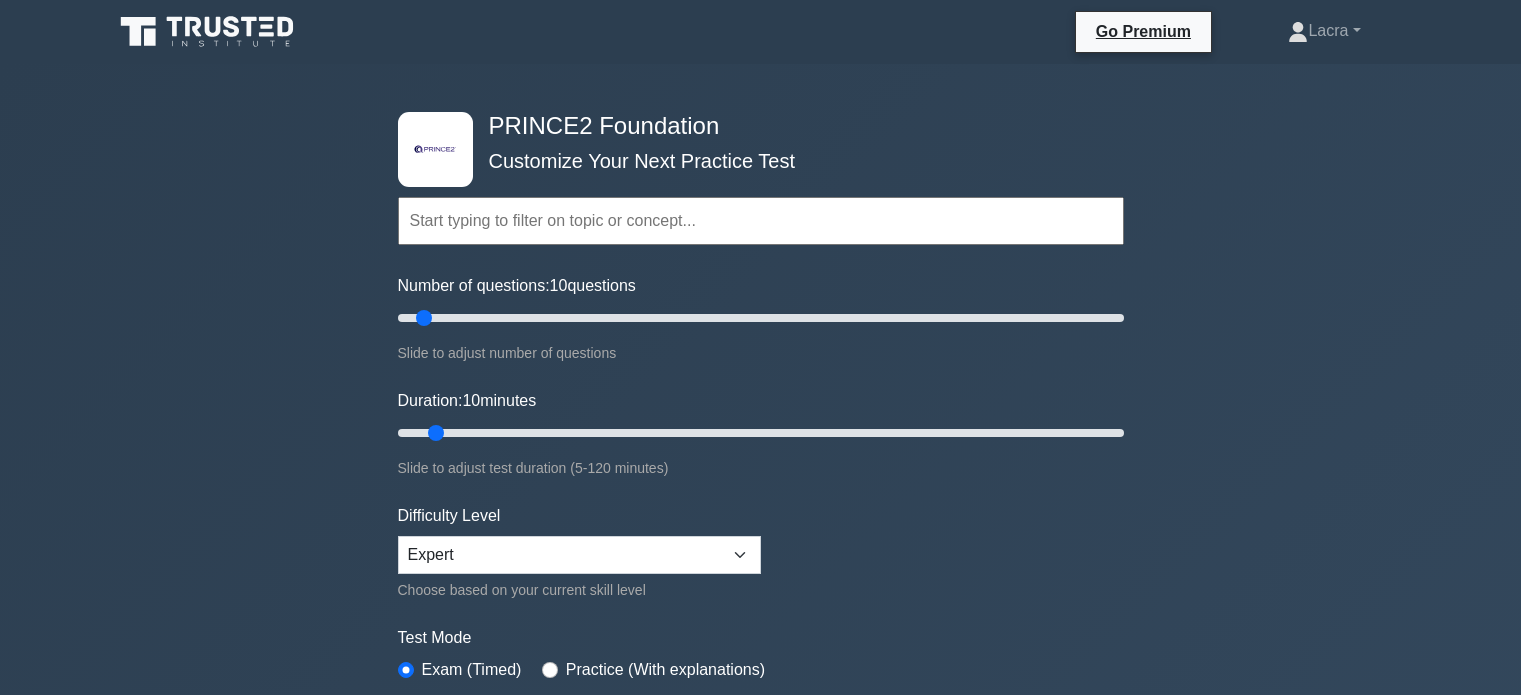 scroll, scrollTop: 0, scrollLeft: 0, axis: both 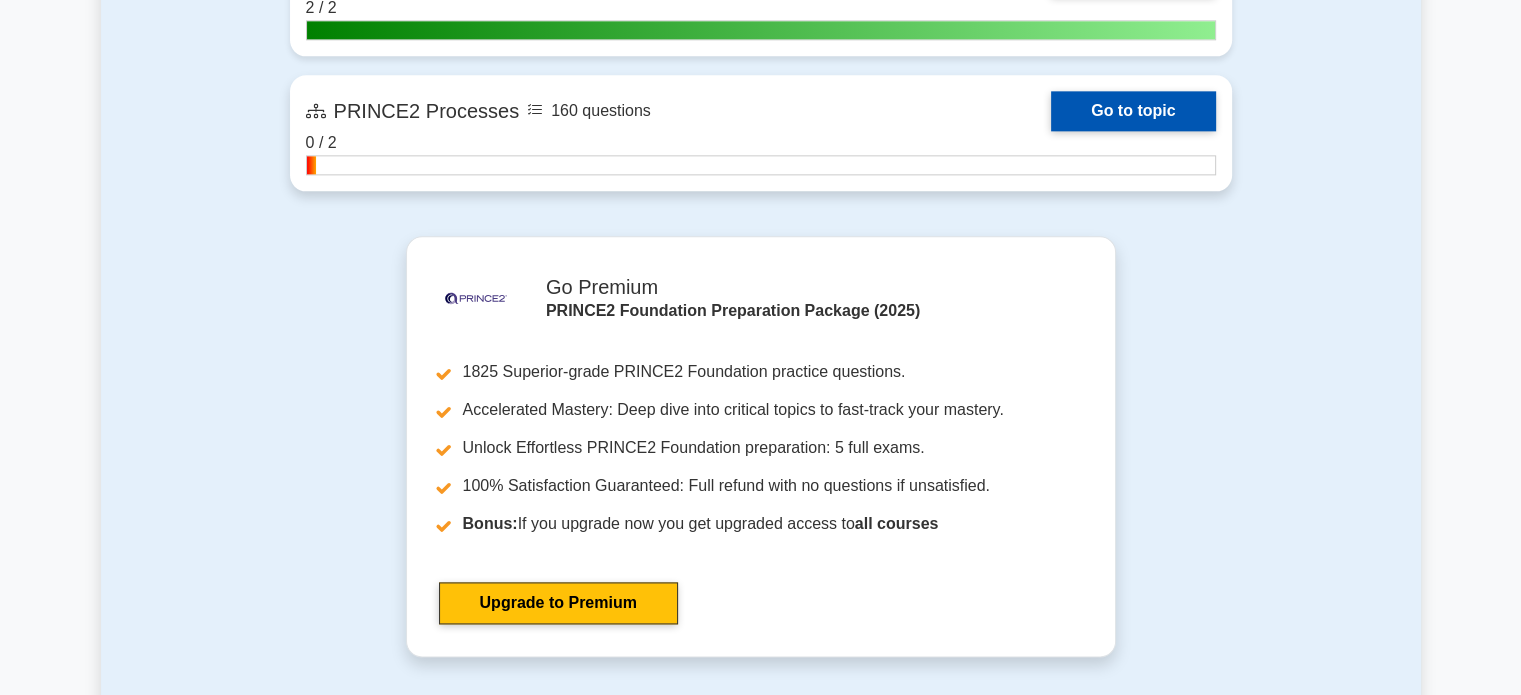 click on "Go to topic" at bounding box center [1133, 111] 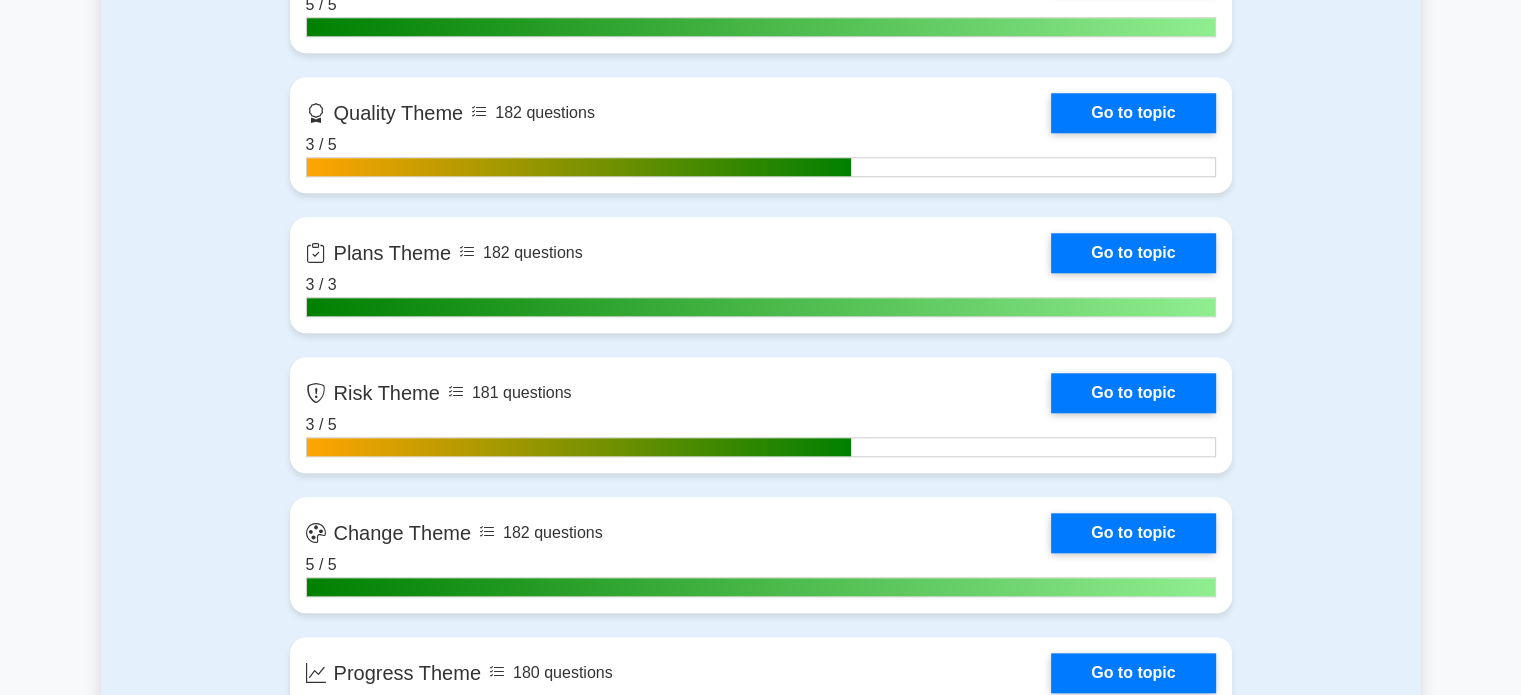 scroll, scrollTop: 1700, scrollLeft: 0, axis: vertical 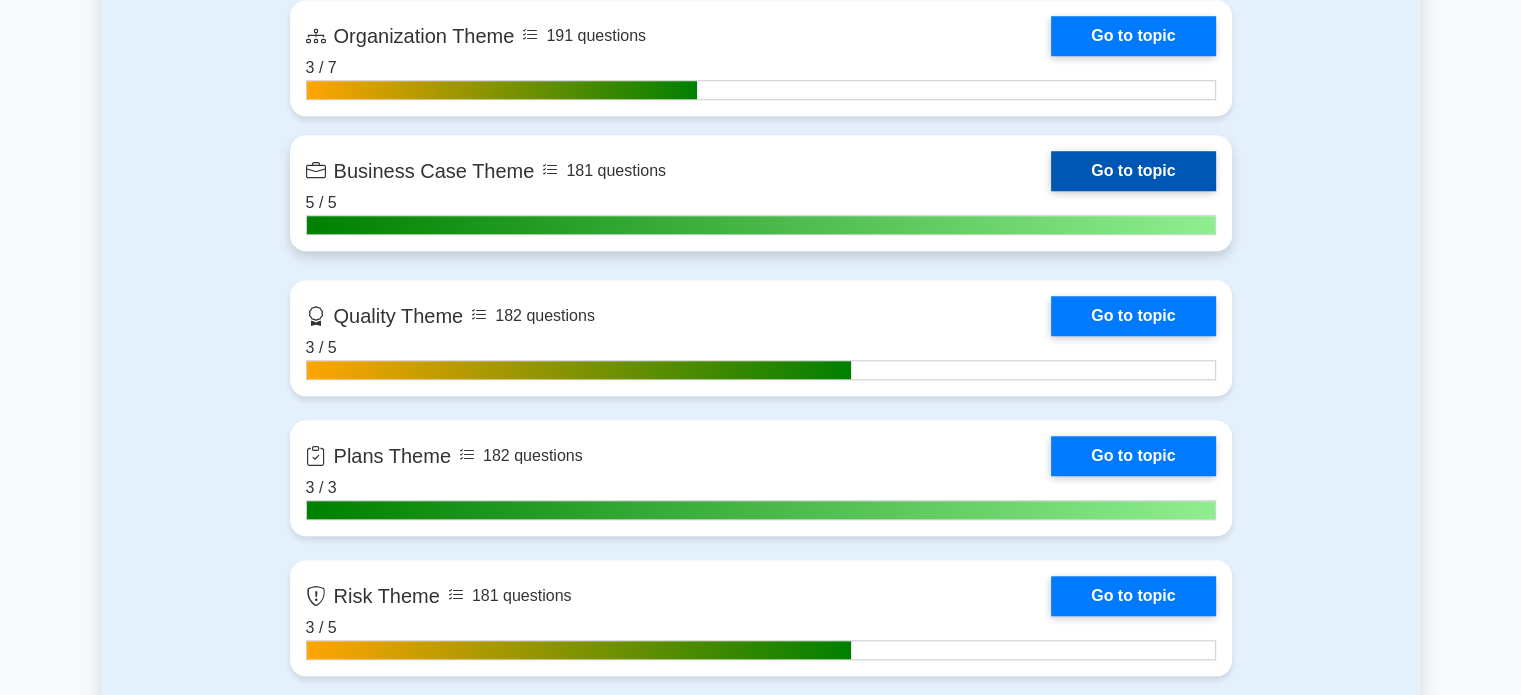 click on "Go to topic" at bounding box center [1133, 171] 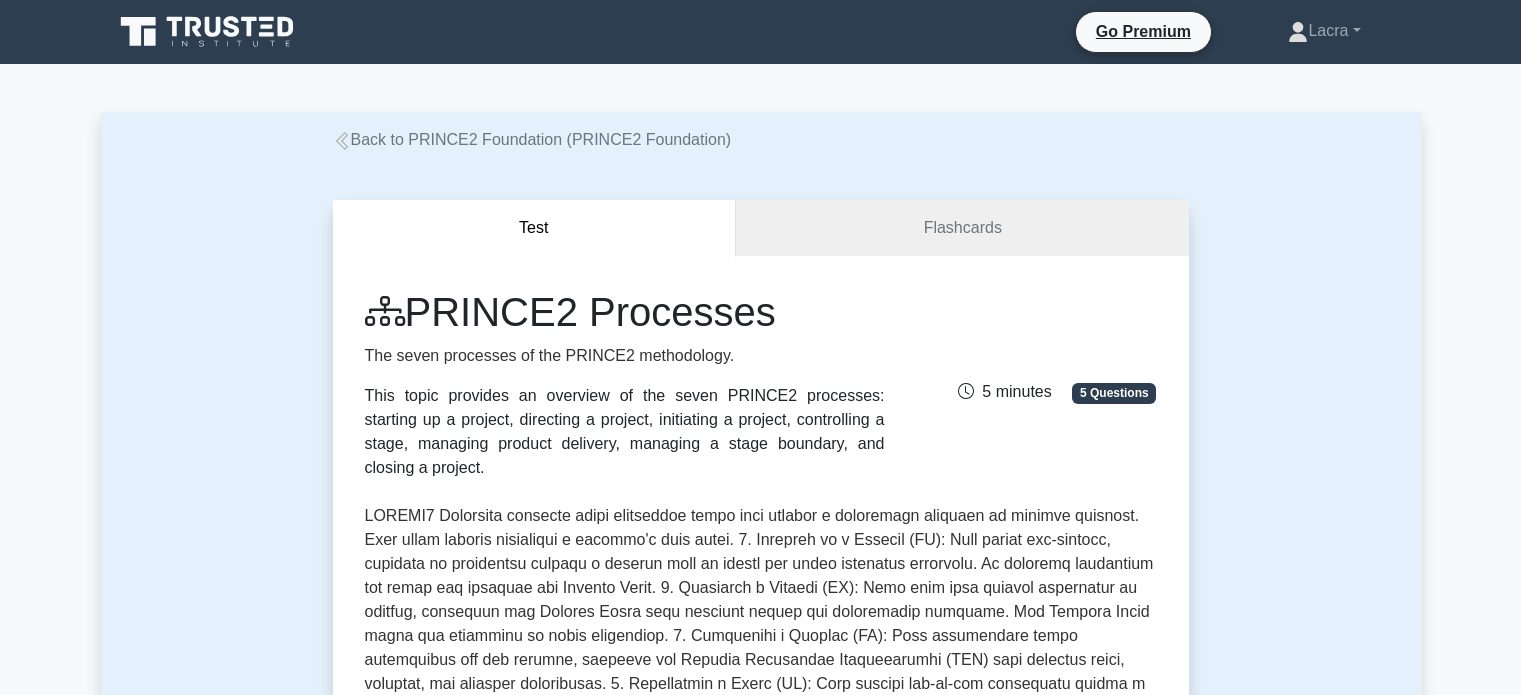 scroll, scrollTop: 0, scrollLeft: 0, axis: both 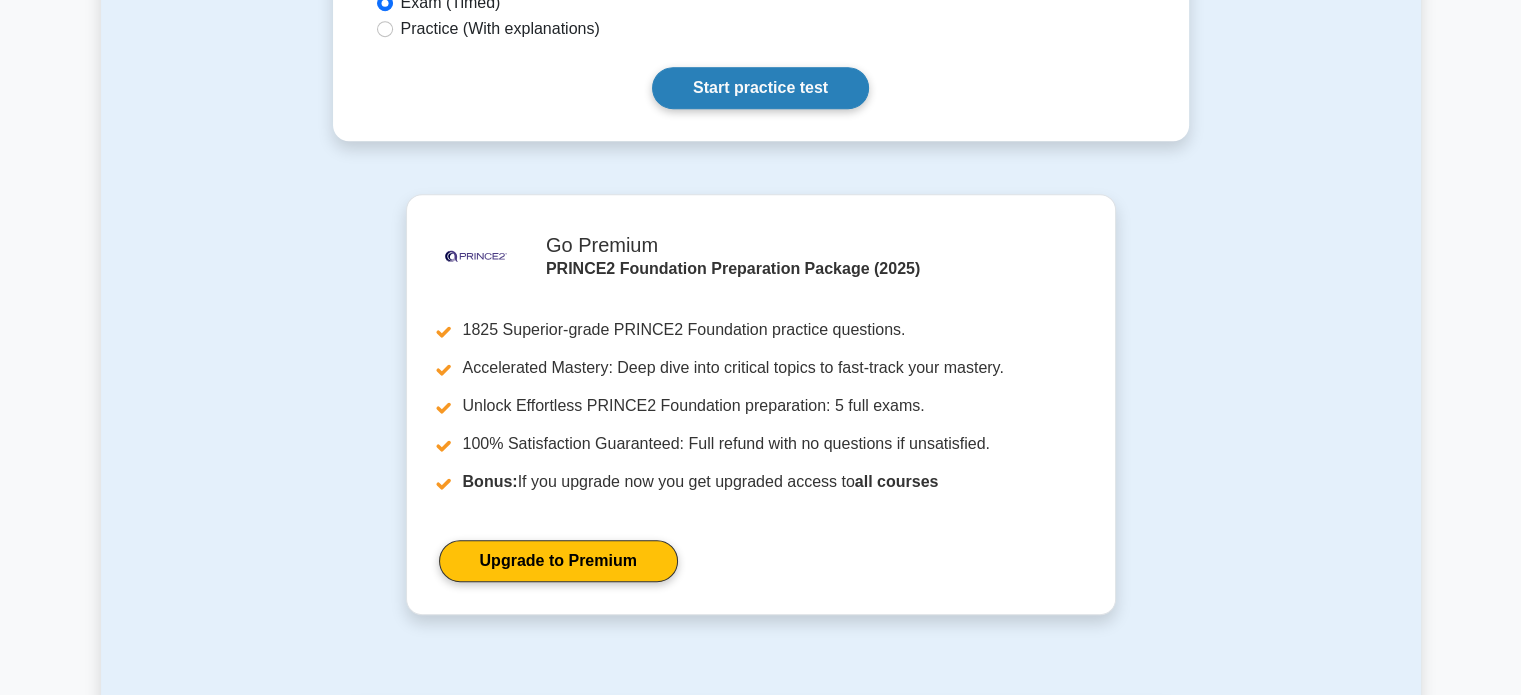 click on "Start practice test" at bounding box center (760, 88) 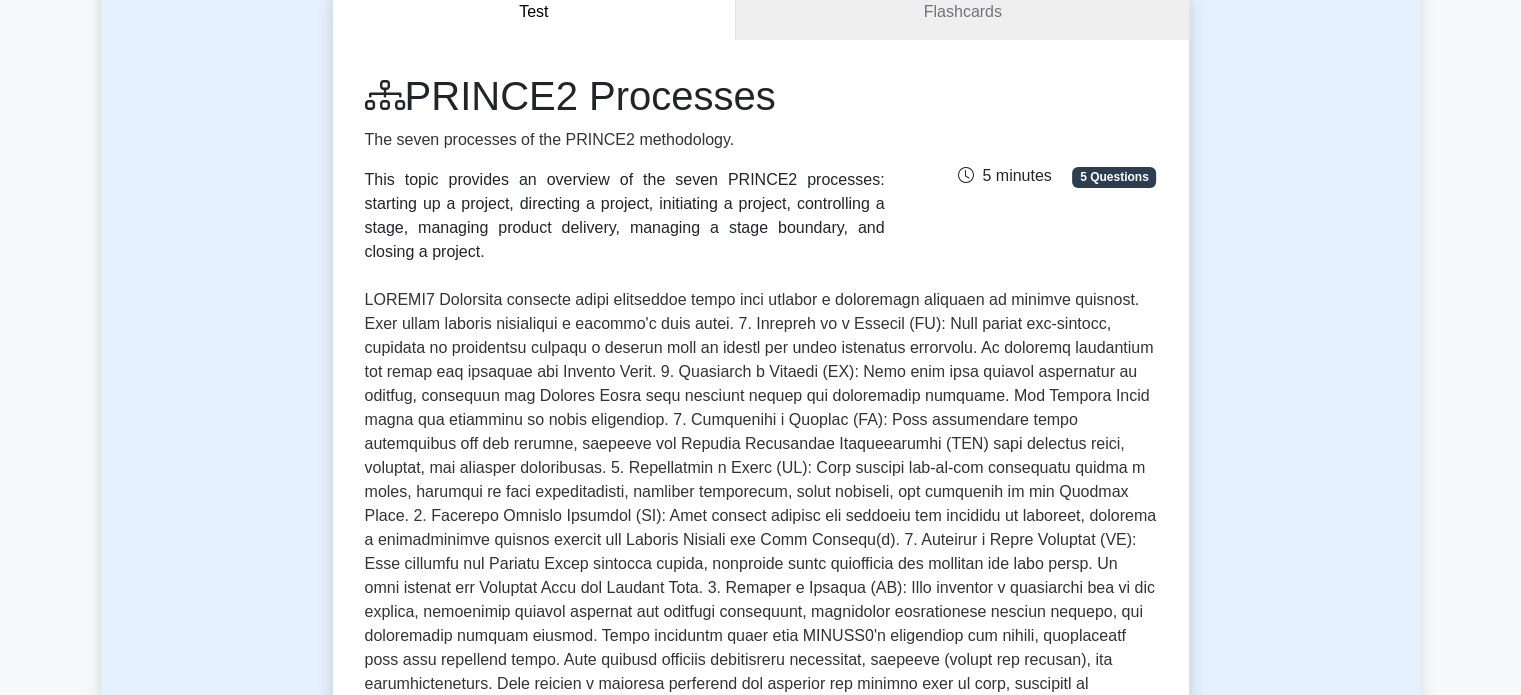 scroll, scrollTop: 0, scrollLeft: 0, axis: both 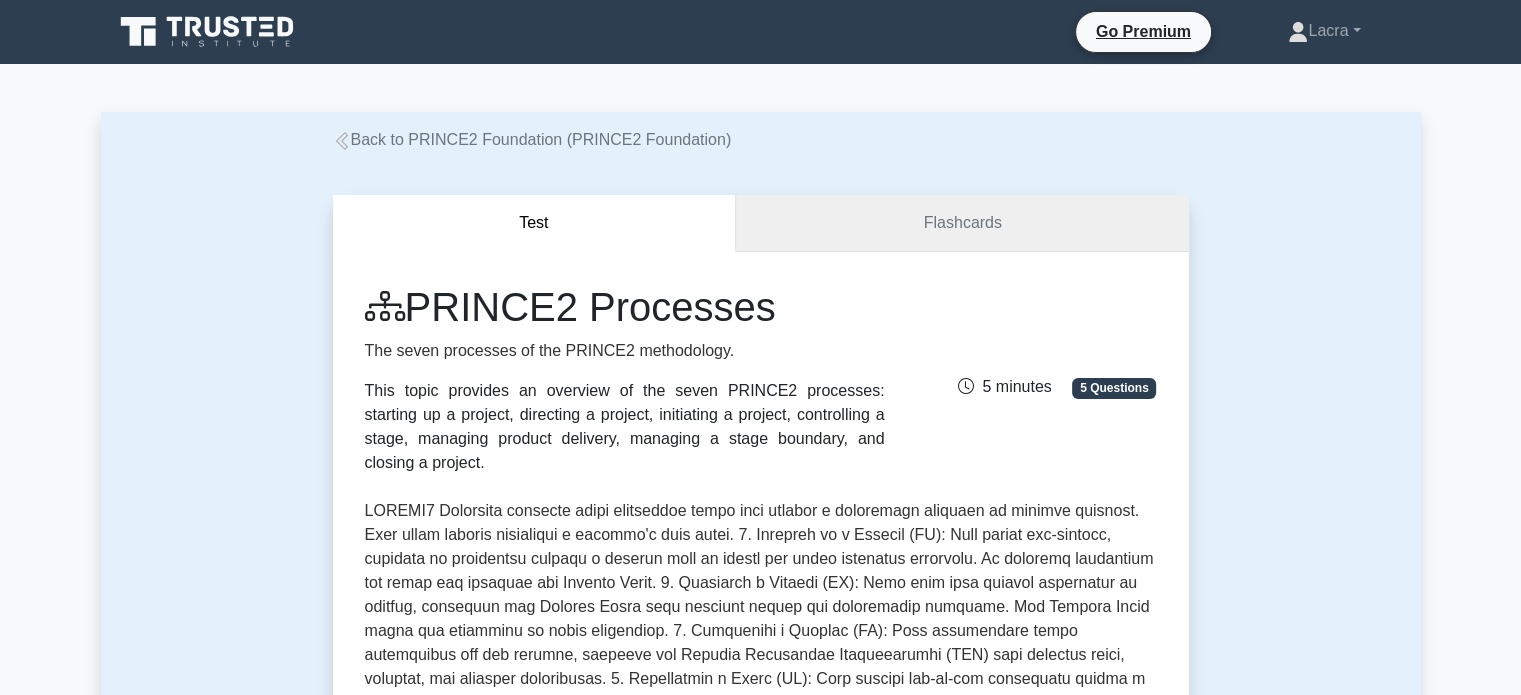 click on "Flashcards" at bounding box center (962, 223) 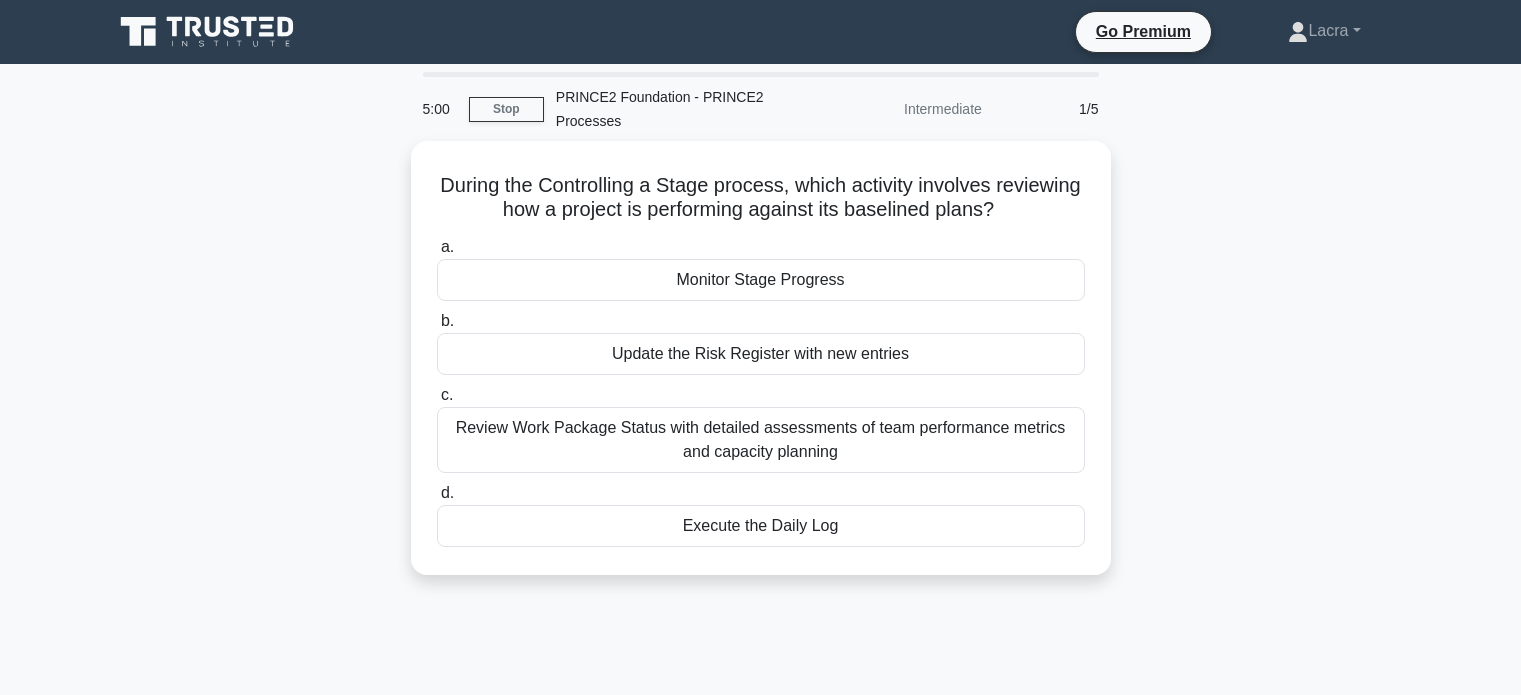 scroll, scrollTop: 0, scrollLeft: 0, axis: both 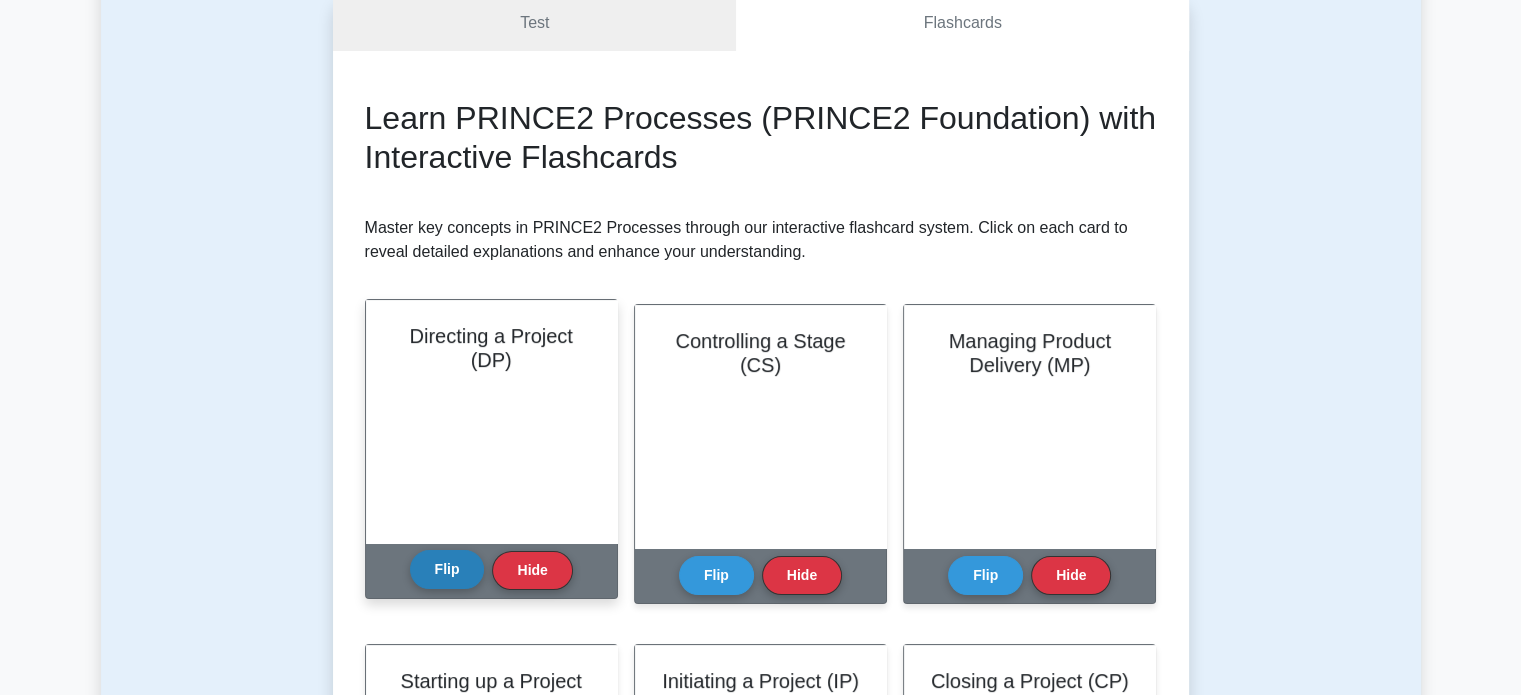 click on "Flip" at bounding box center [447, 569] 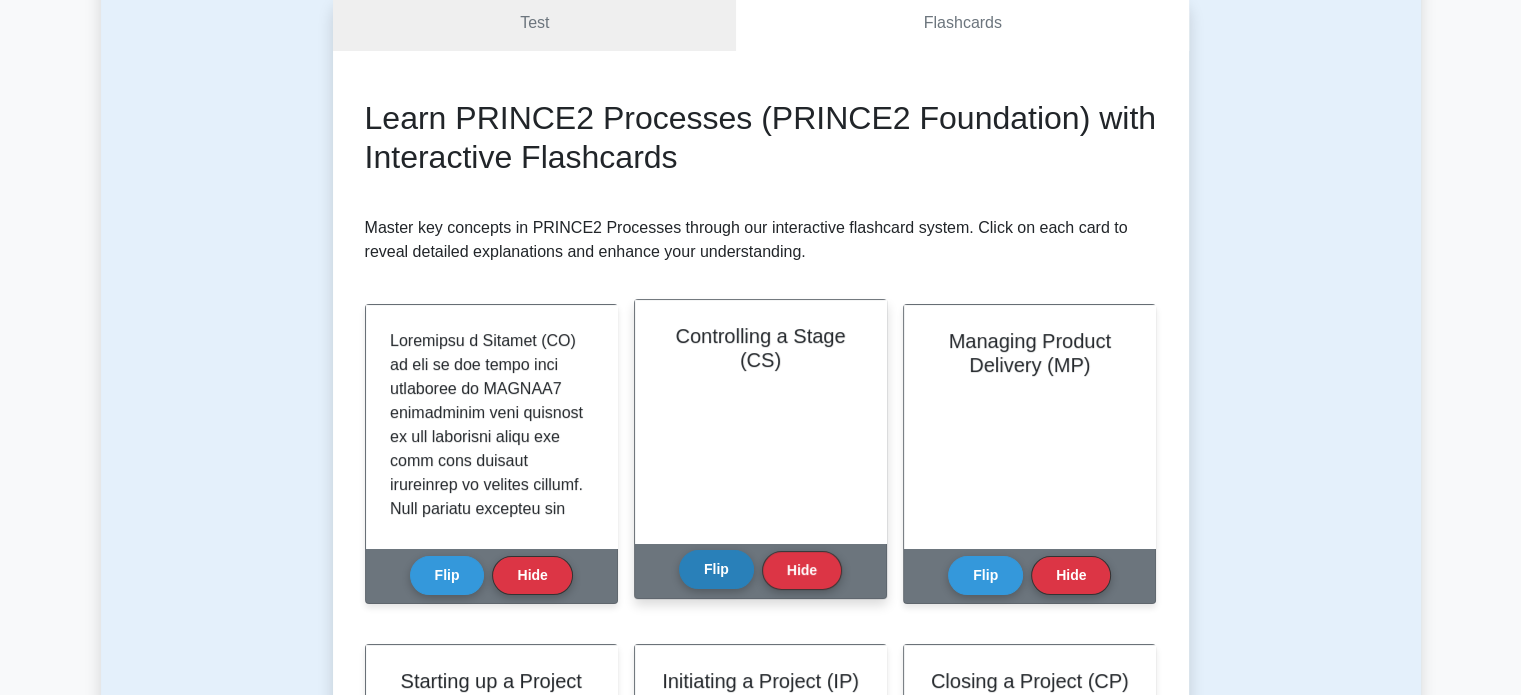 click on "Flip" at bounding box center [716, 569] 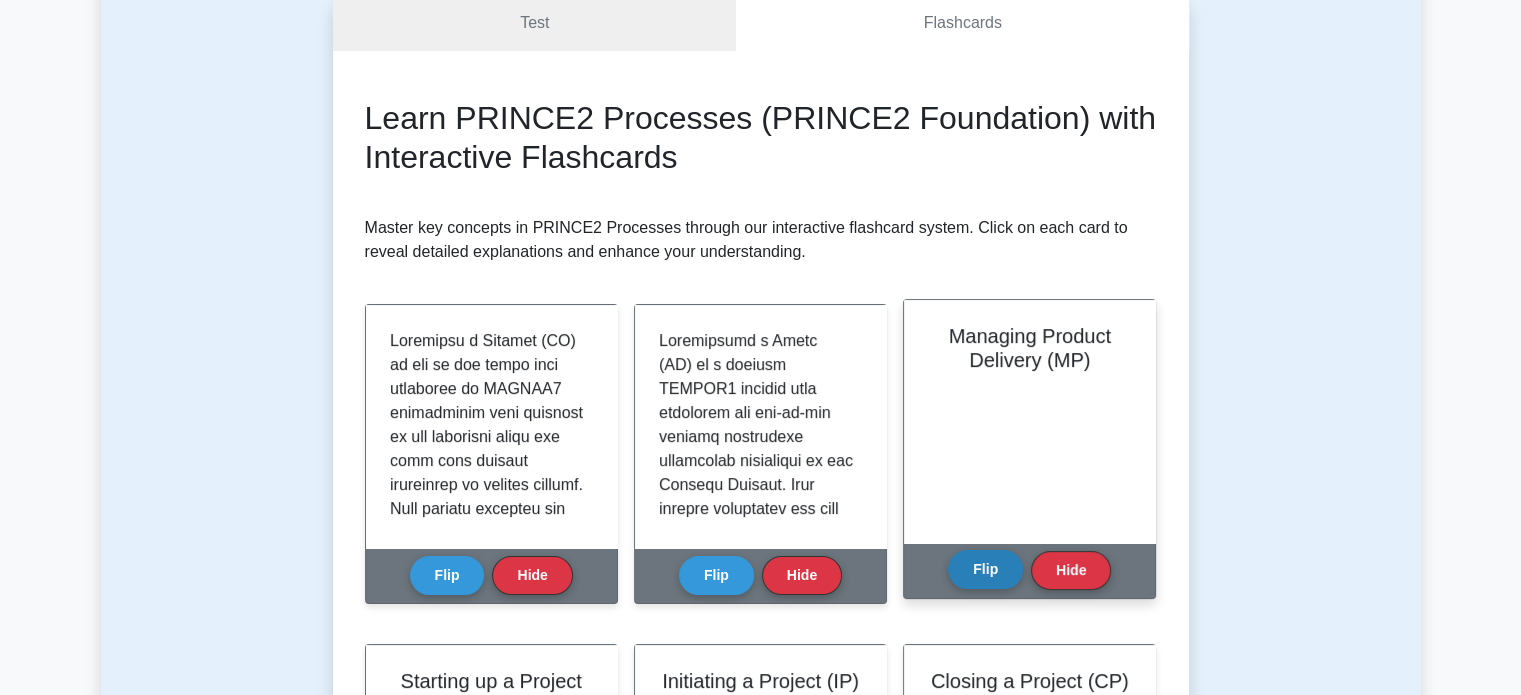 click on "Flip" at bounding box center [985, 569] 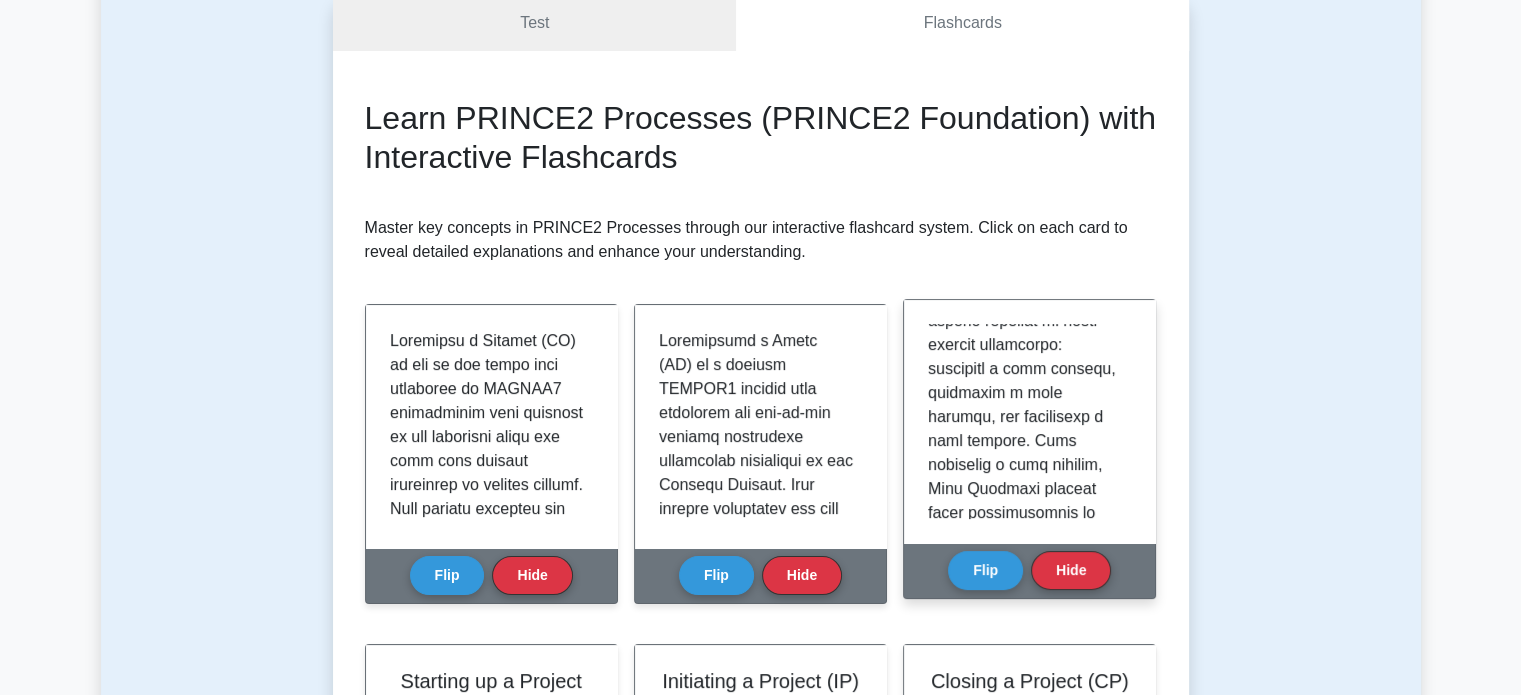 scroll, scrollTop: 800, scrollLeft: 0, axis: vertical 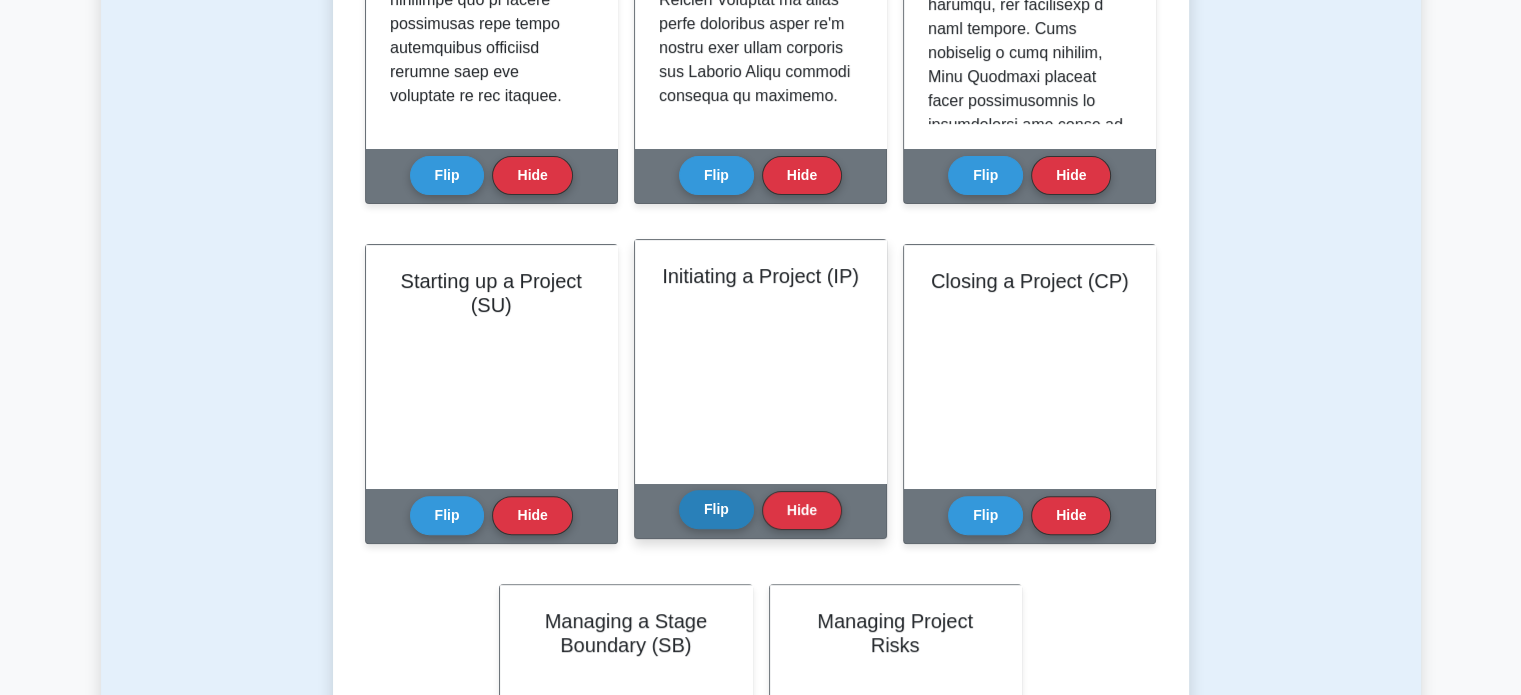click on "Flip" at bounding box center (716, 509) 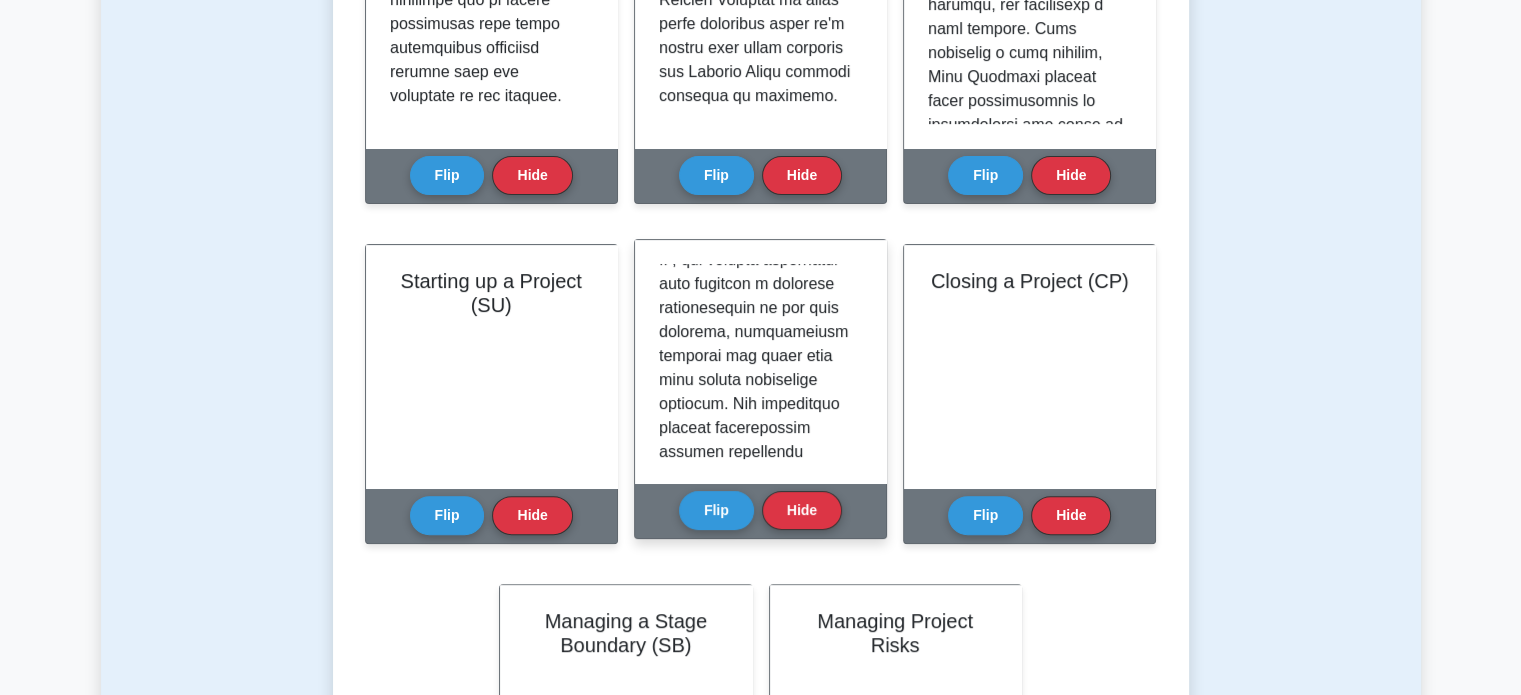 scroll, scrollTop: 800, scrollLeft: 0, axis: vertical 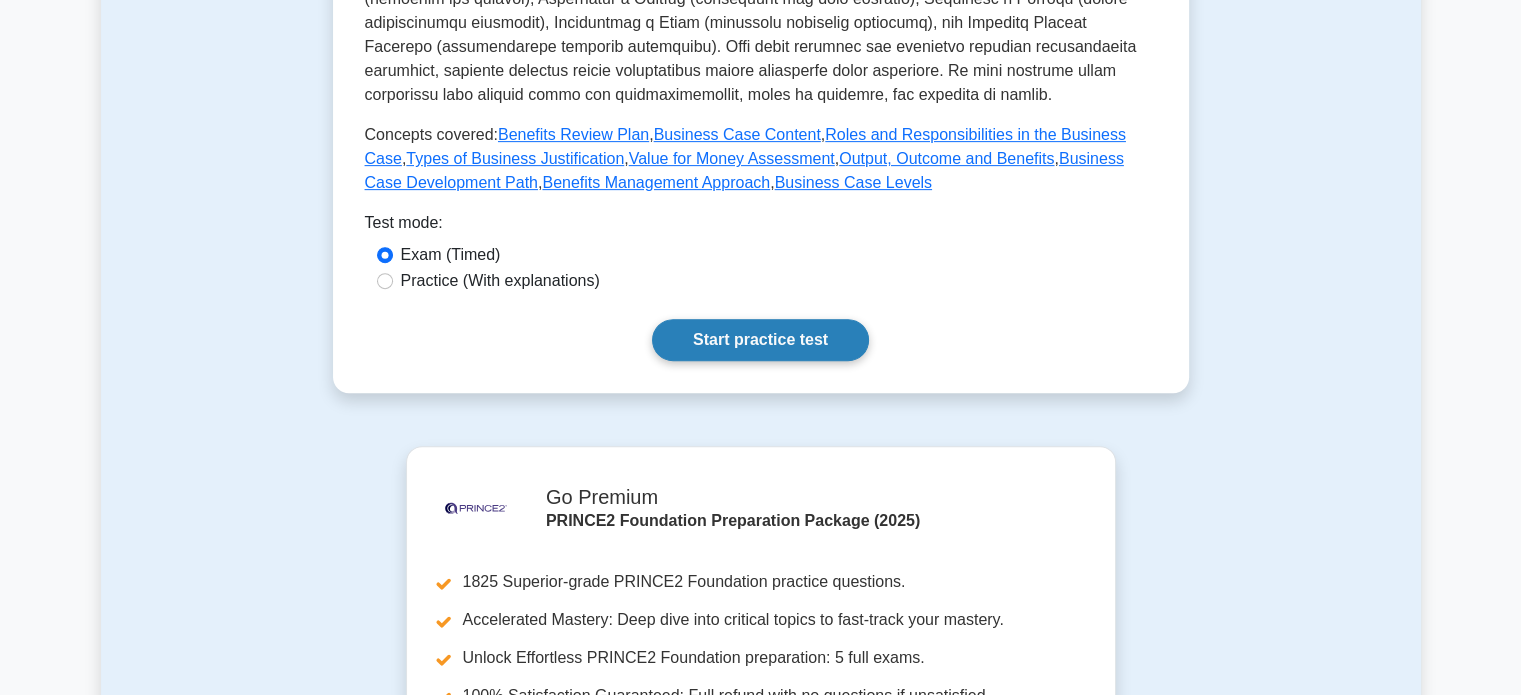 click on "Start practice test" at bounding box center (760, 340) 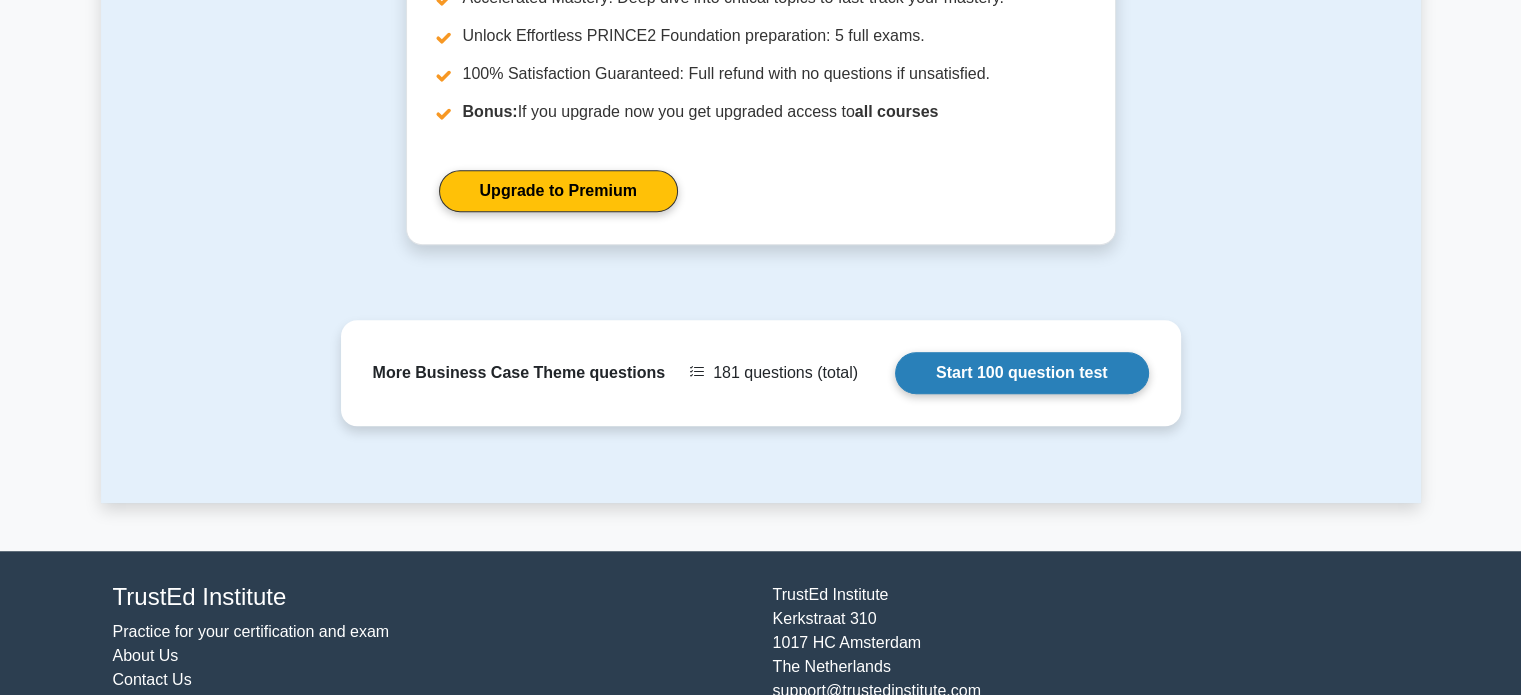 scroll, scrollTop: 1497, scrollLeft: 0, axis: vertical 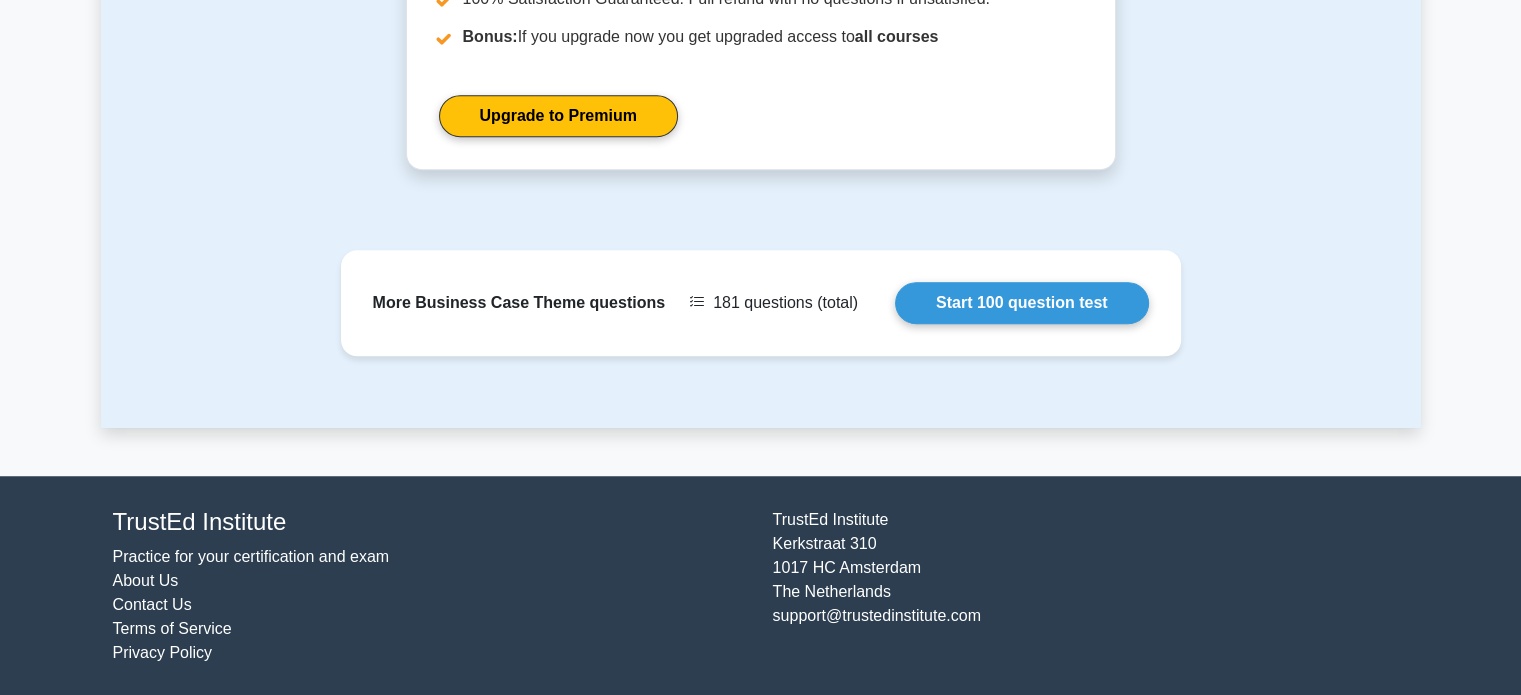 click on "About Us" at bounding box center [146, 580] 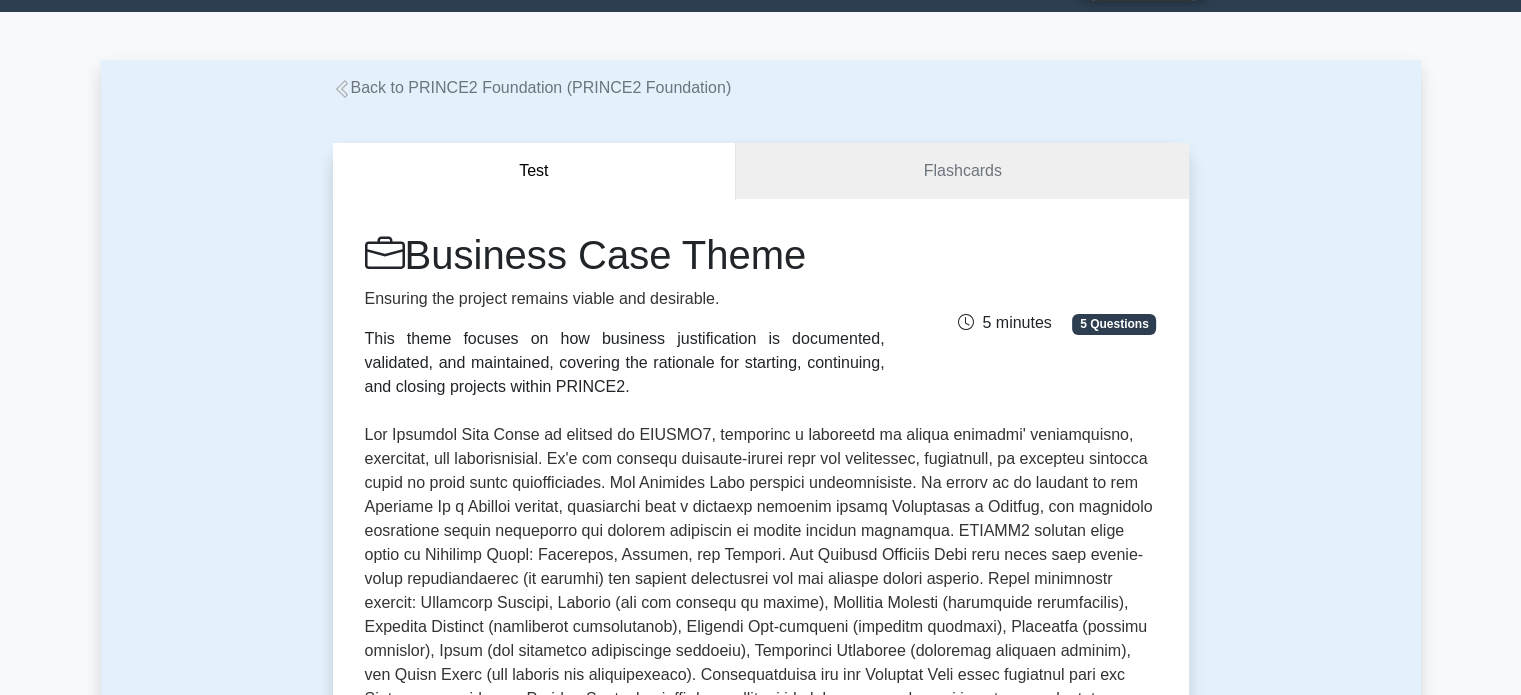 scroll, scrollTop: 0, scrollLeft: 0, axis: both 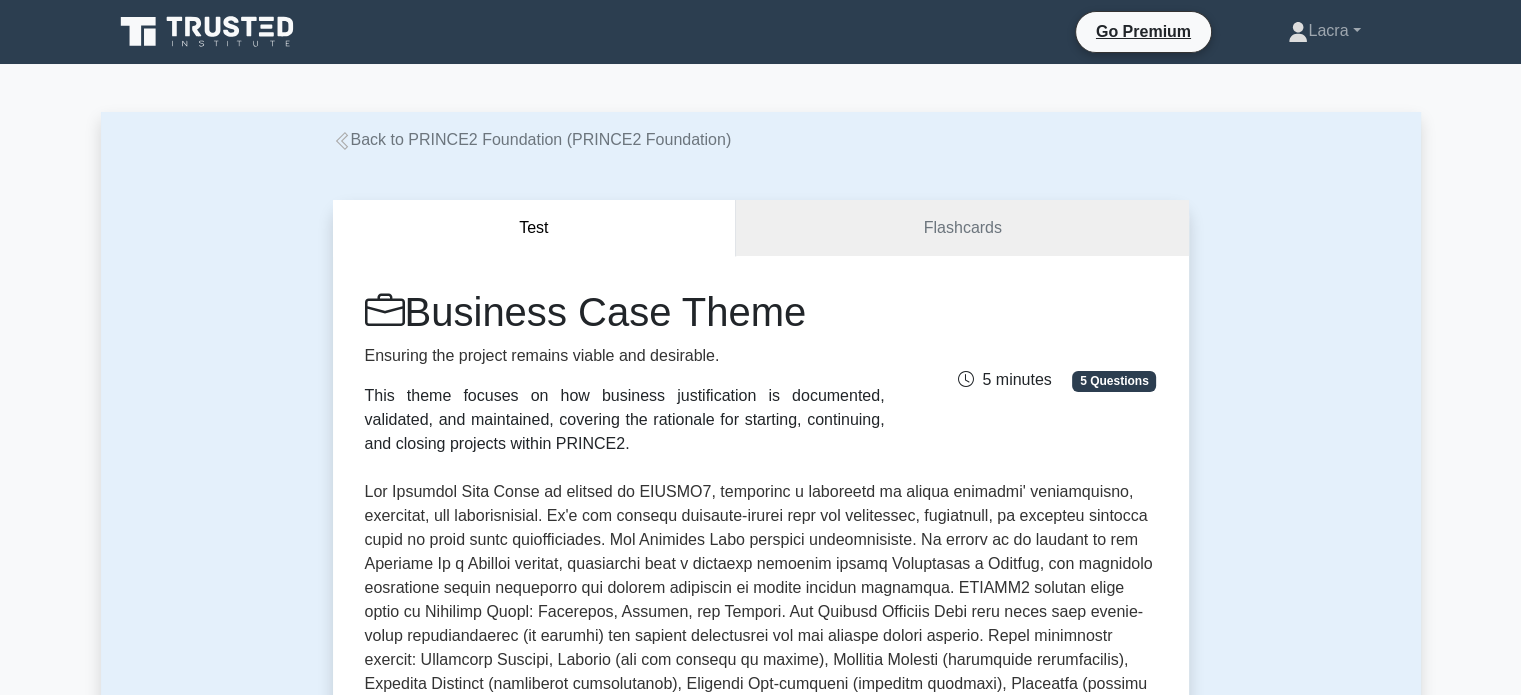 click on "Back to PRINCE2 Foundation (PRINCE2 Foundation)" at bounding box center (532, 139) 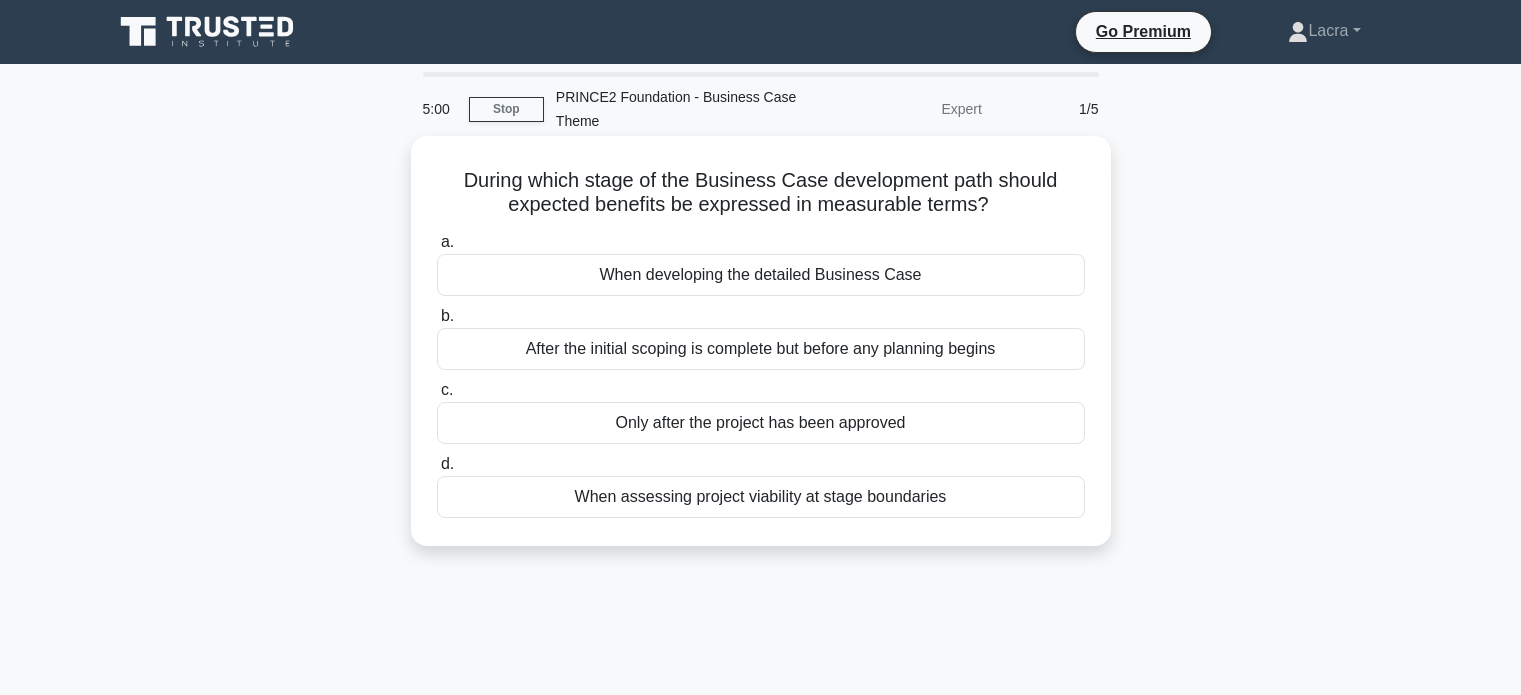 scroll, scrollTop: 0, scrollLeft: 0, axis: both 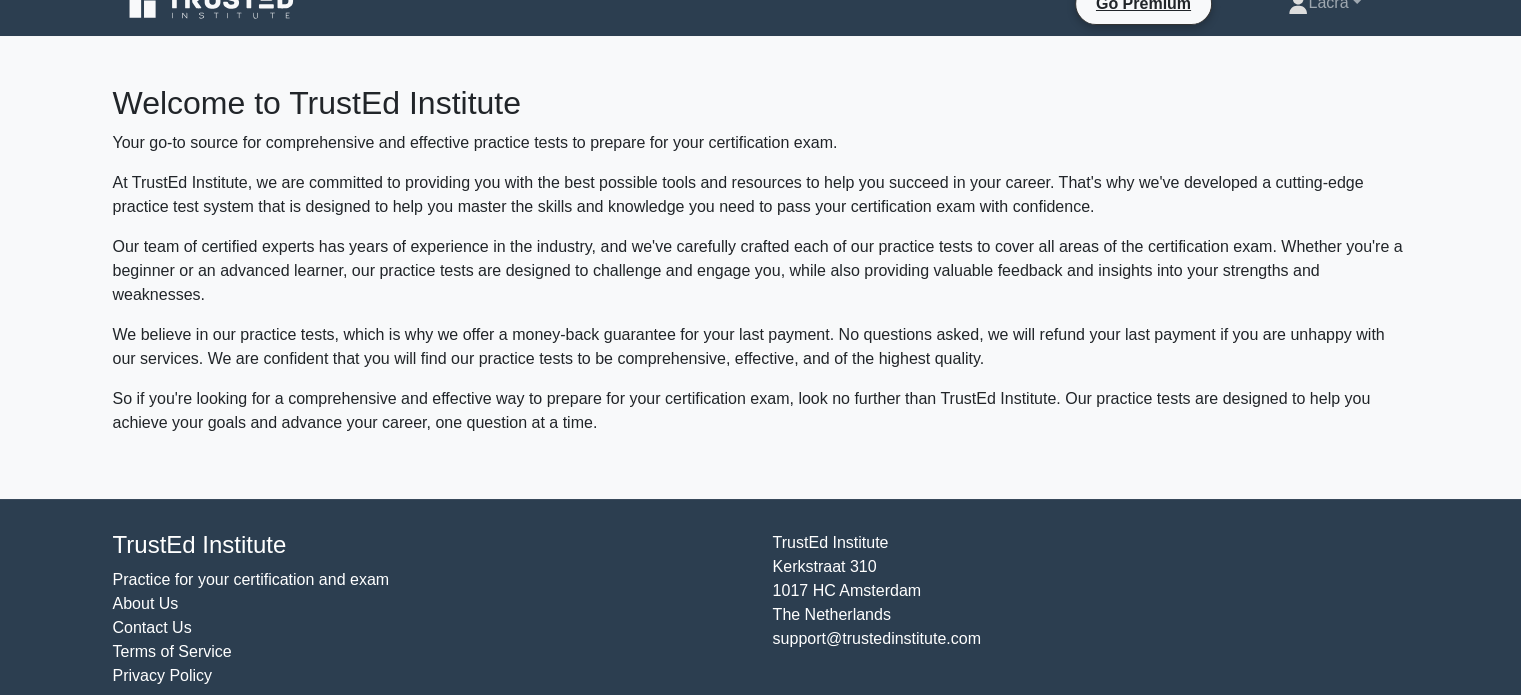 click on "Contact Us" at bounding box center [152, 627] 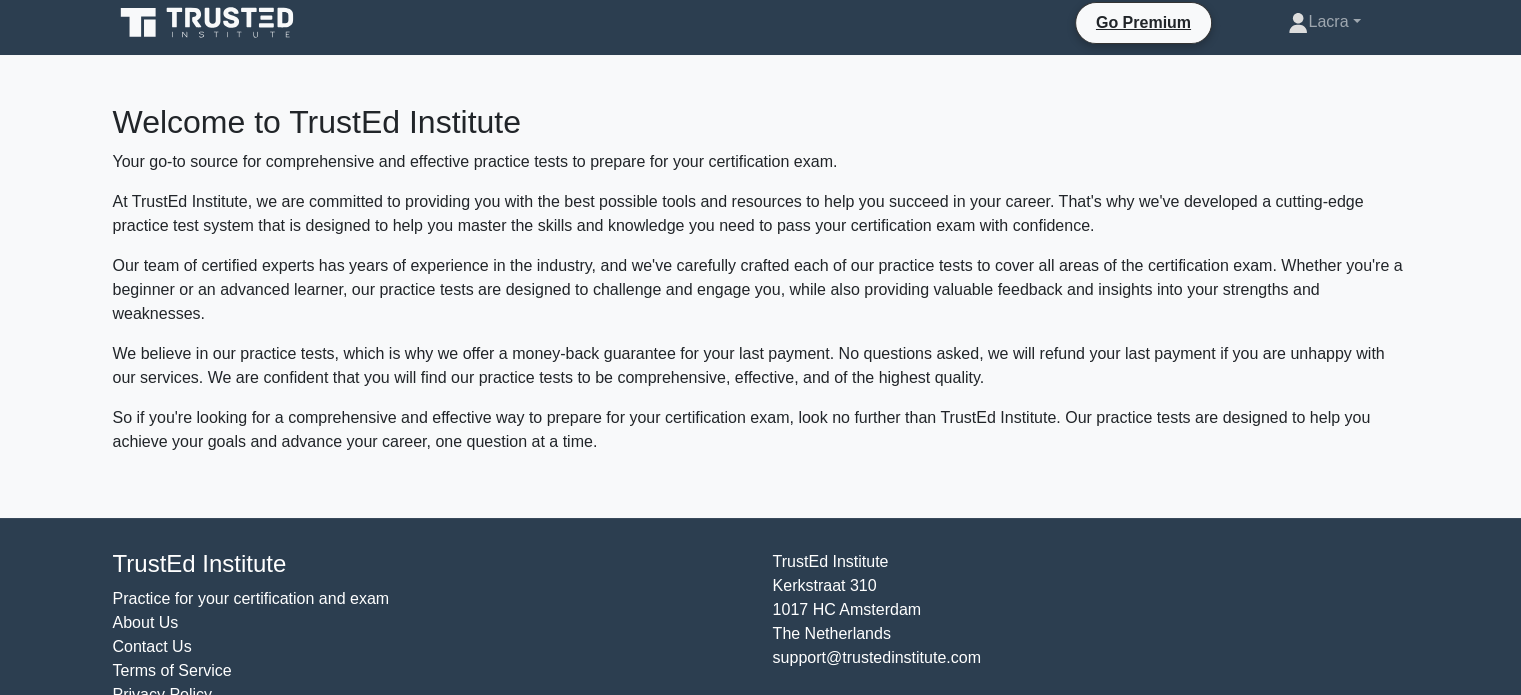 scroll, scrollTop: 0, scrollLeft: 0, axis: both 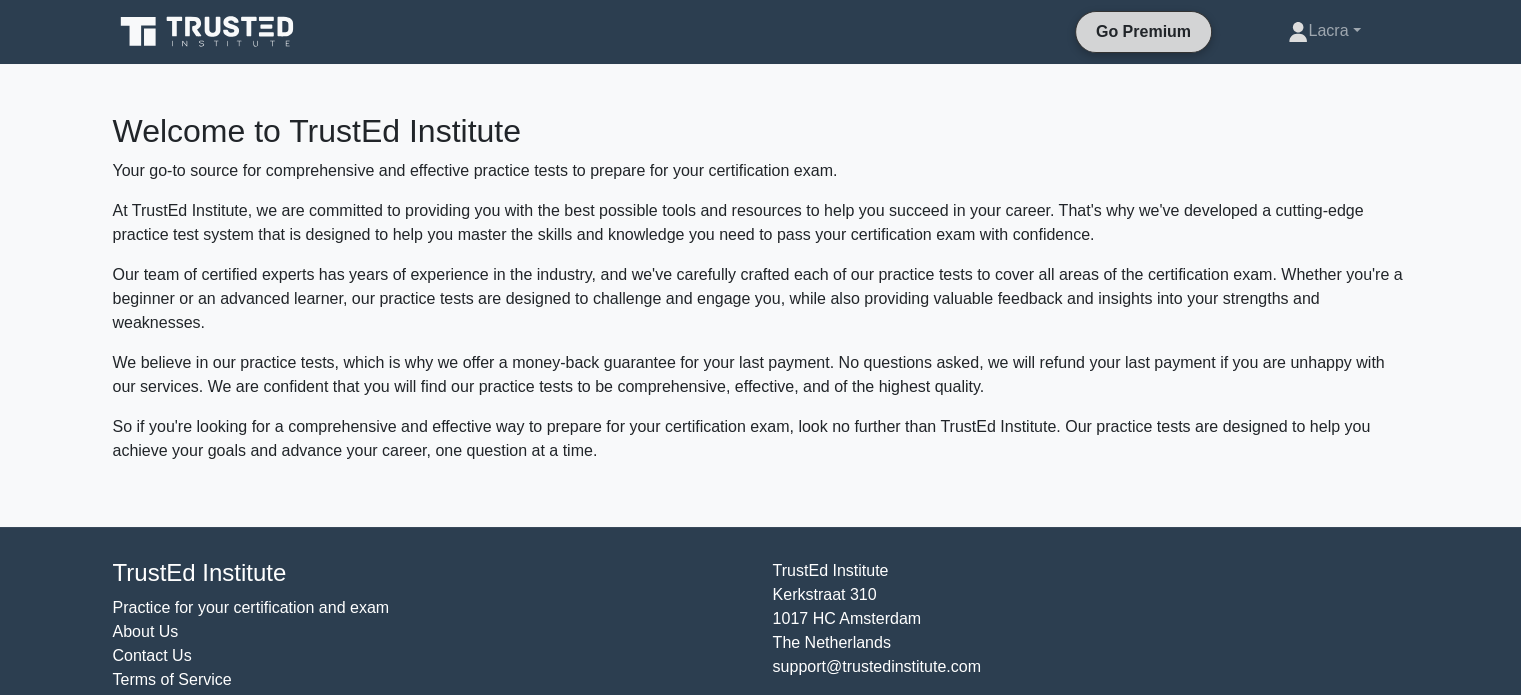 click on "Go Premium" at bounding box center [1143, 31] 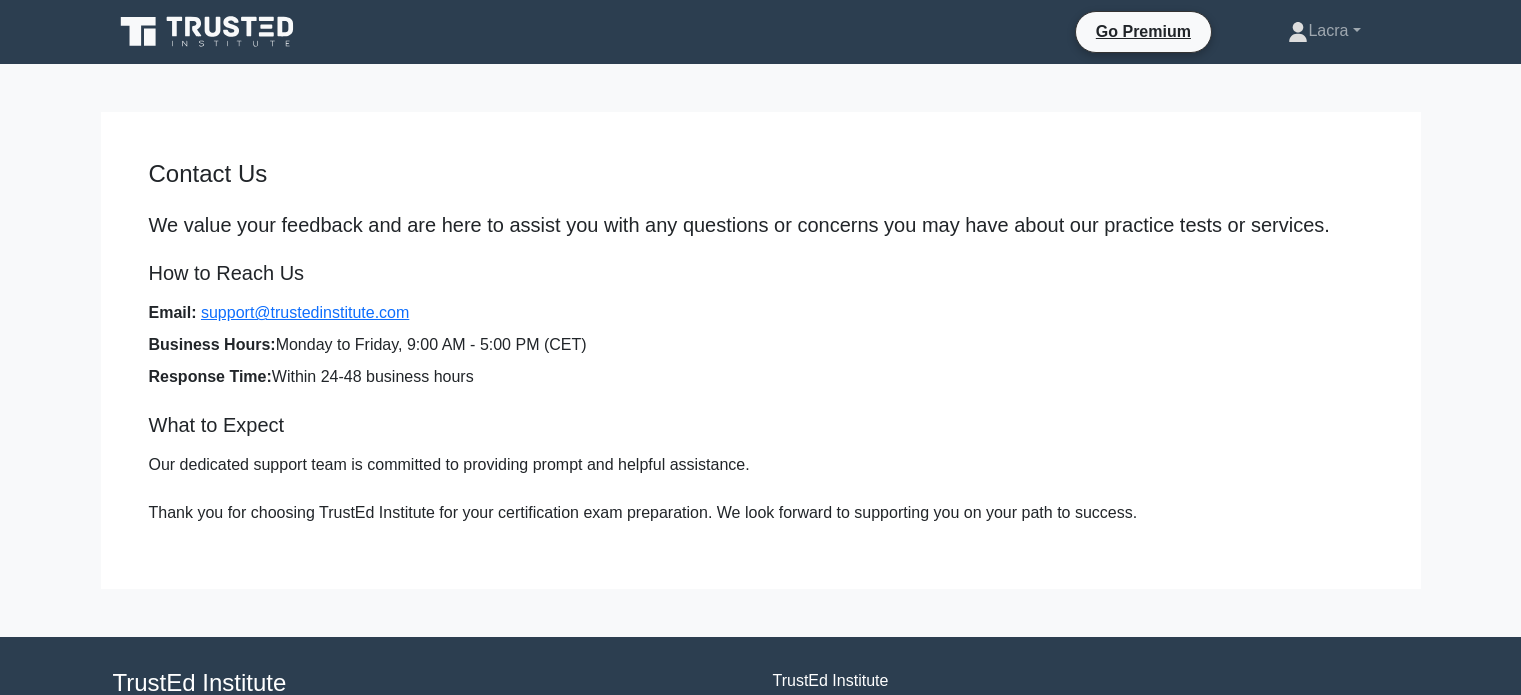 scroll, scrollTop: 0, scrollLeft: 0, axis: both 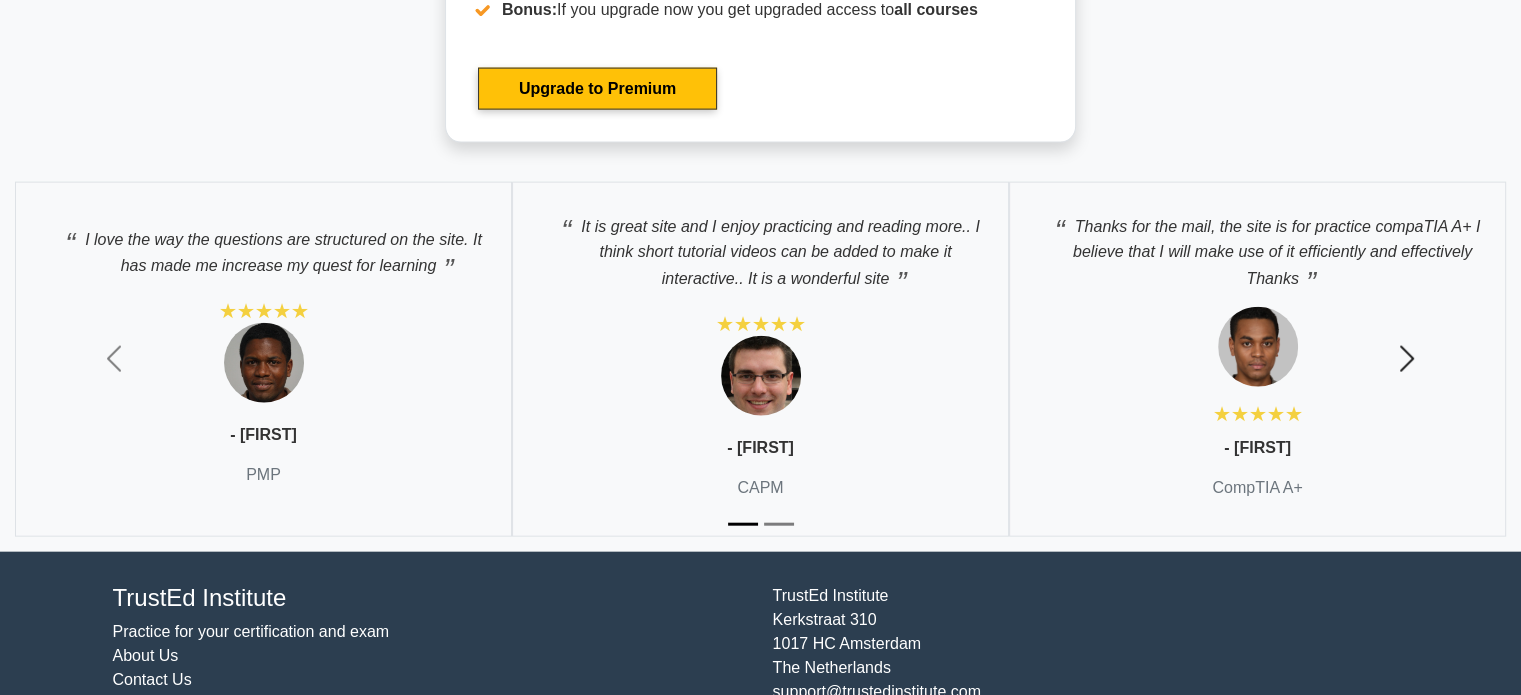 click at bounding box center (1407, 359) 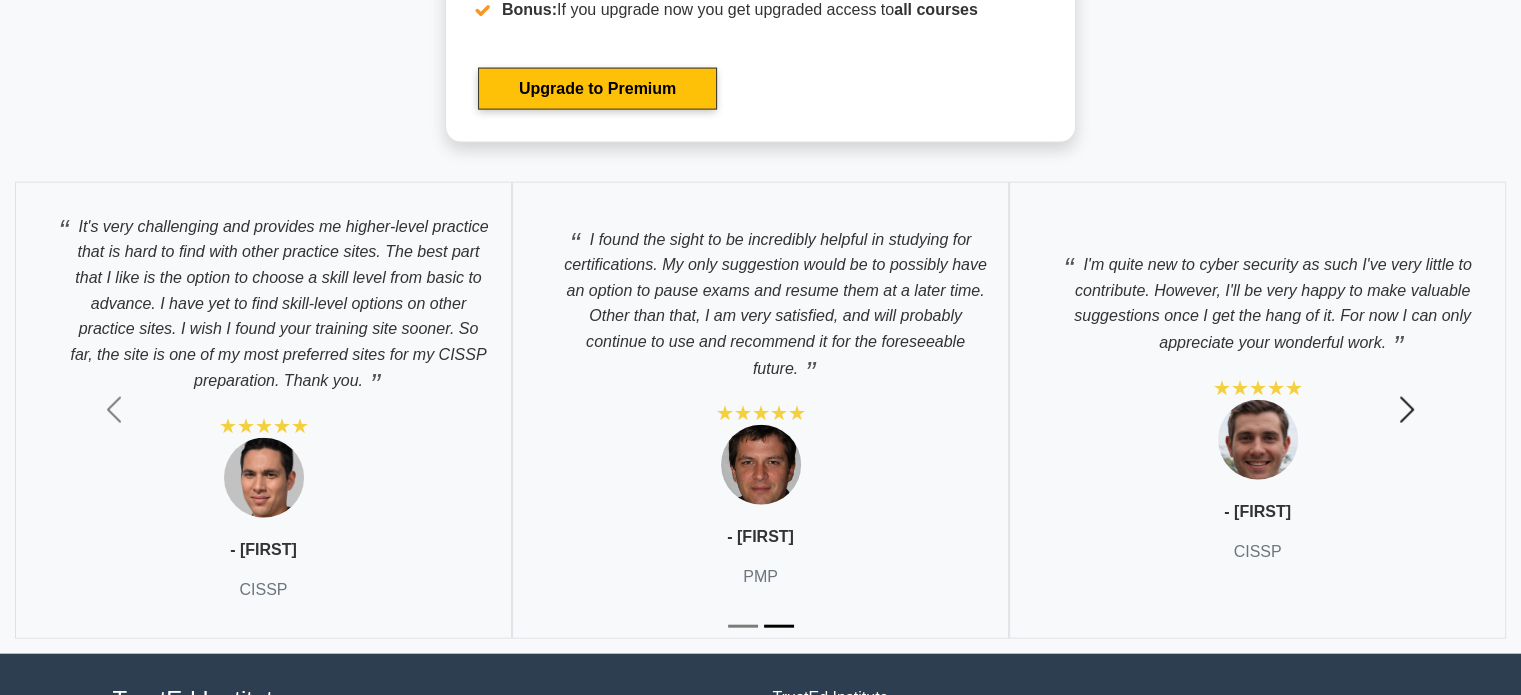 click at bounding box center (1407, 410) 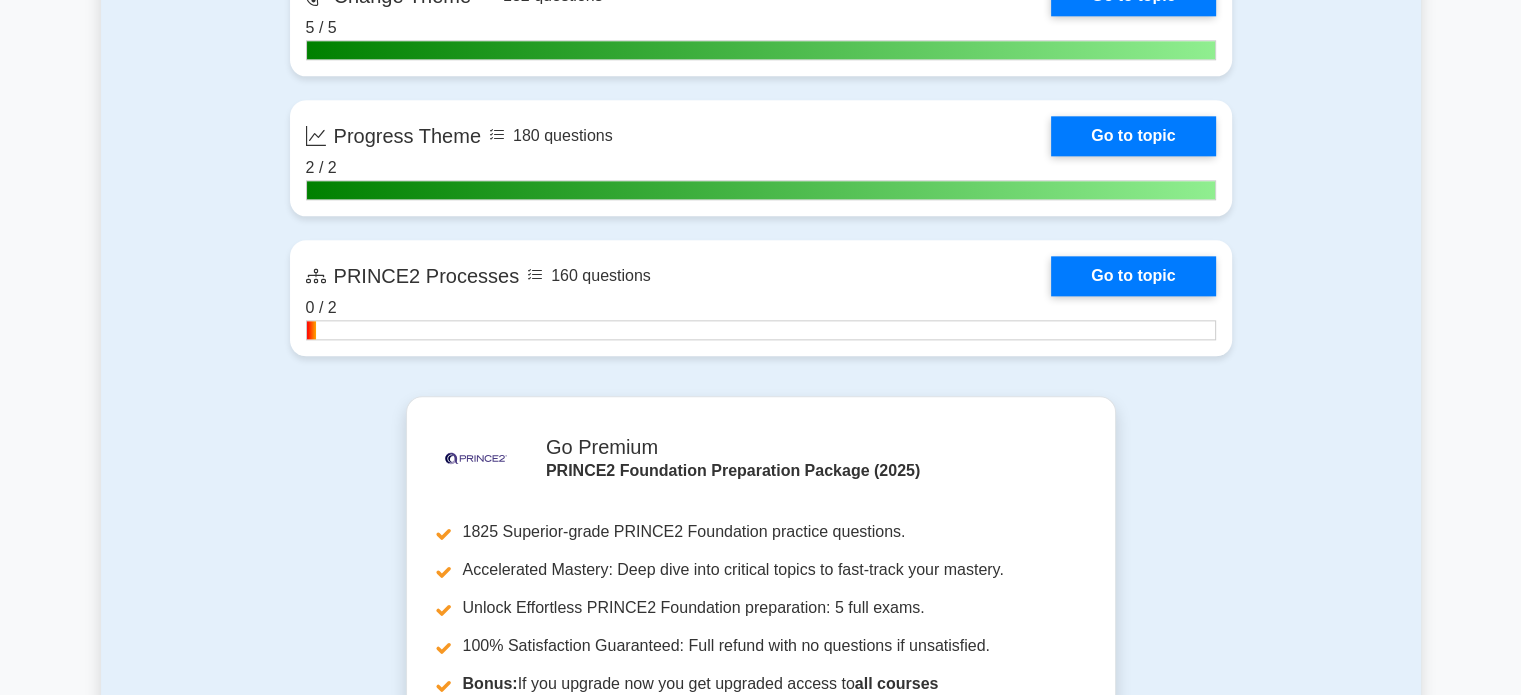 scroll, scrollTop: 2168, scrollLeft: 0, axis: vertical 